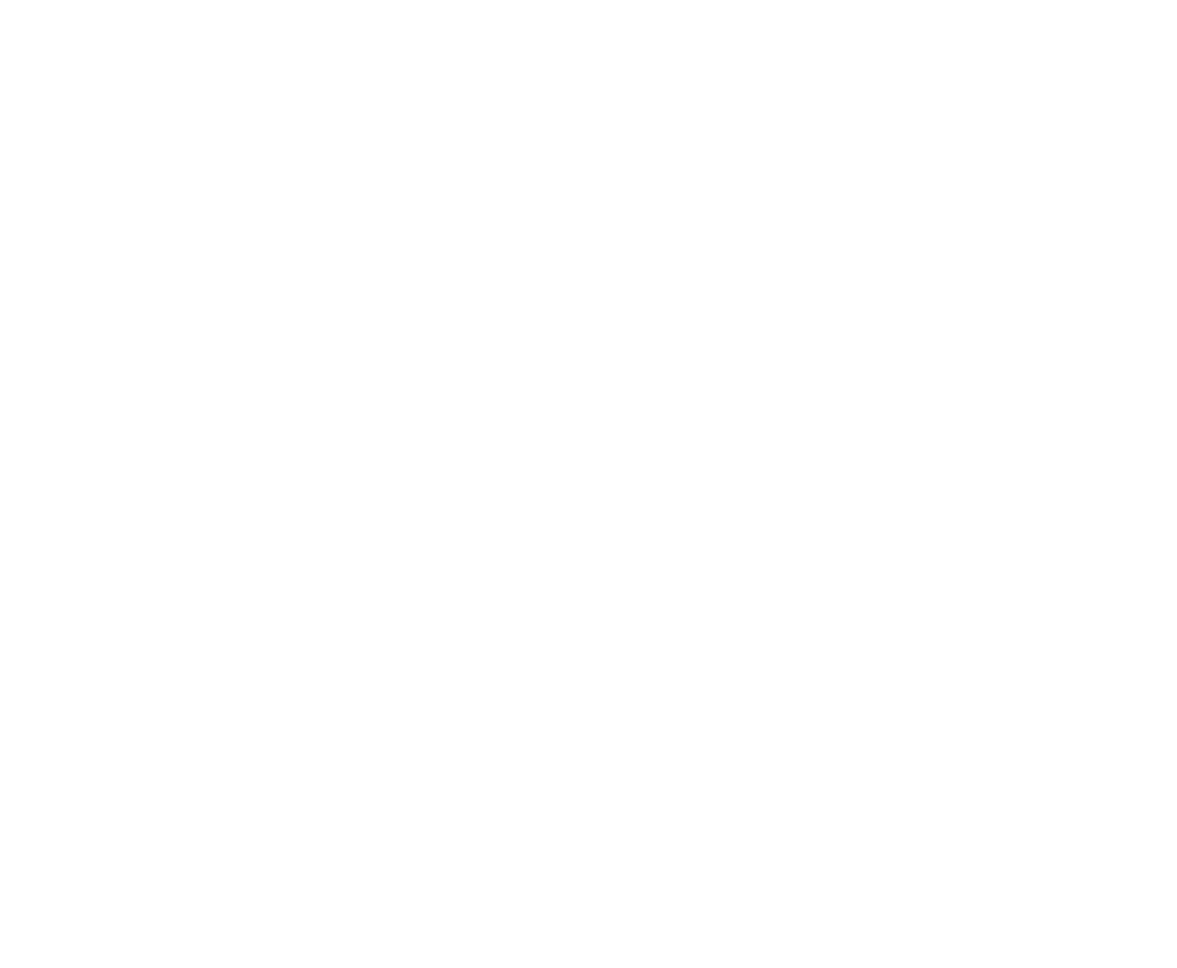 scroll, scrollTop: 0, scrollLeft: 0, axis: both 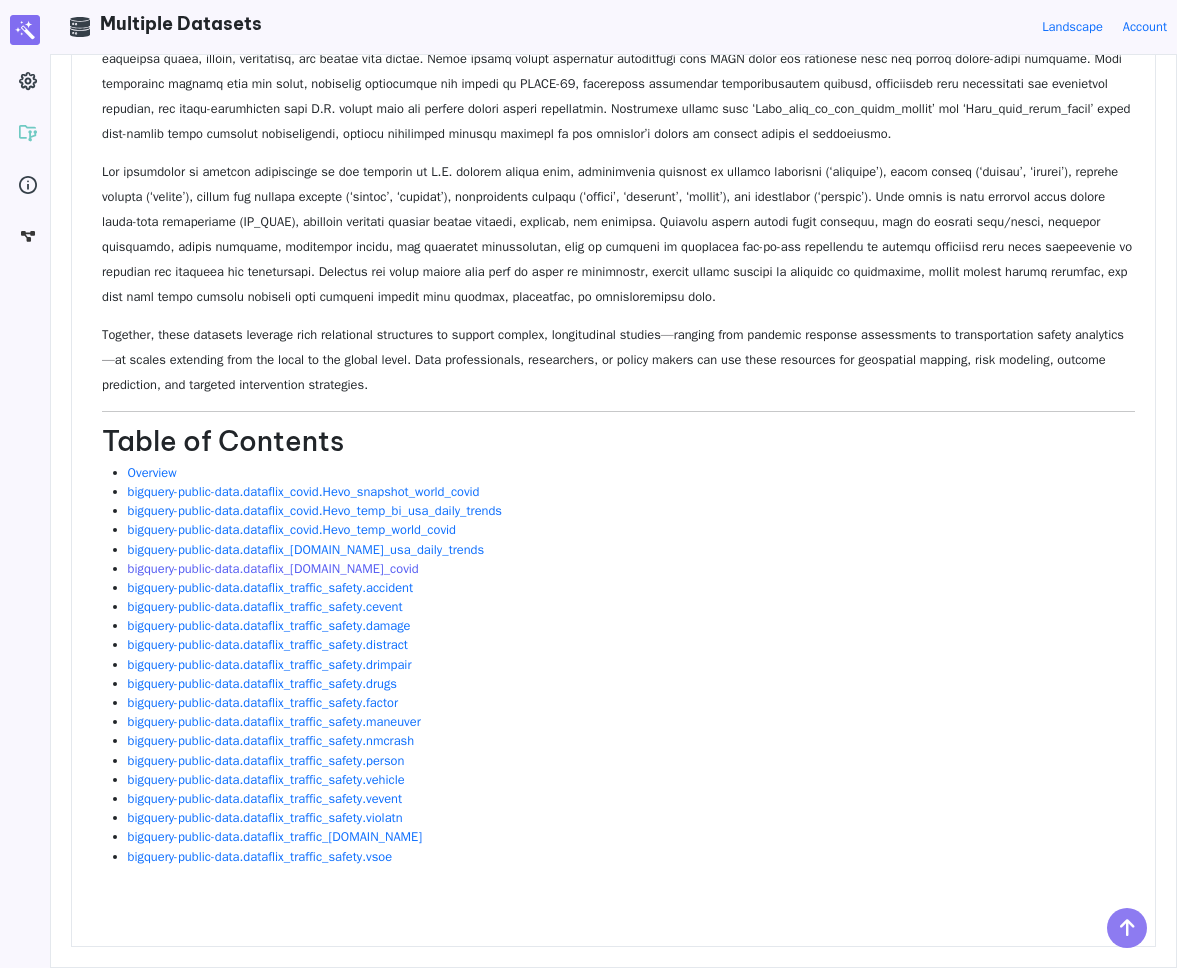 click on "bigquery-public-data.dataflix_covid.world_covid" at bounding box center [273, 569] 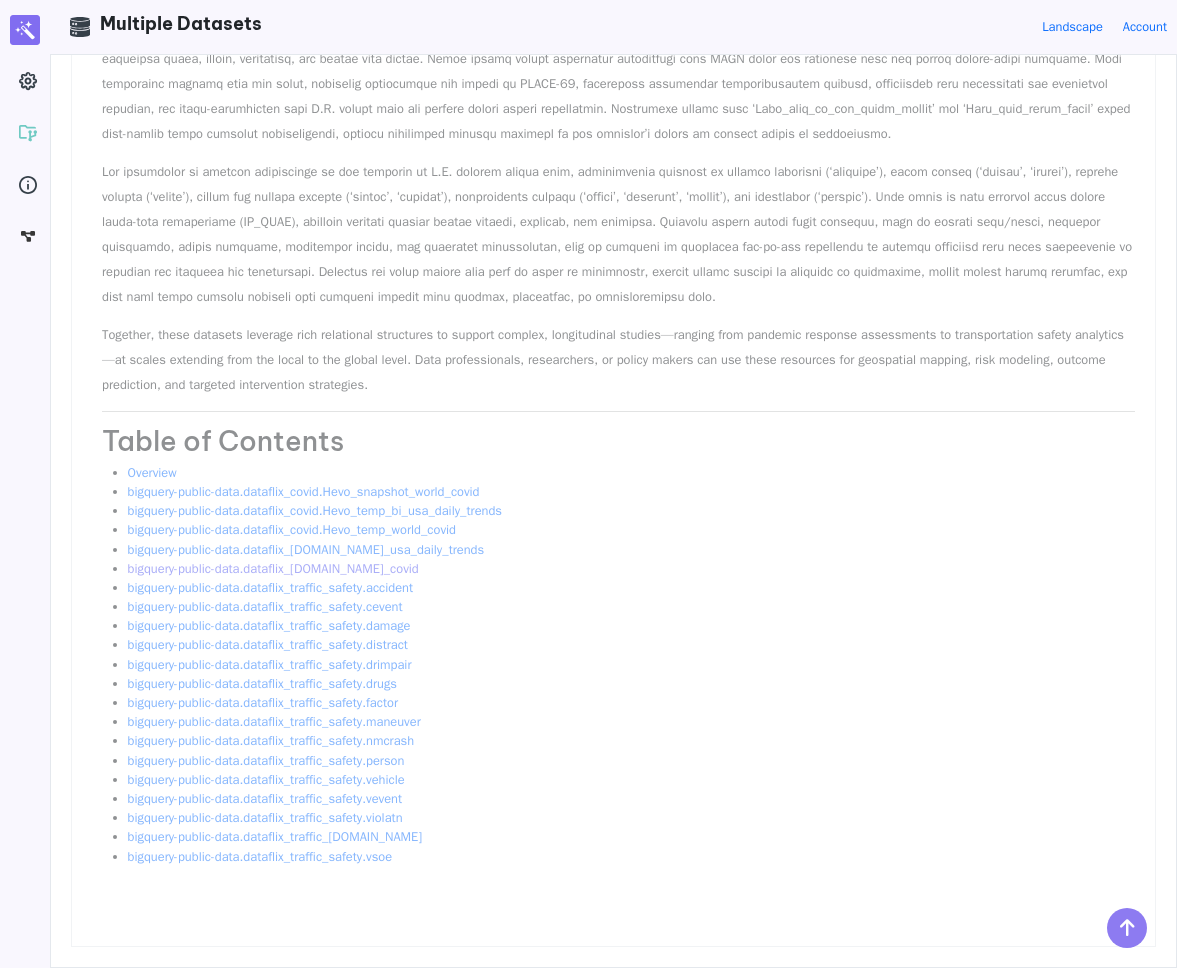 scroll, scrollTop: 0, scrollLeft: 0, axis: both 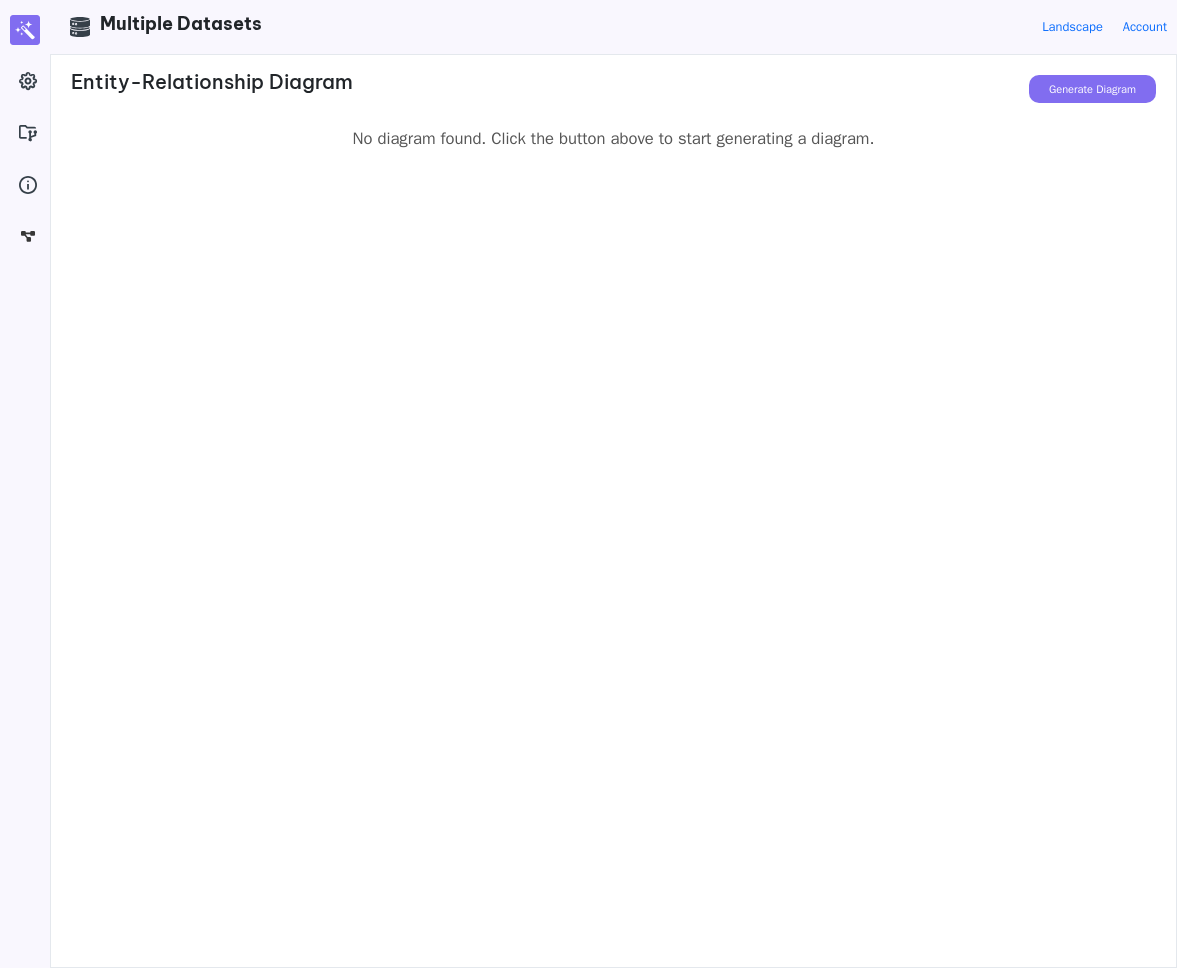 click on "Generate Diagram" at bounding box center (1092, 89) 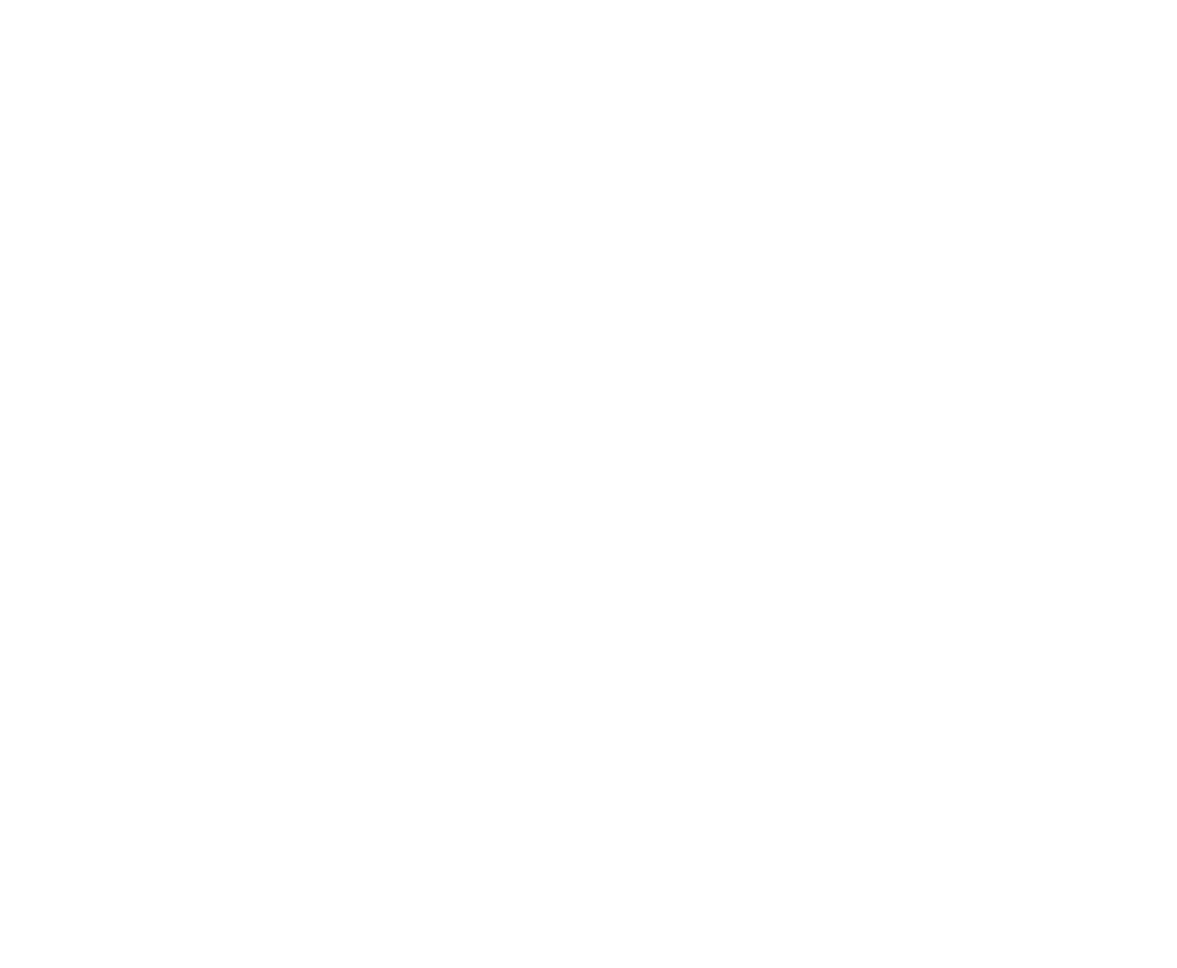 scroll, scrollTop: 0, scrollLeft: 0, axis: both 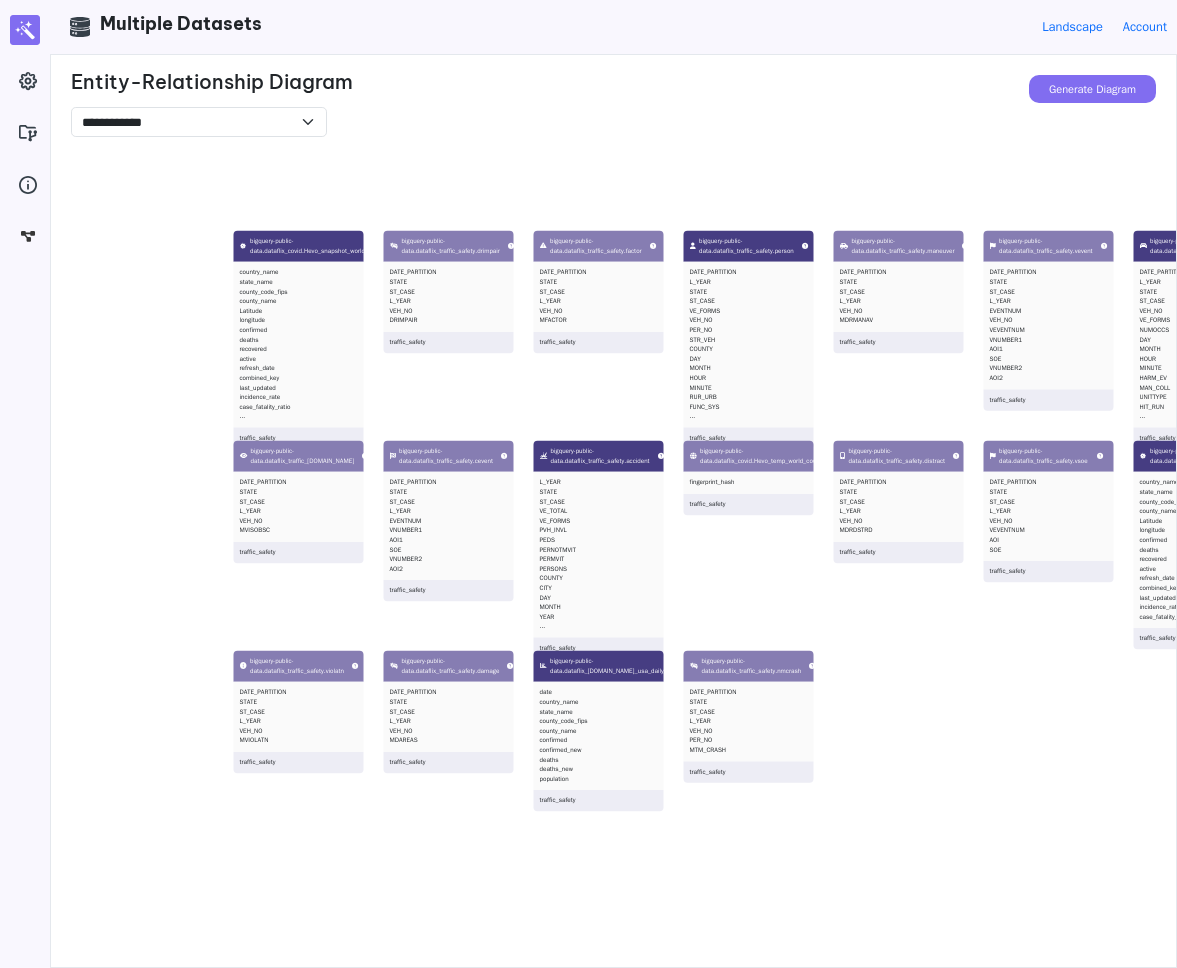drag, startPoint x: 285, startPoint y: 304, endPoint x: 893, endPoint y: 170, distance: 622.5914 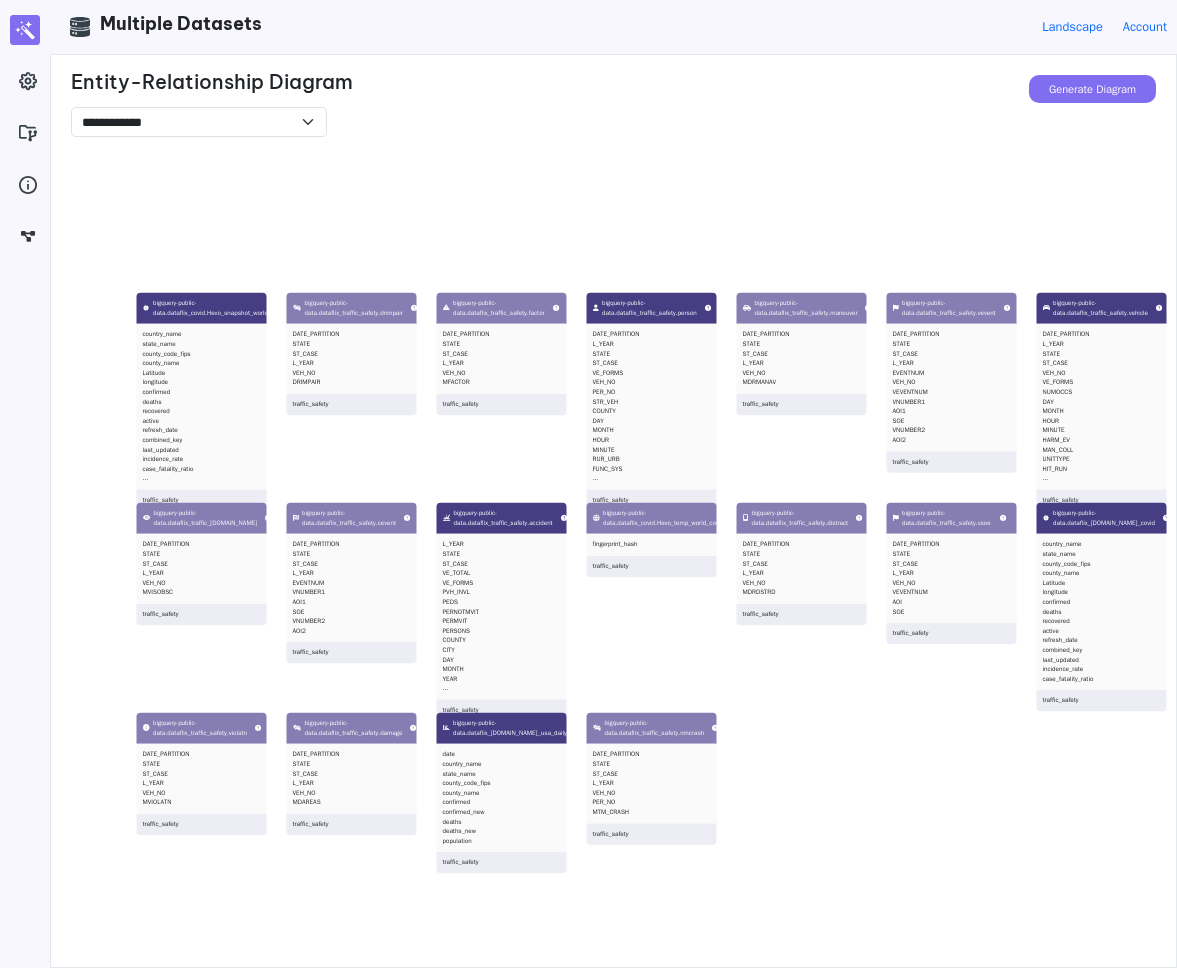 drag, startPoint x: 751, startPoint y: 199, endPoint x: 631, endPoint y: 262, distance: 135.53229 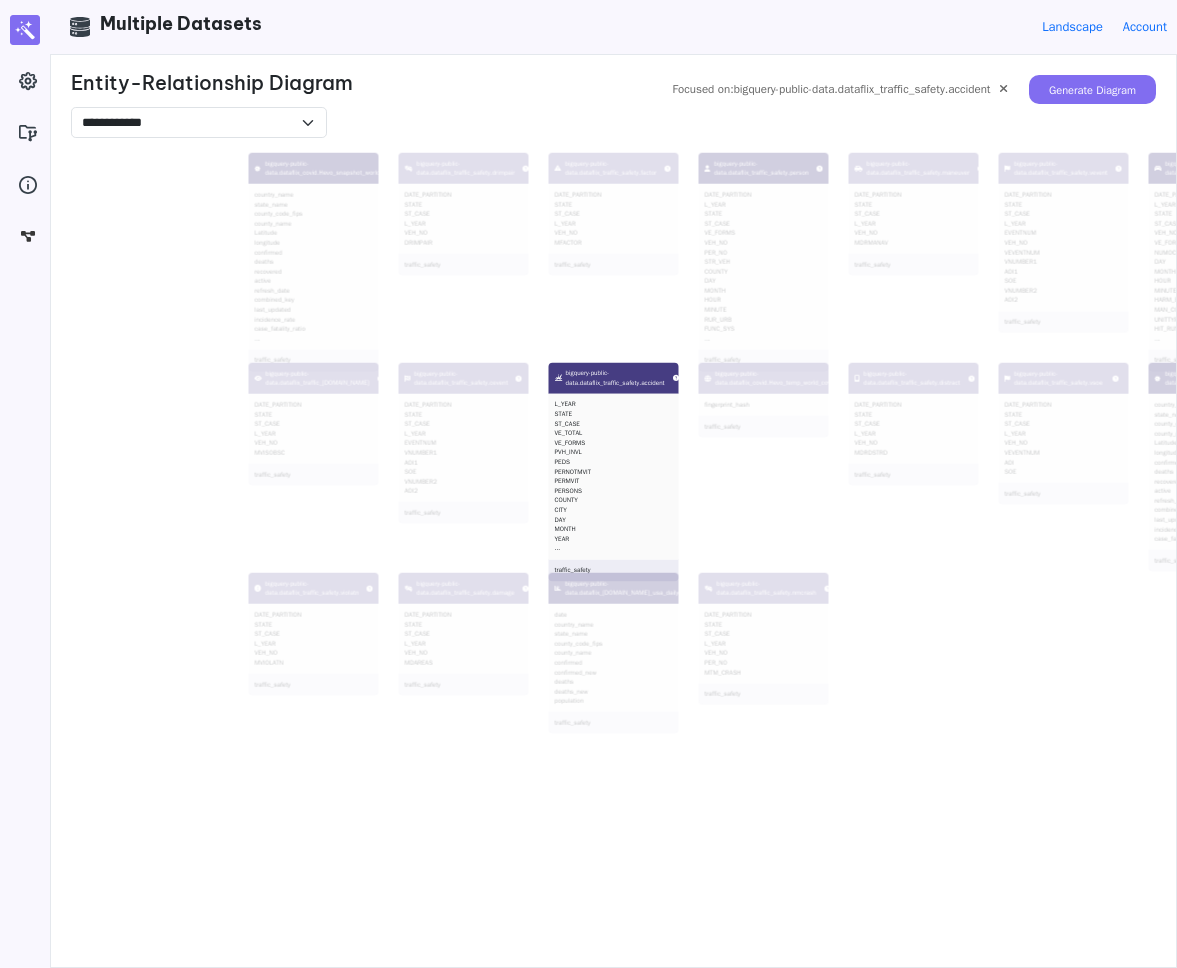 click on "bigquery-public-data.dataflix_covid.Hevo_snapshot_world_covid country_name state_name county_code_fips county_name Latitude longitude confirmed deaths recovered active refresh_date combined_key last_updated incidence_rate case_fatality_ratio ... traffic_safety bigquery-public-data.dataflix_traffic_safety.drimpair DATE_PARTITION STATE ST_CASE L_YEAR VEH_NO DRIMPAIR traffic_safety bigquery-public-data.dataflix_traffic_safety.factor DATE_PARTITION STATE ST_CASE L_YEAR VEH_NO MFACTOR traffic_safety bigquery-public-data.dataflix_traffic_safety.person DATE_PARTITION L_YEAR STATE ST_CASE VE_FORMS VEH_NO PER_NO STR_VEH COUNTY DAY MONTH HOUR MINUTE RUR_URB FUNC_SYS ... traffic_safety bigquery-public-data.dataflix_traffic_safety.maneuver DATE_PARTITION STATE ST_CASE L_YEAR VEH_NO MDRMANAV traffic_safety bigquery-public-data.dataflix_traffic_safety.vevent DATE_PARTITION STATE ST_CASE L_YEAR EVENTNUM VEH_NO VEVENTNUM VNUMBER1 AOI1 SOE VNUMBER2 AOI2 traffic_safety bigquery-public-data.dataflix_traffic_safety.vehicle STATE" at bounding box center (659, 622) 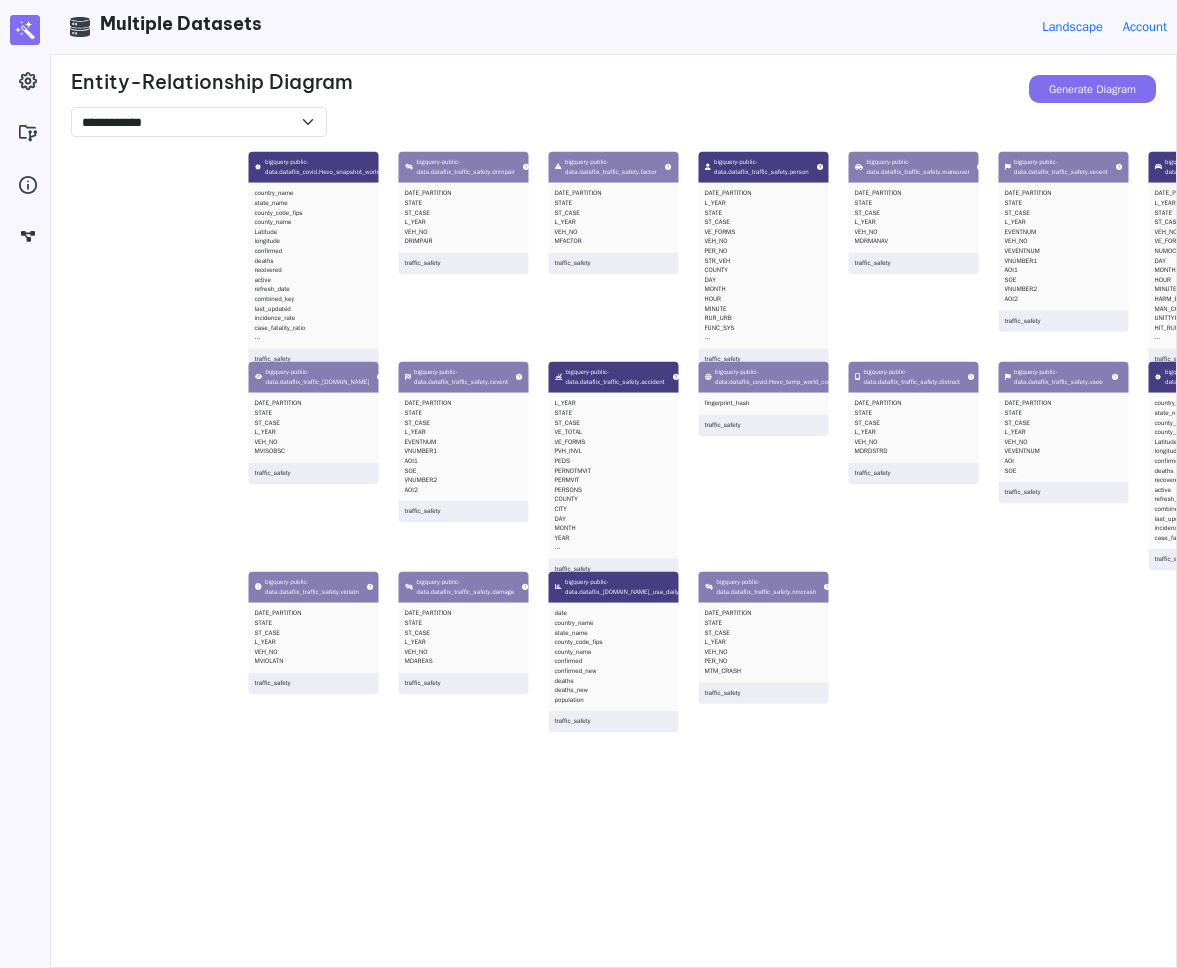 click on "**********" at bounding box center (613, 511) 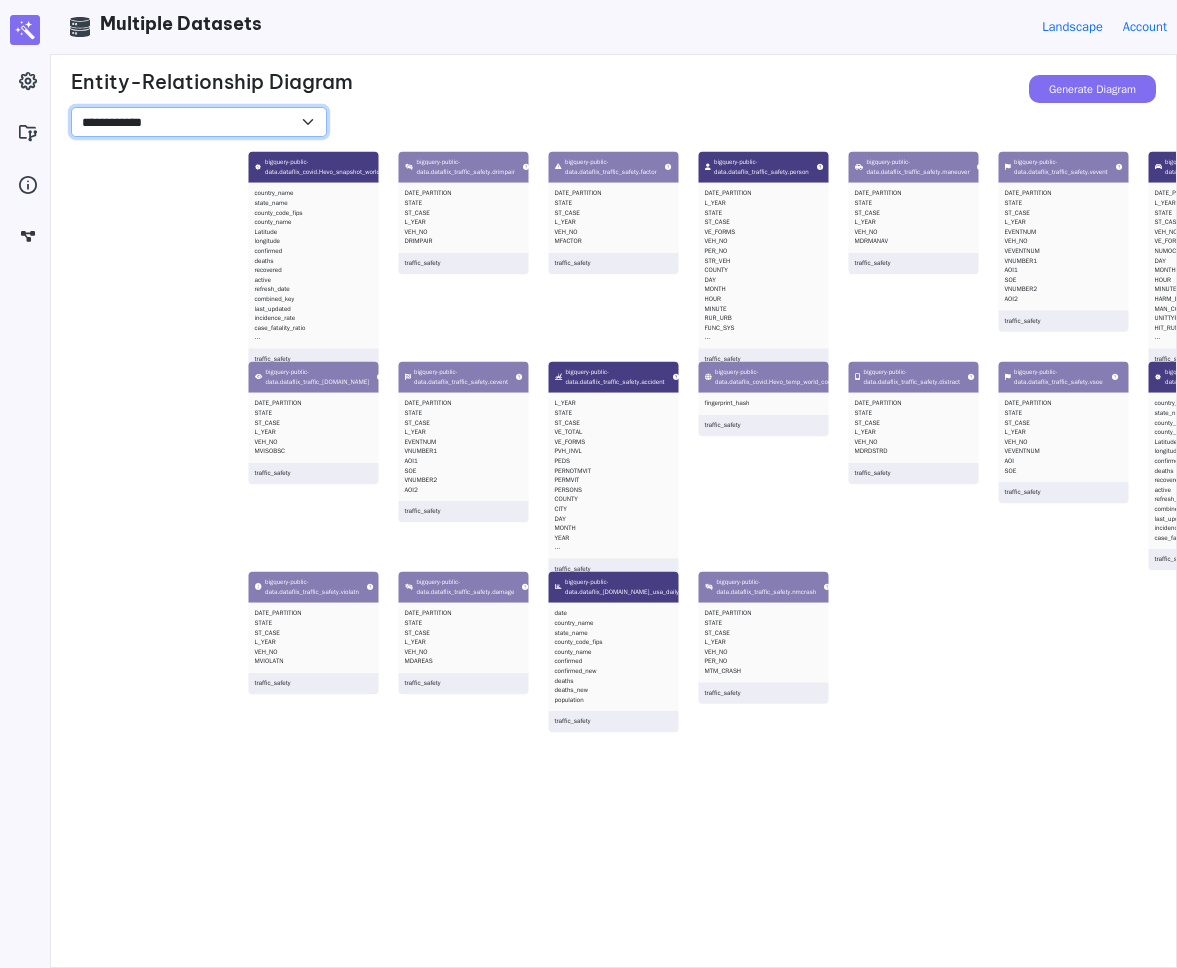 click on "**********" at bounding box center [199, 122] 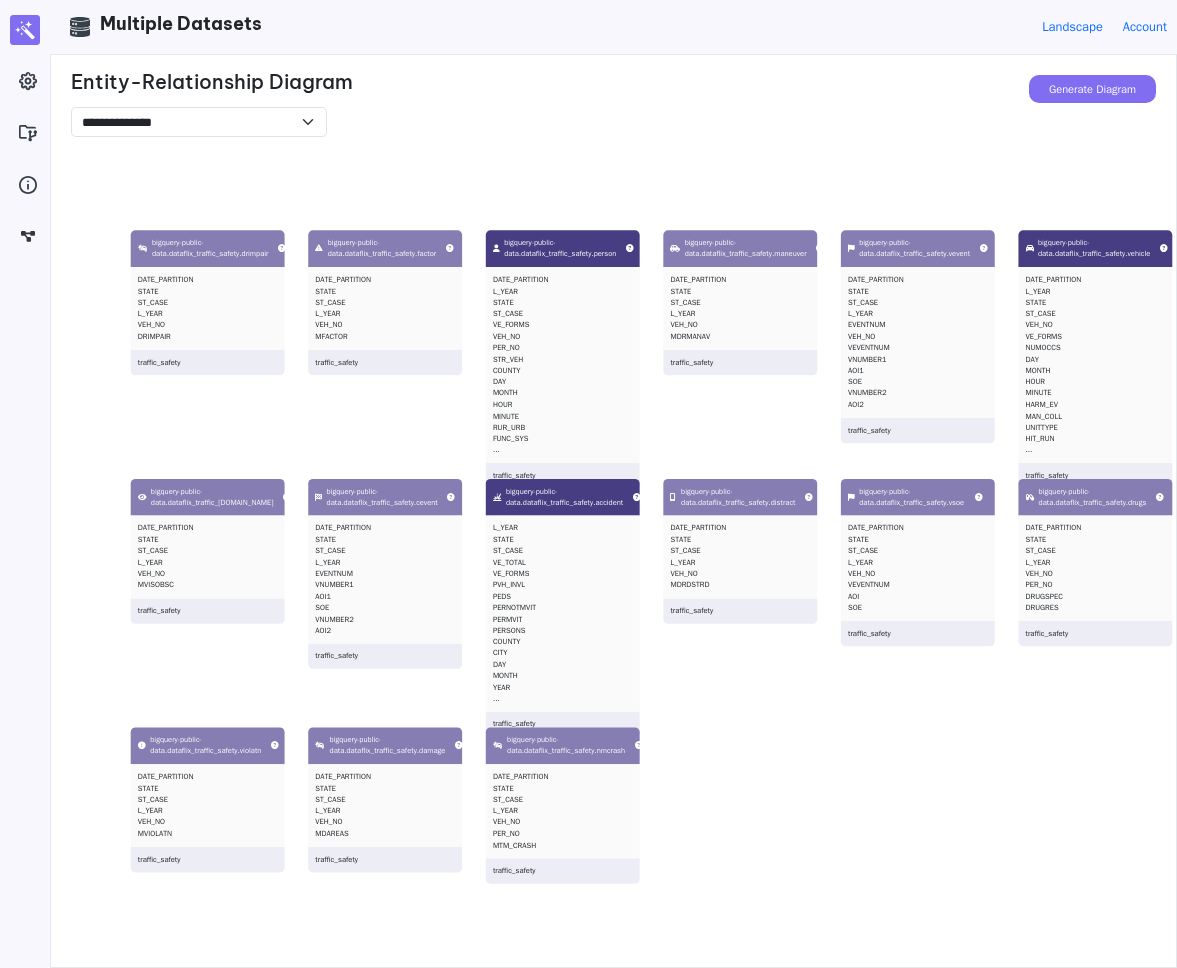 drag, startPoint x: 300, startPoint y: 298, endPoint x: 782, endPoint y: 186, distance: 494.8414 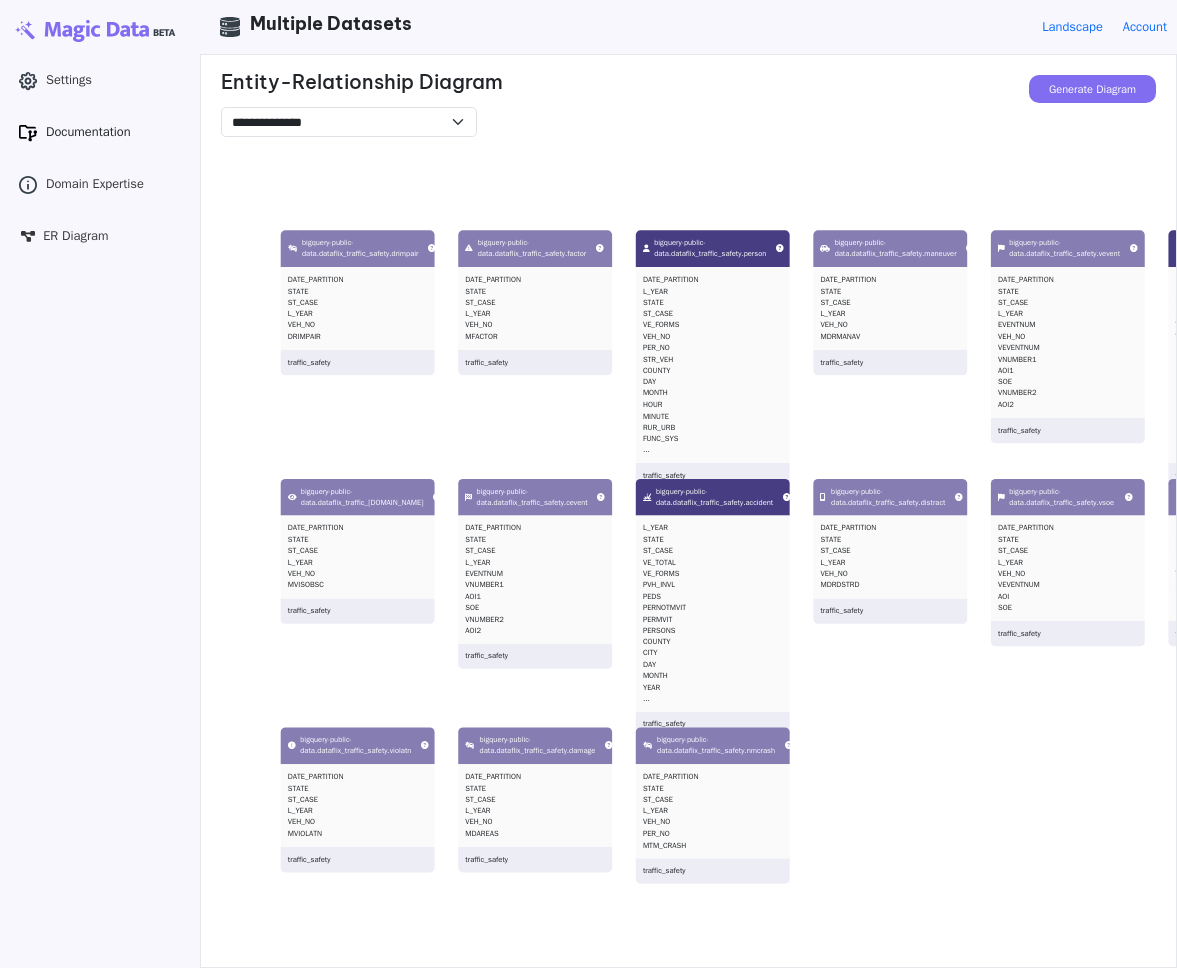 click on "Documentation" at bounding box center [88, 132] 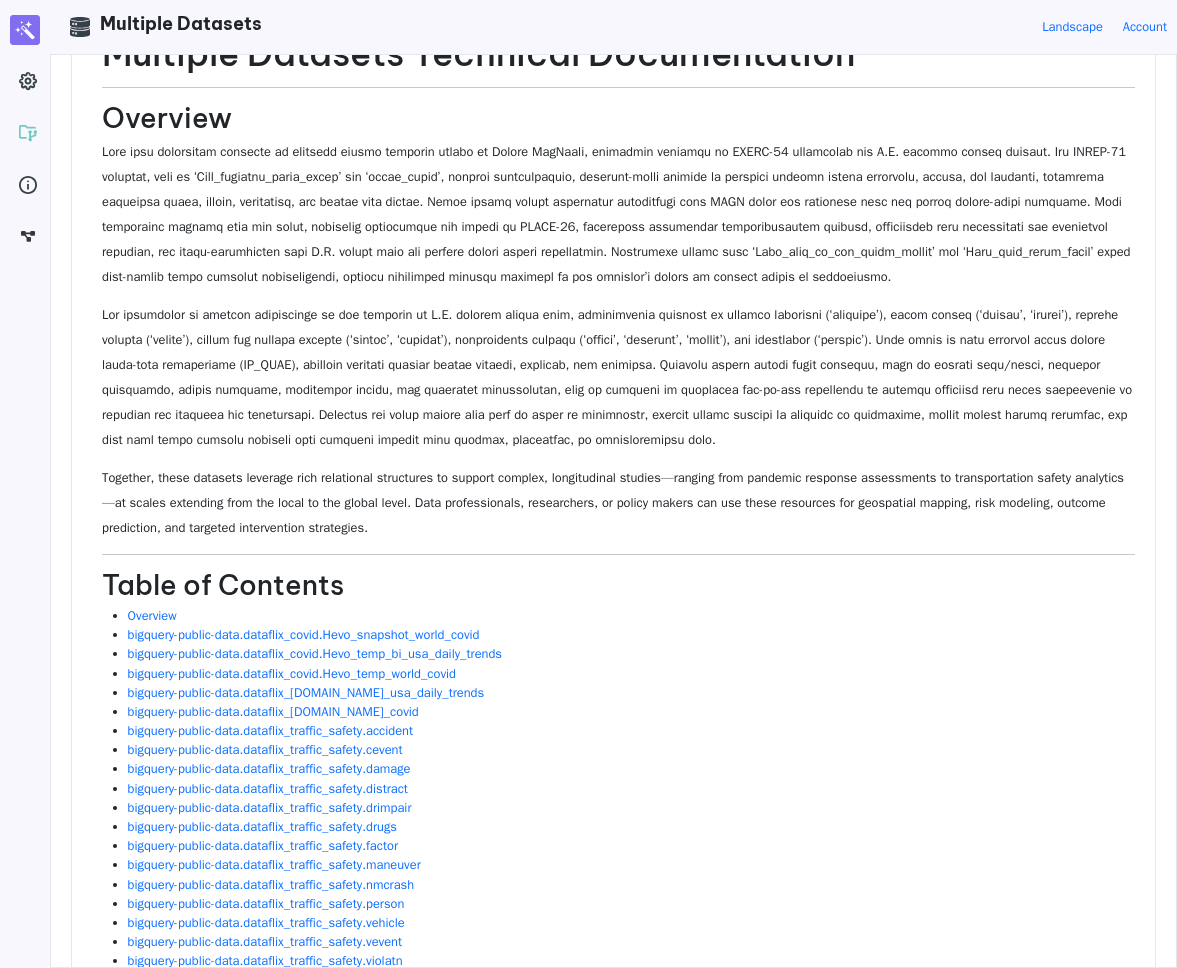 scroll, scrollTop: 0, scrollLeft: 0, axis: both 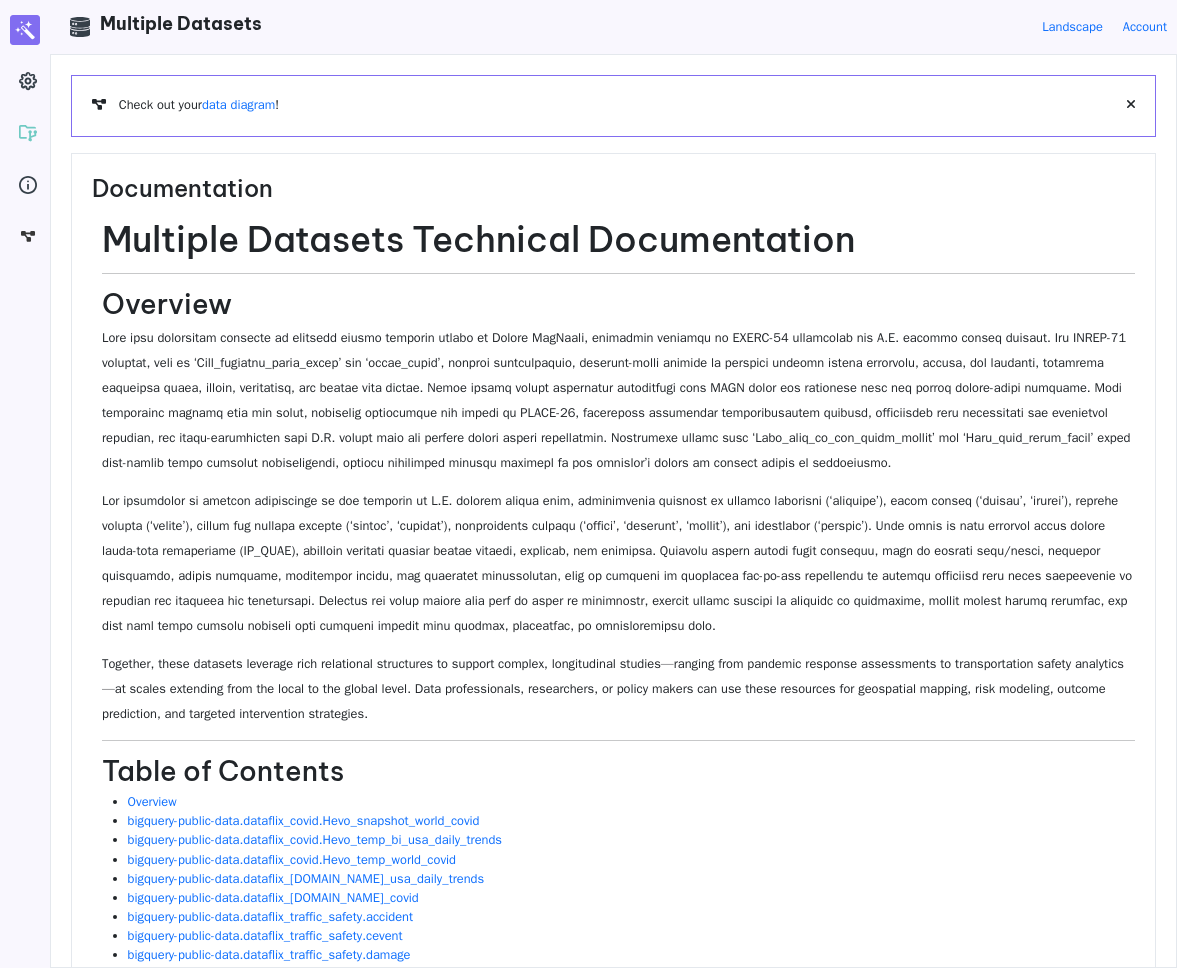 click on "Multiple Datasets Technical Documentation
Overview
Together, these datasets leverage rich relational structures to support complex, longitudinal studies—ranging from pandemic response assessments to transportation safety analytics—at scales extending from the local to the global level. Data professionals, researchers, or policy makers can use these resources for geospatial mapping, risk modeling, outcome prediction, and targeted intervention strategies.
Table of Contents
Overview
bigquery-public-data.dataflix_covid.Hevo_snapshot_world_covid
bigquery-public-data.dataflix_covid.Hevo_temp_bi_usa_daily_trends
bigquery-public-data.dataflix_covid.Hevo_temp_world_covid
bigquery-public-data.dataflix_covid.bi_usa_daily_trends
bigquery-public-data.dataflix_covid.world_covid
bigquery-public-data.dataflix_traffic_safety.accident
bigquery-public-data.dataflix_traffic_safety.cevent
bigquery-public-data.dataflix_traffic_safety.damage
bigquery-public-data.dataflix_traffic_safety.distract" at bounding box center (618, 713) 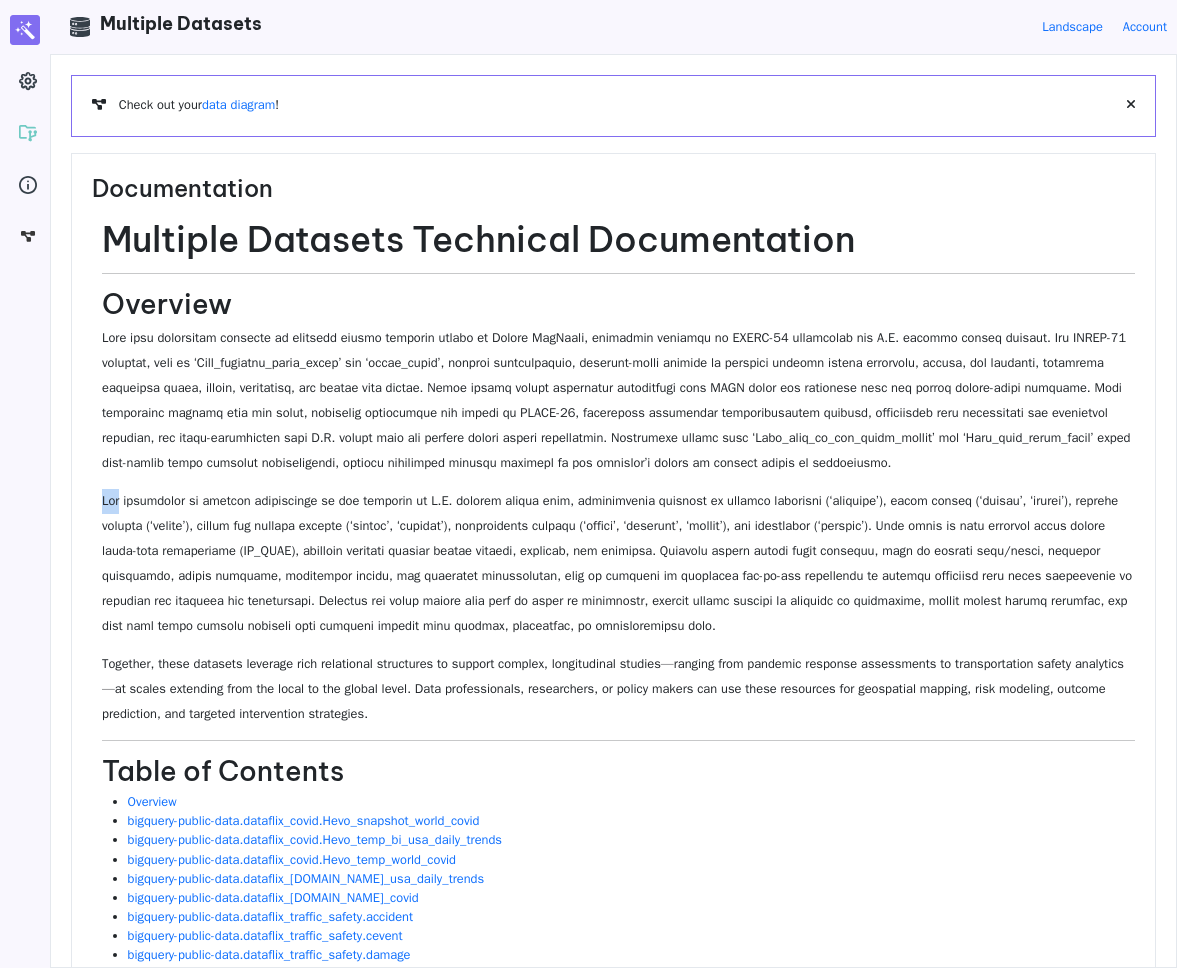 click on "Multiple Datasets Technical Documentation
Overview
Together, these datasets leverage rich relational structures to support complex, longitudinal studies—ranging from pandemic response assessments to transportation safety analytics—at scales extending from the local to the global level. Data professionals, researchers, or policy makers can use these resources for geospatial mapping, risk modeling, outcome prediction, and targeted intervention strategies.
Table of Contents
Overview
bigquery-public-data.dataflix_covid.Hevo_snapshot_world_covid
bigquery-public-data.dataflix_covid.Hevo_temp_bi_usa_daily_trends
bigquery-public-data.dataflix_covid.Hevo_temp_world_covid
bigquery-public-data.dataflix_covid.bi_usa_daily_trends
bigquery-public-data.dataflix_covid.world_covid
bigquery-public-data.dataflix_traffic_safety.accident
bigquery-public-data.dataflix_traffic_safety.cevent
bigquery-public-data.dataflix_traffic_safety.damage
bigquery-public-data.dataflix_traffic_safety.distract" at bounding box center (618, 713) 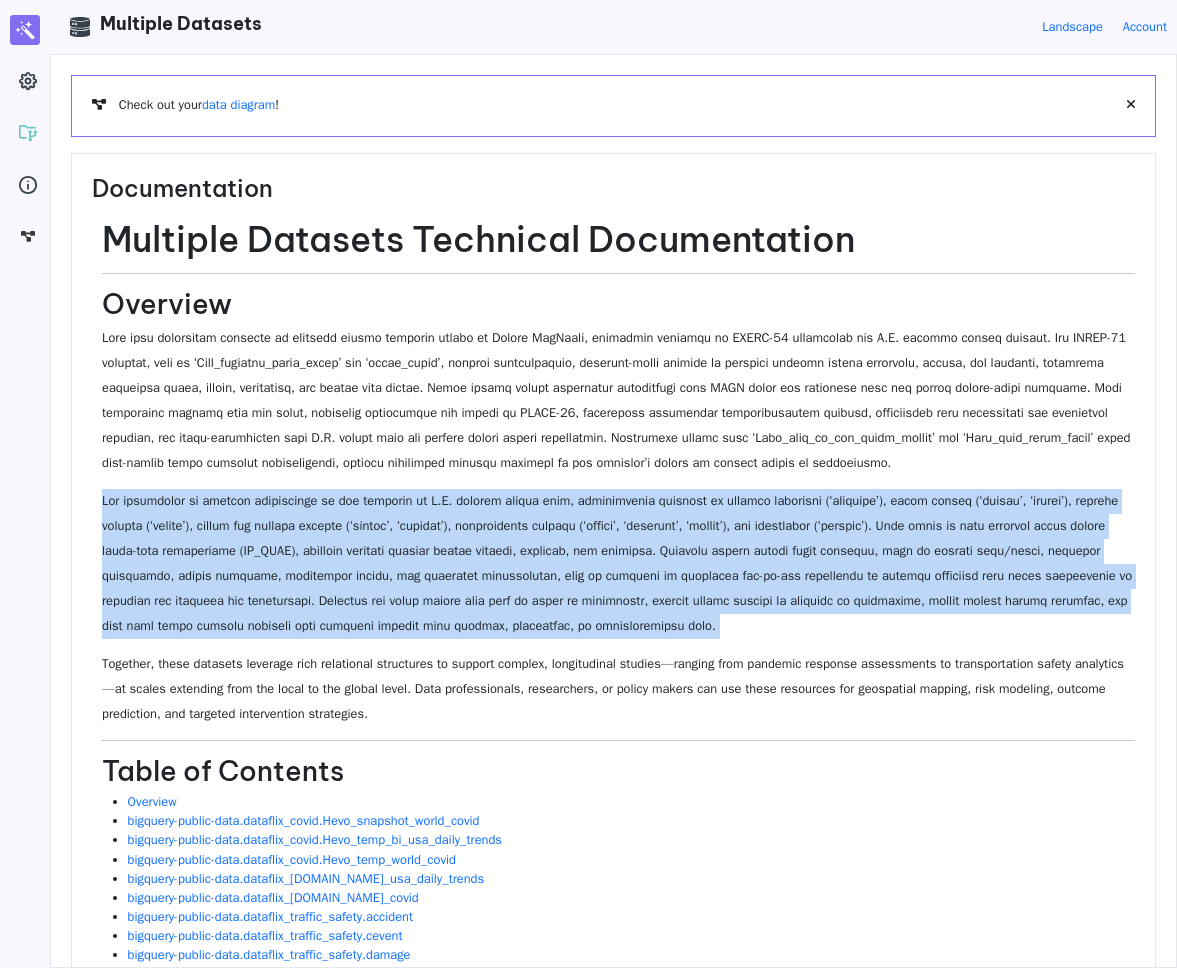 click on "Multiple Datasets Technical Documentation
Overview
Together, these datasets leverage rich relational structures to support complex, longitudinal studies—ranging from pandemic response assessments to transportation safety analytics—at scales extending from the local to the global level. Data professionals, researchers, or policy makers can use these resources for geospatial mapping, risk modeling, outcome prediction, and targeted intervention strategies.
Table of Contents
Overview
bigquery-public-data.dataflix_covid.Hevo_snapshot_world_covid
bigquery-public-data.dataflix_covid.Hevo_temp_bi_usa_daily_trends
bigquery-public-data.dataflix_covid.Hevo_temp_world_covid
bigquery-public-data.dataflix_covid.bi_usa_daily_trends
bigquery-public-data.dataflix_covid.world_covid
bigquery-public-data.dataflix_traffic_safety.accident
bigquery-public-data.dataflix_traffic_safety.cevent
bigquery-public-data.dataflix_traffic_safety.damage
bigquery-public-data.dataflix_traffic_safety.distract" at bounding box center [618, 713] 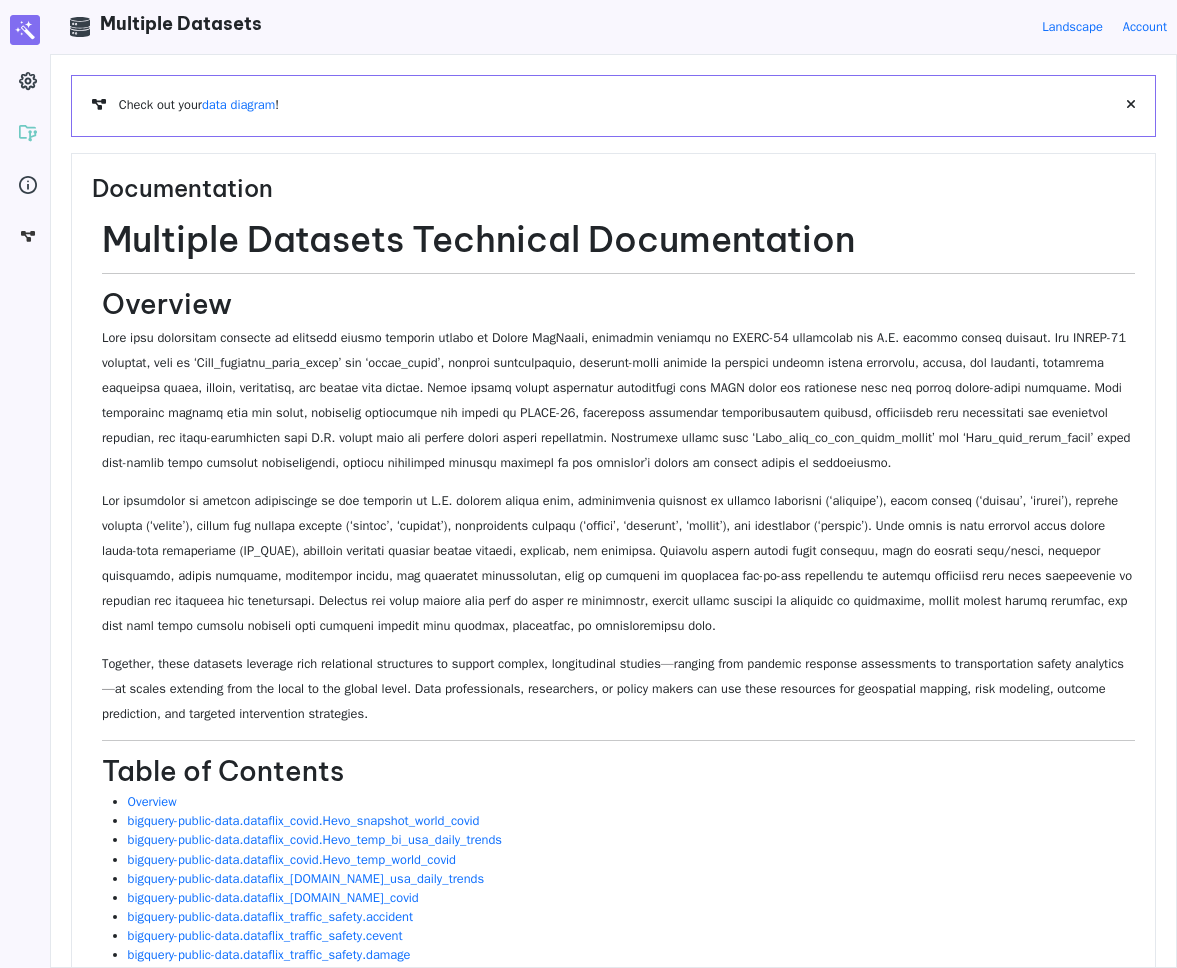 click on "Multiple Datasets Technical Documentation
Overview
Together, these datasets leverage rich relational structures to support complex, longitudinal studies—ranging from pandemic response assessments to transportation safety analytics—at scales extending from the local to the global level. Data professionals, researchers, or policy makers can use these resources for geospatial mapping, risk modeling, outcome prediction, and targeted intervention strategies.
Table of Contents
Overview
bigquery-public-data.dataflix_covid.Hevo_snapshot_world_covid
bigquery-public-data.dataflix_covid.Hevo_temp_bi_usa_daily_trends
bigquery-public-data.dataflix_covid.Hevo_temp_world_covid
bigquery-public-data.dataflix_covid.bi_usa_daily_trends
bigquery-public-data.dataflix_covid.world_covid
bigquery-public-data.dataflix_traffic_safety.accident
bigquery-public-data.dataflix_traffic_safety.cevent
bigquery-public-data.dataflix_traffic_safety.damage
bigquery-public-data.dataflix_traffic_safety.distract" at bounding box center (618, 713) 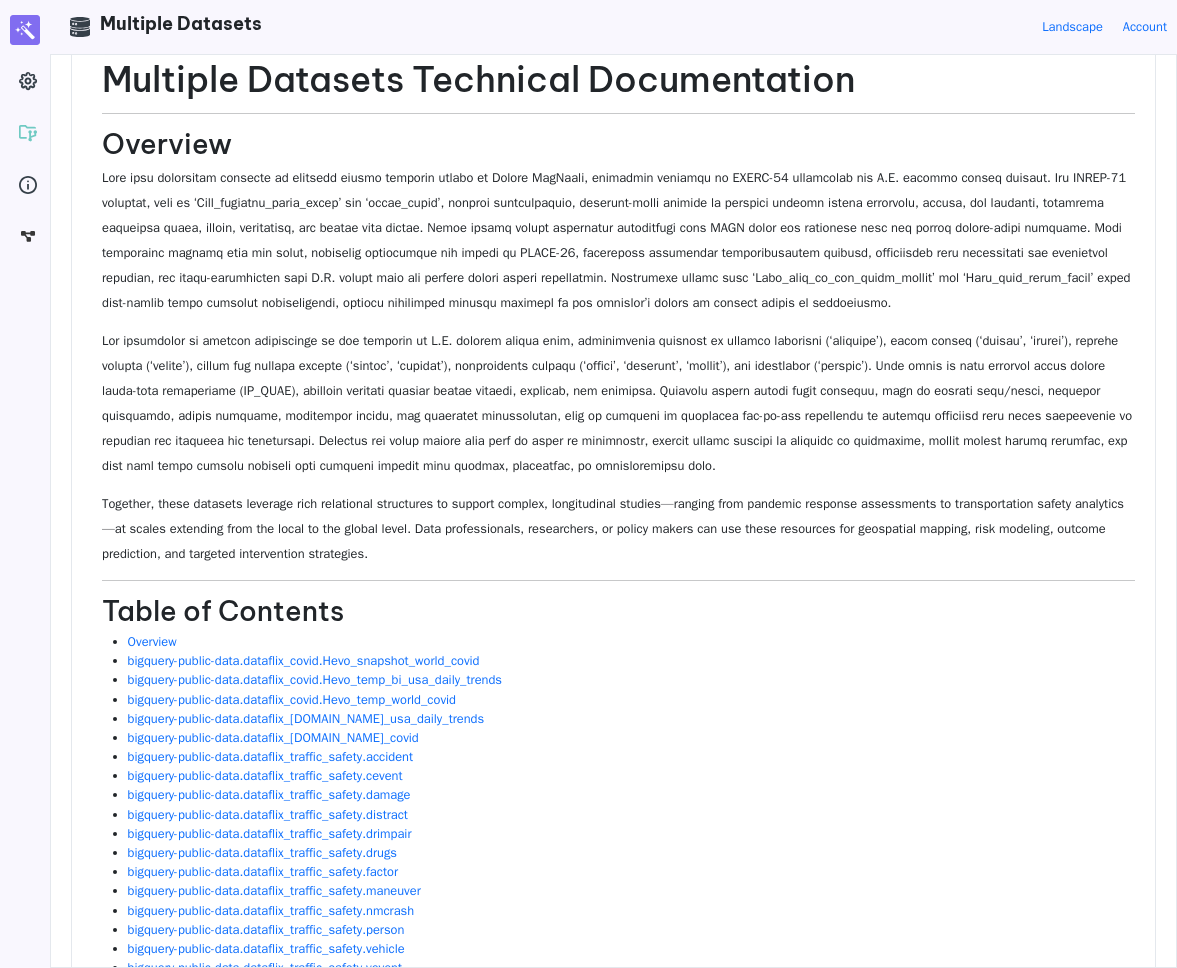 scroll, scrollTop: 354, scrollLeft: 0, axis: vertical 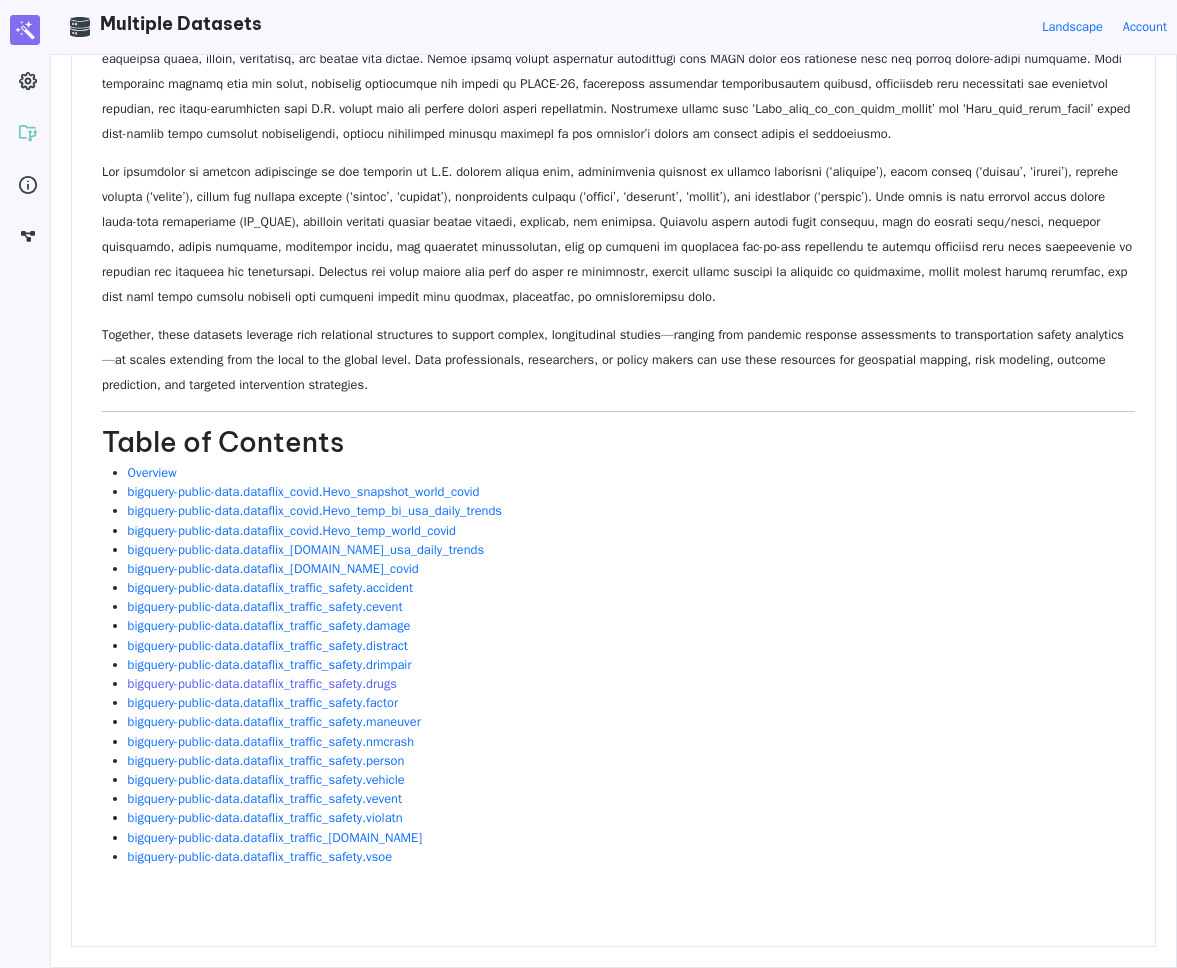click on "bigquery-public-data.dataflix_traffic_safety.drugs" at bounding box center (262, 684) 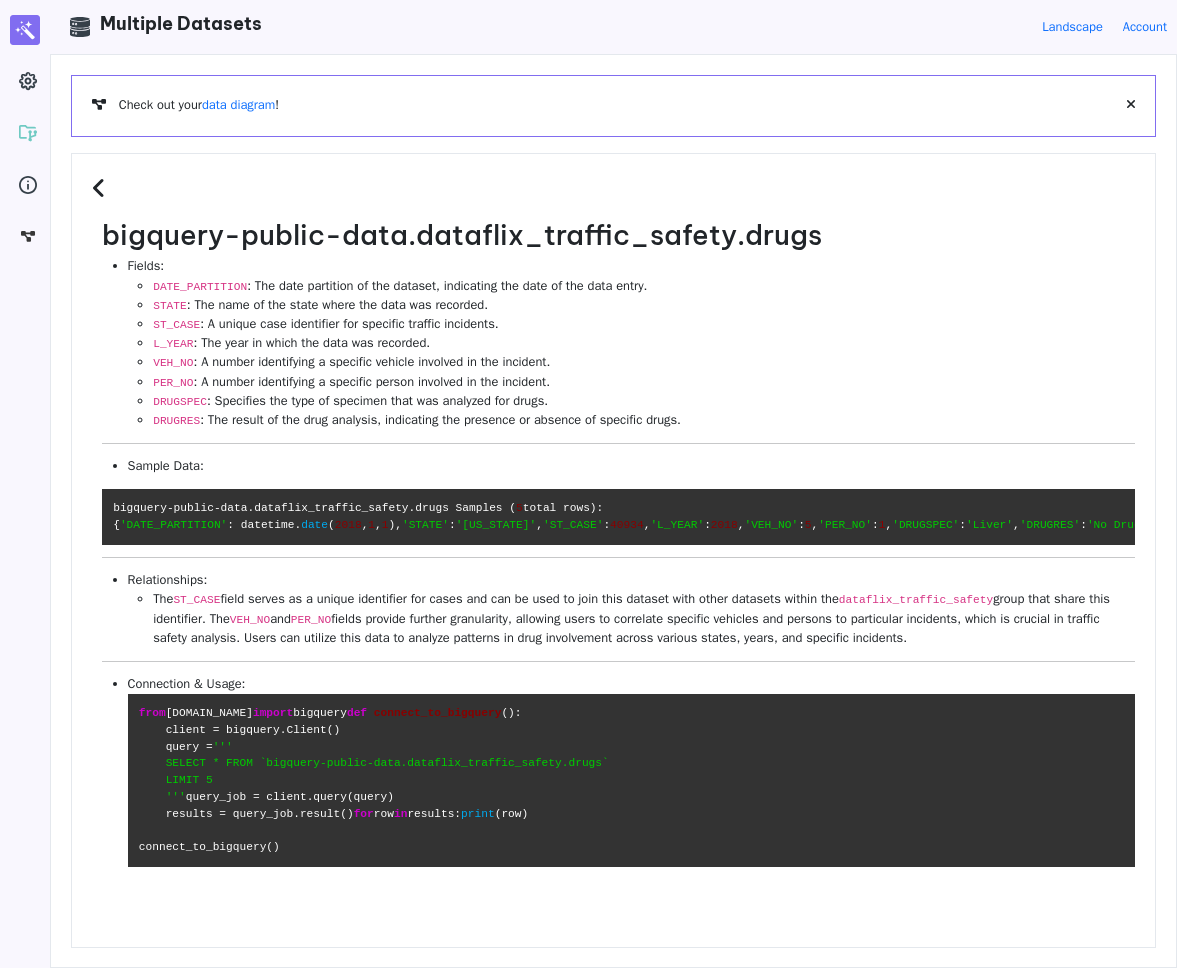 scroll, scrollTop: 0, scrollLeft: 0, axis: both 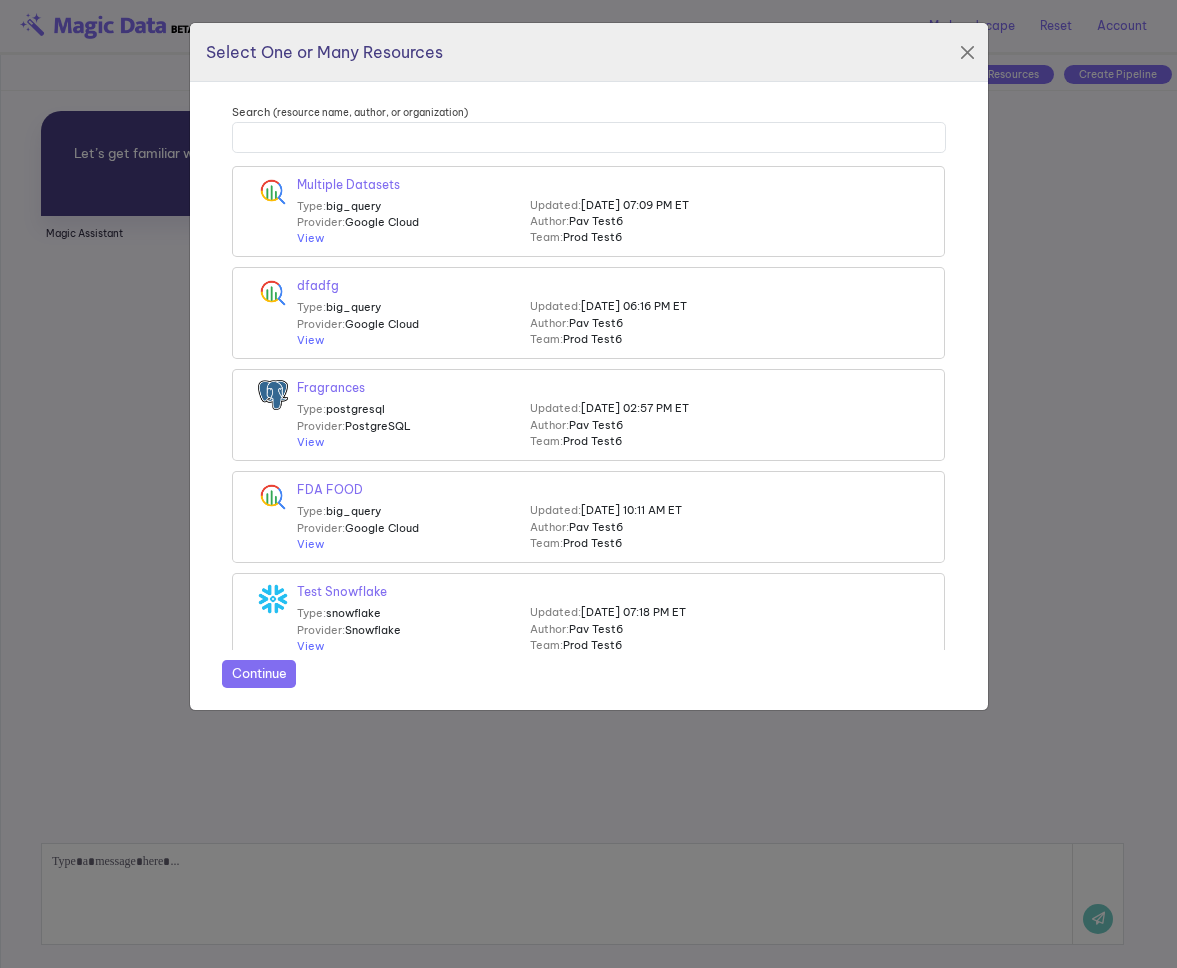 click on "Provider:  Google Cloud" at bounding box center [414, 222] 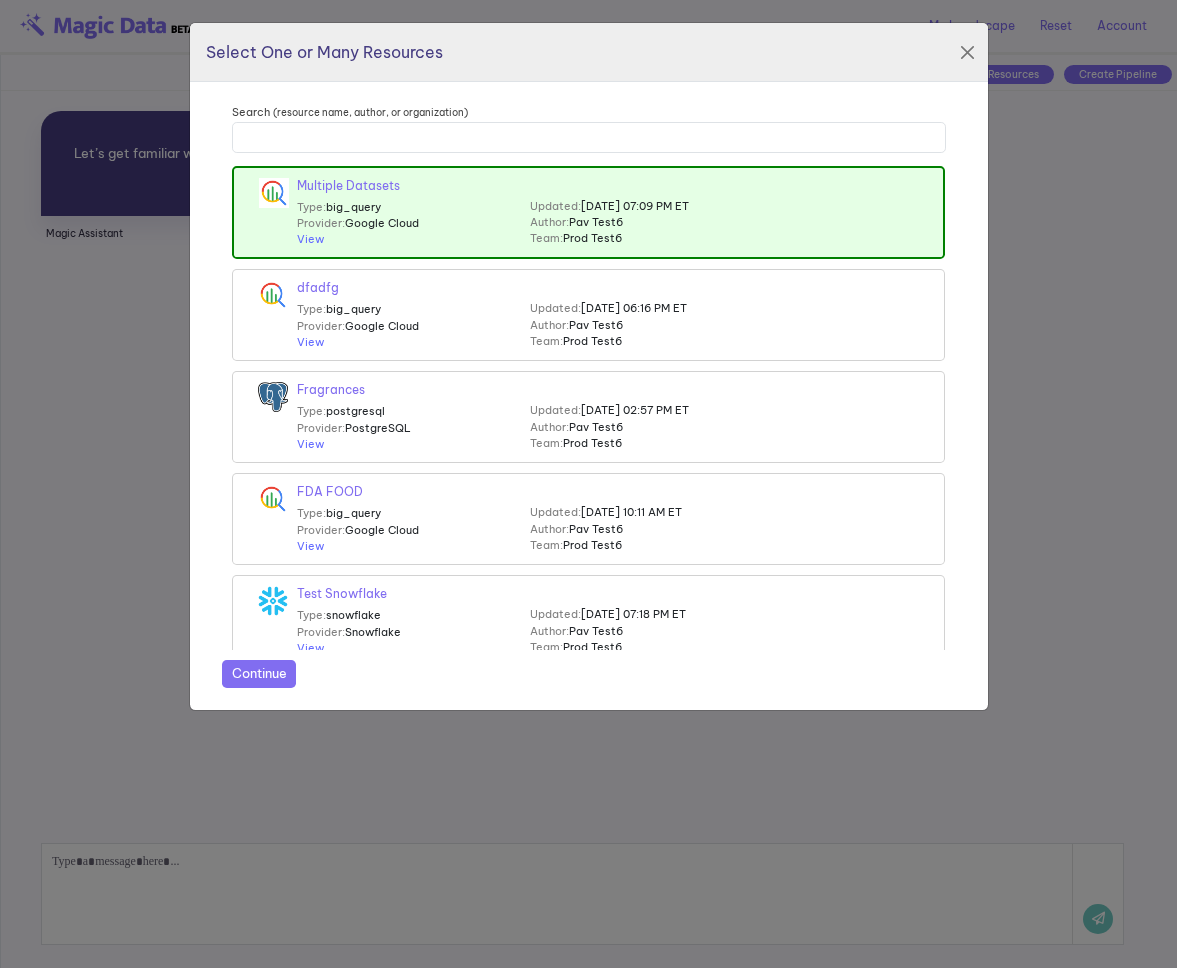 click on "Continue" at bounding box center (259, 674) 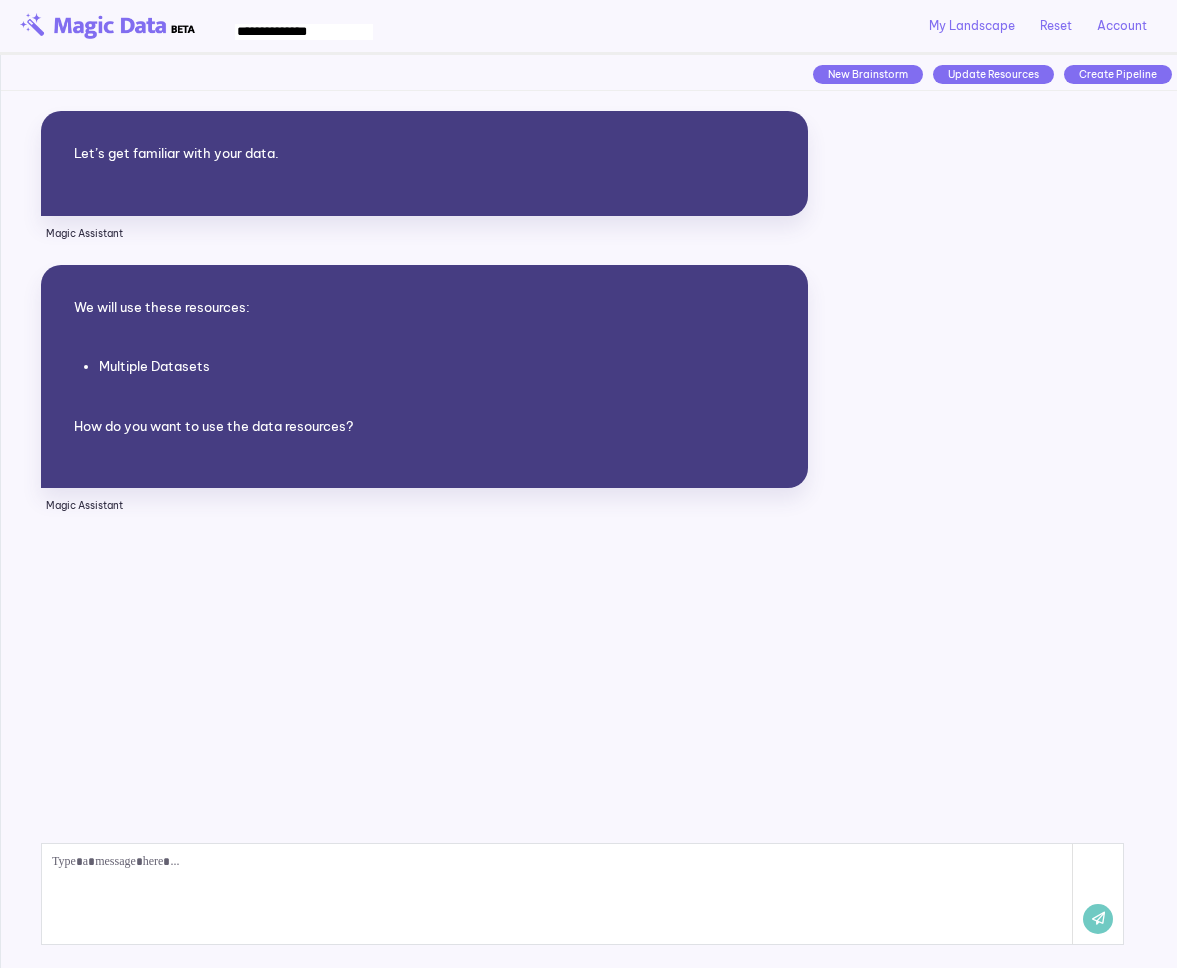 click at bounding box center [557, 894] 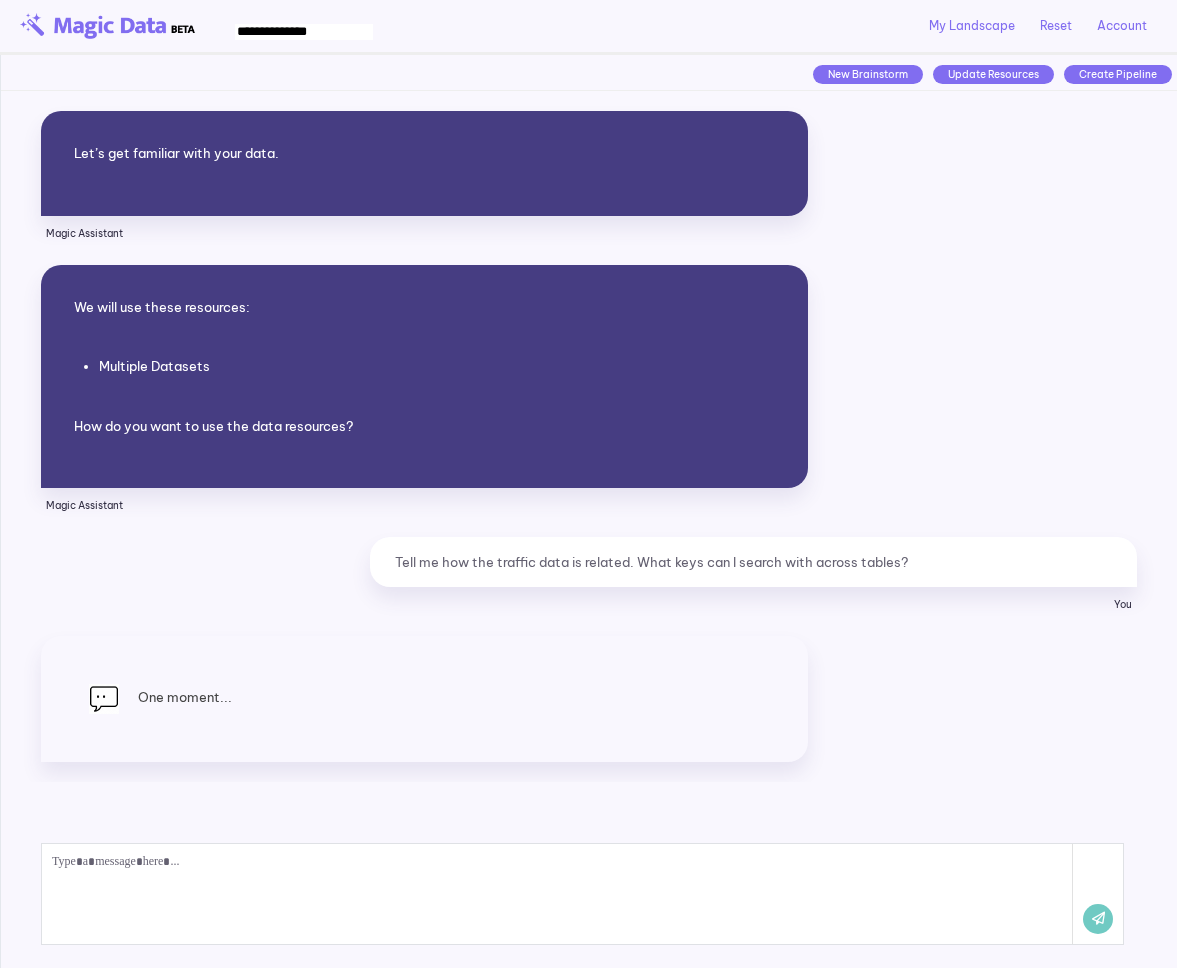 click on "Let’s get familiar with your data.
Magic Assistant We will use these resources:
Multiple Datasets
How do you want to use the data resources?
Magic Assistant Tell me how the traffic data is related. What keys can I search with across tables? You" at bounding box center [589, 367] 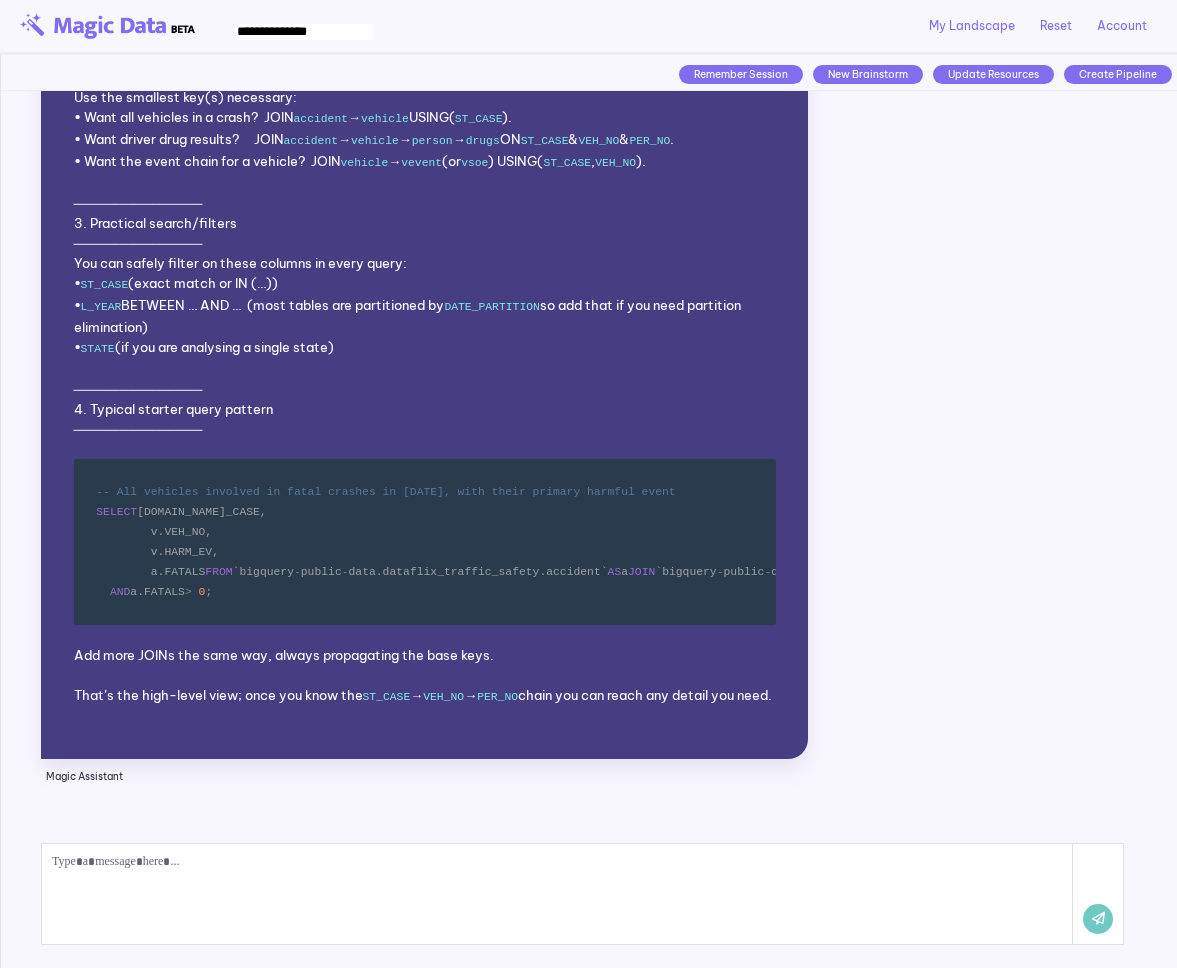 scroll, scrollTop: 2094, scrollLeft: 0, axis: vertical 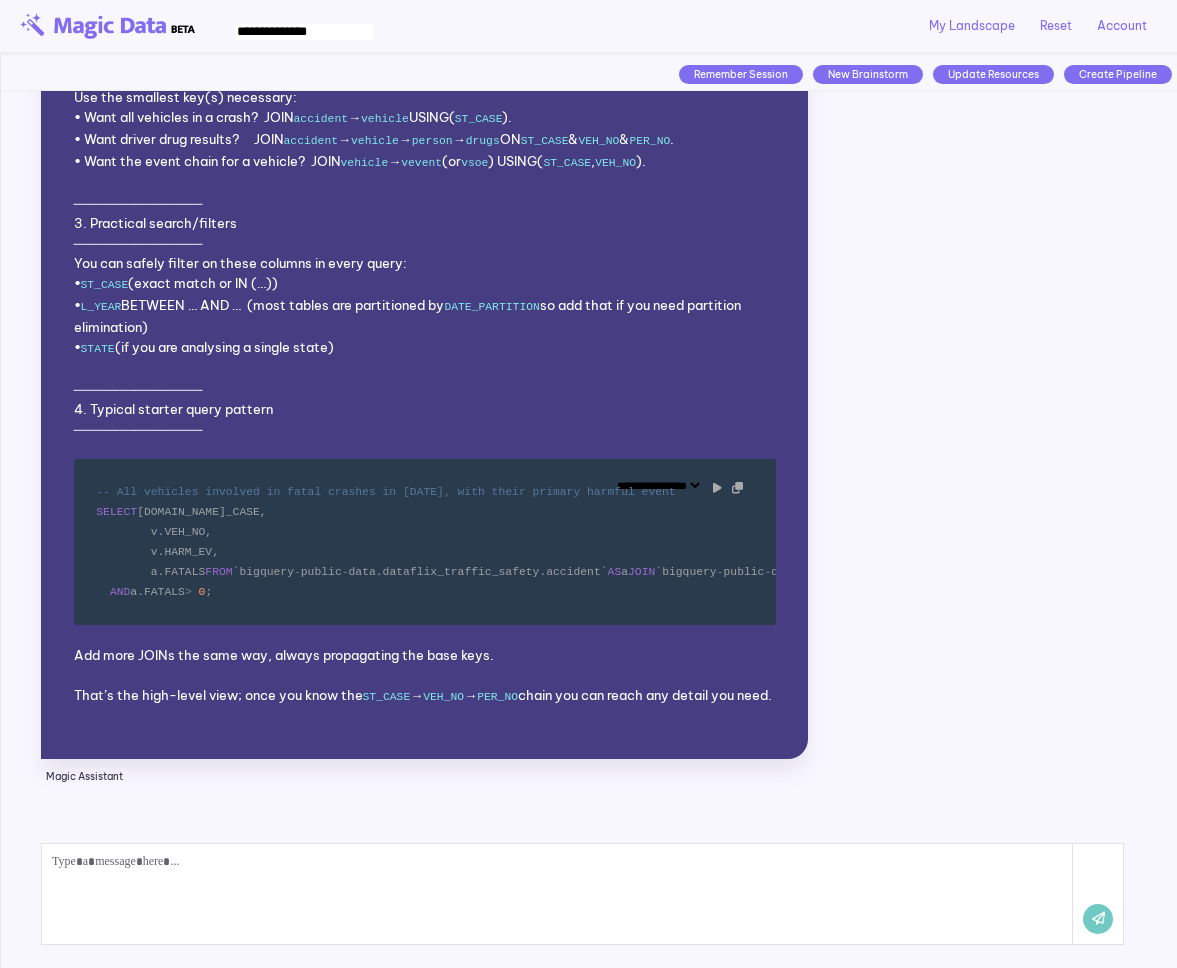 click at bounding box center [717, 487] 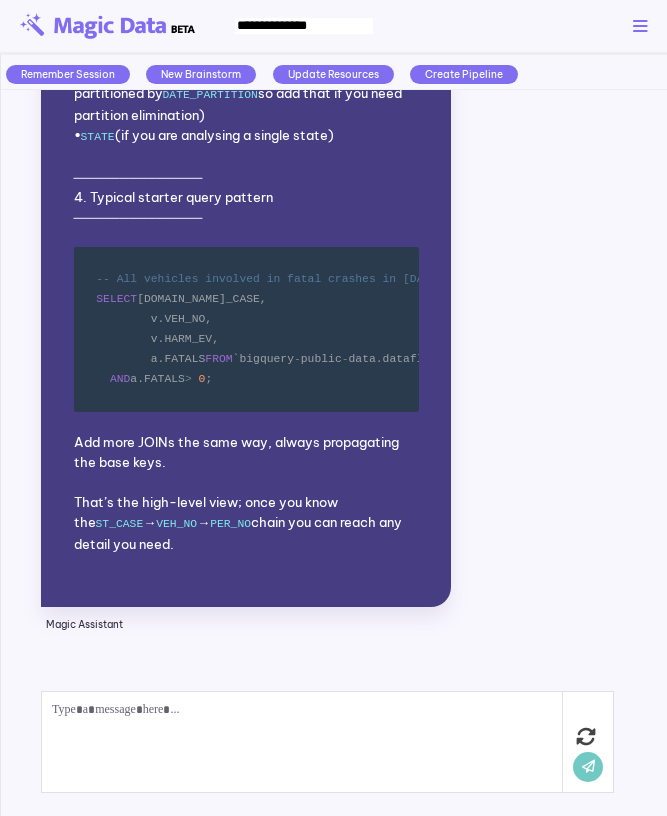 scroll, scrollTop: 2612, scrollLeft: 0, axis: vertical 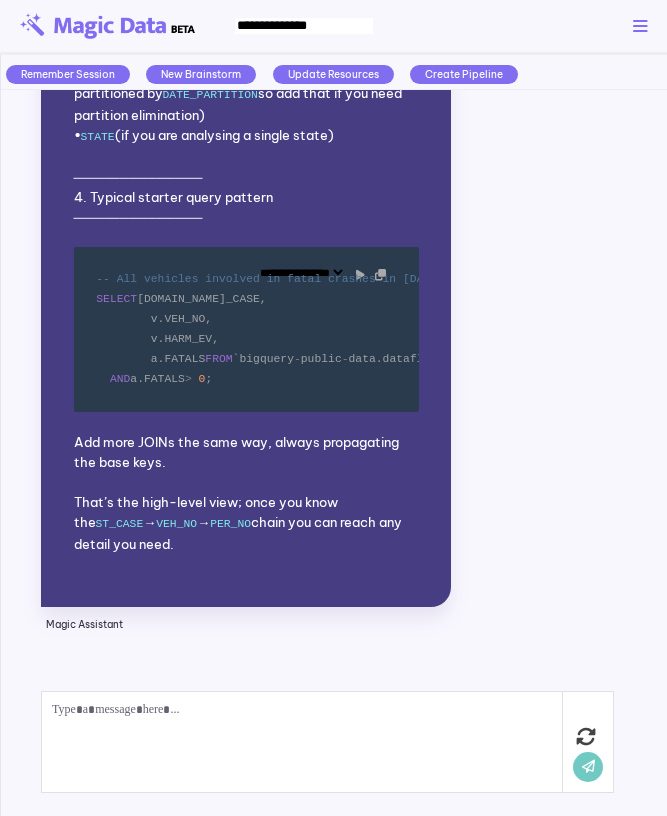 click on "-- All vehicles involved in fatal crashes in [DATE], with their primary harmful event" at bounding box center (385, 279) 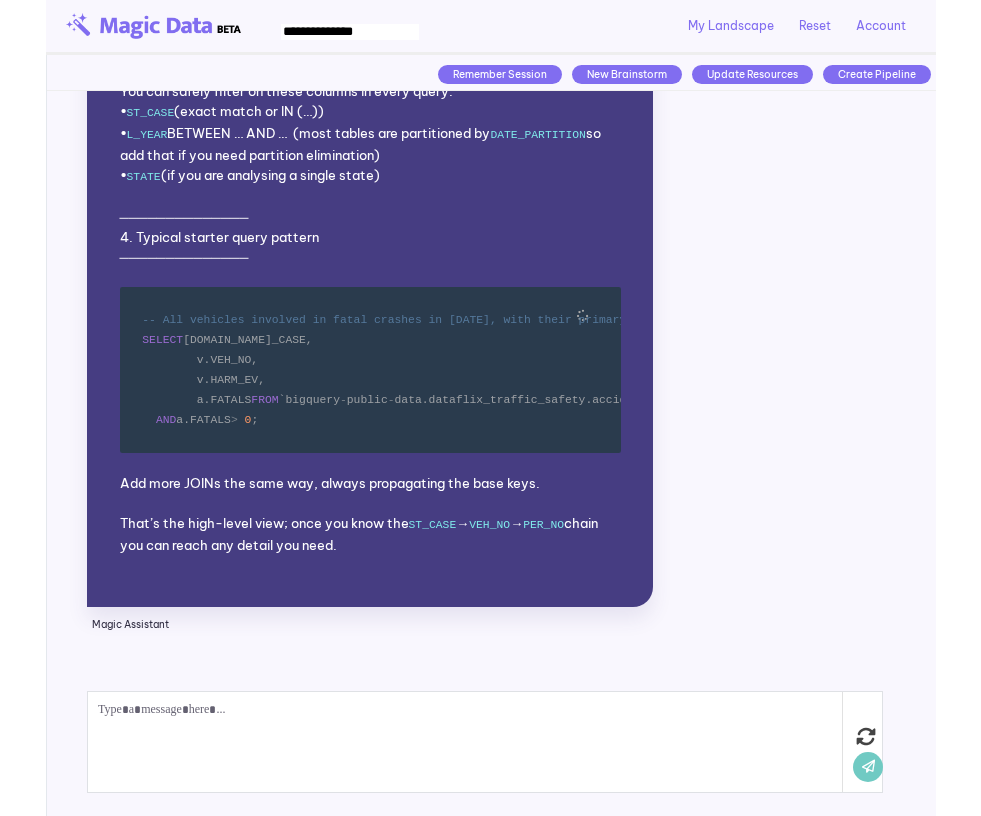 scroll, scrollTop: 2285, scrollLeft: 0, axis: vertical 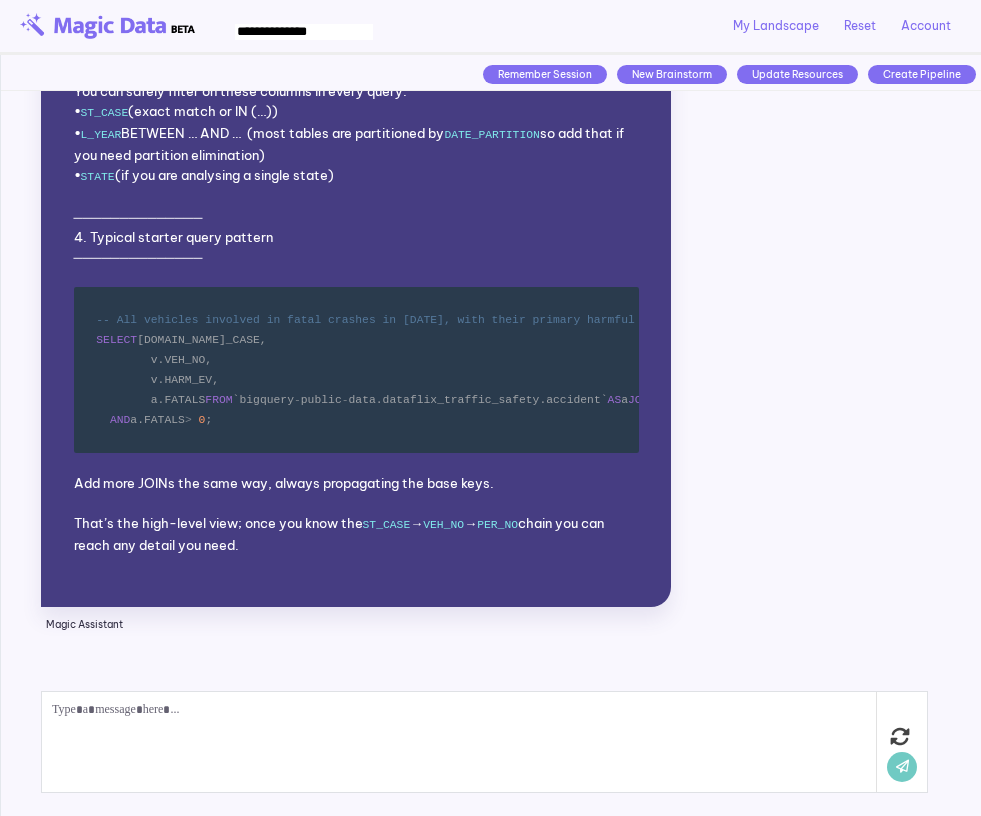 click on "Let’s get familiar with your data.
Magic Assistant We will use these resources:
Multiple Datasets
How do you want to use the data resources?
Magic Assistant Tell me how the traffic data is related. What keys can I search with across tables? You Here is a quick orientation to the traffic-safety portion of your BigQuery resource (dataset group:  bigquery-public-data.dataflix_traffic_safety ).  Think of every crash record as a hierarchy that starts with the accident (one row per crash) and then fans out to vehicles, people, and specialised detail tables.
──────────────
Core unique identifiers
──────────────
•  ST_CASE    – Integer that uniquely identifies a crash record across  all  tables.  This is the primary key you will join on first.
•  L_YEAR     – Crash year.  Helpful for partition pruning / checking duplicates but not unique on its own.
•  STATE      – State name.  Useful for filtering but not required for joins." at bounding box center [491, -546] 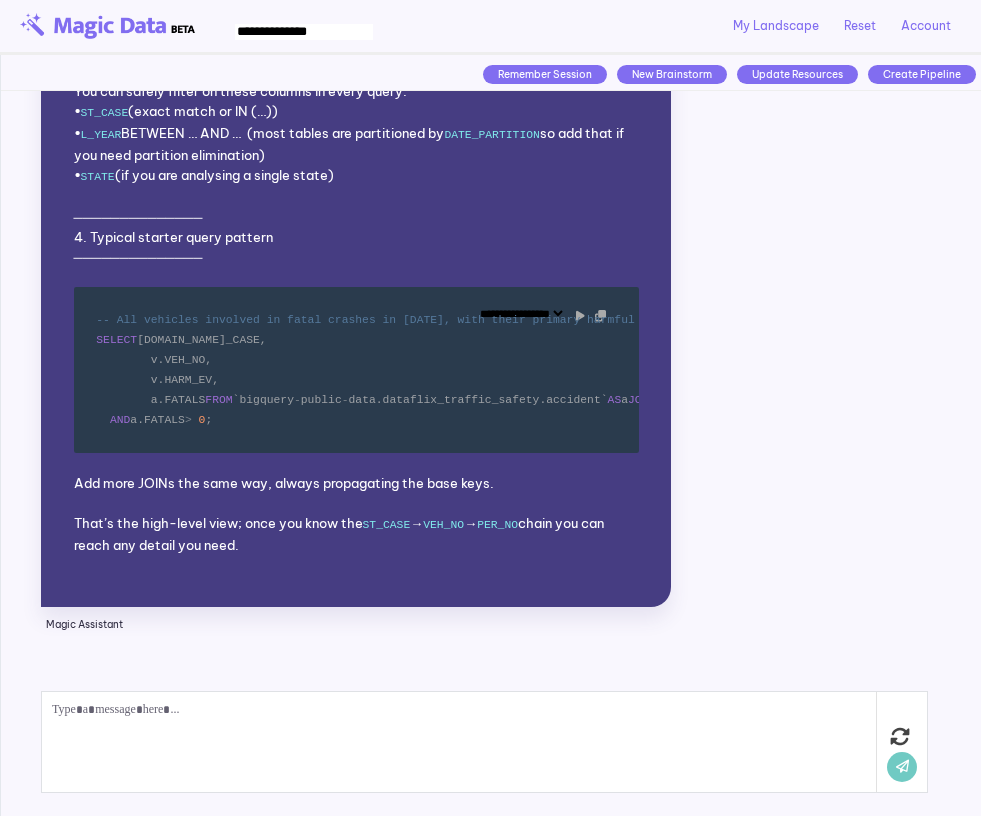 click on "-- All vehicles involved in fatal crashes in 2015, with their primary harmful event" at bounding box center [385, 320] 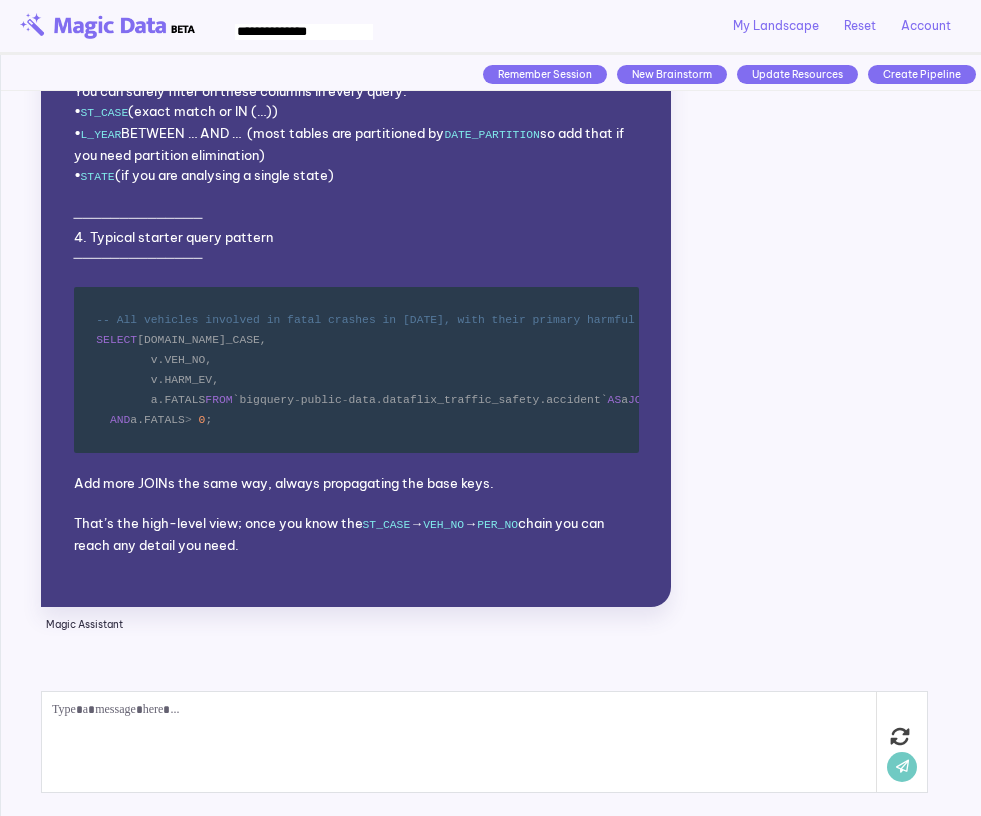 click on "Let’s get familiar with your data.
Magic Assistant We will use these resources:
Multiple Datasets
How do you want to use the data resources?
Magic Assistant Tell me how the traffic data is related. What keys can I search with across tables? You Here is a quick orientation to the traffic-safety portion of your BigQuery resource (dataset group:  bigquery-public-data.dataflix_traffic_safety ).  Think of every crash record as a hierarchy that starts with the accident (one row per crash) and then fans out to vehicles, people, and specialised detail tables.
──────────────
Core unique identifiers
──────────────
•  ST_CASE    – Integer that uniquely identifies a crash record across  all  tables.  This is the primary key you will join on first.
•  L_YEAR     – Crash year.  Helpful for partition pruning / checking duplicates but not unique on its own.
•  STATE      – State name.  Useful for filtering but not required for joins." at bounding box center (491, -546) 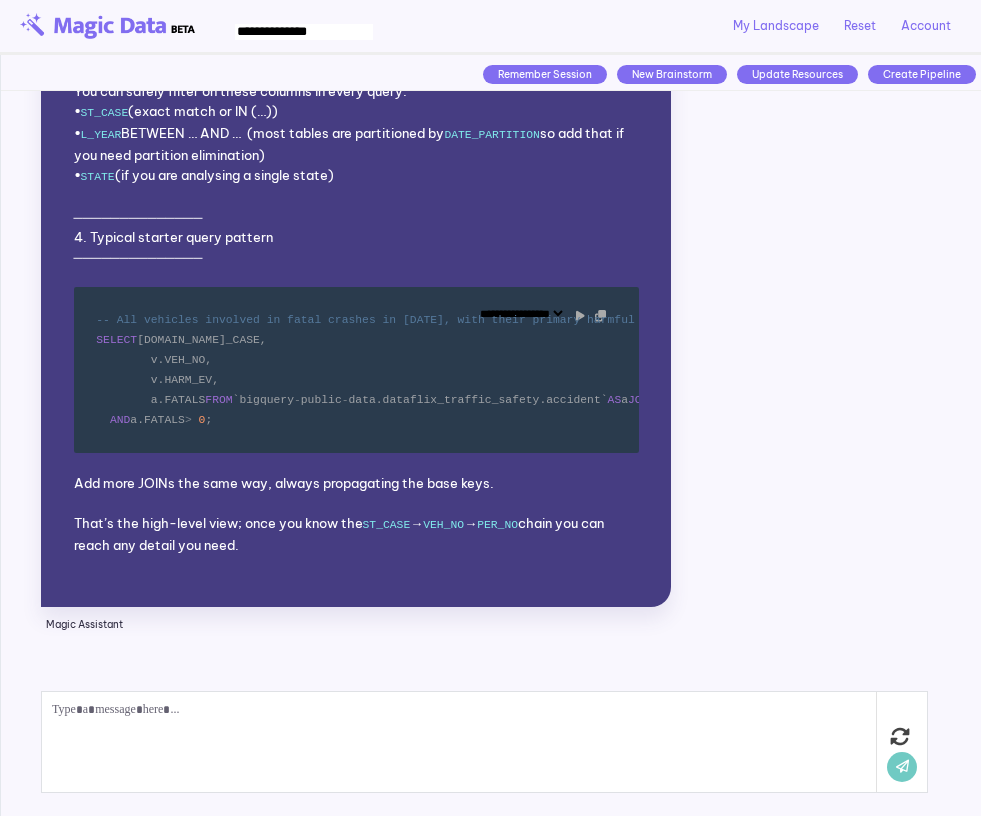 drag, startPoint x: 251, startPoint y: 454, endPoint x: 199, endPoint y: 416, distance: 64.40497 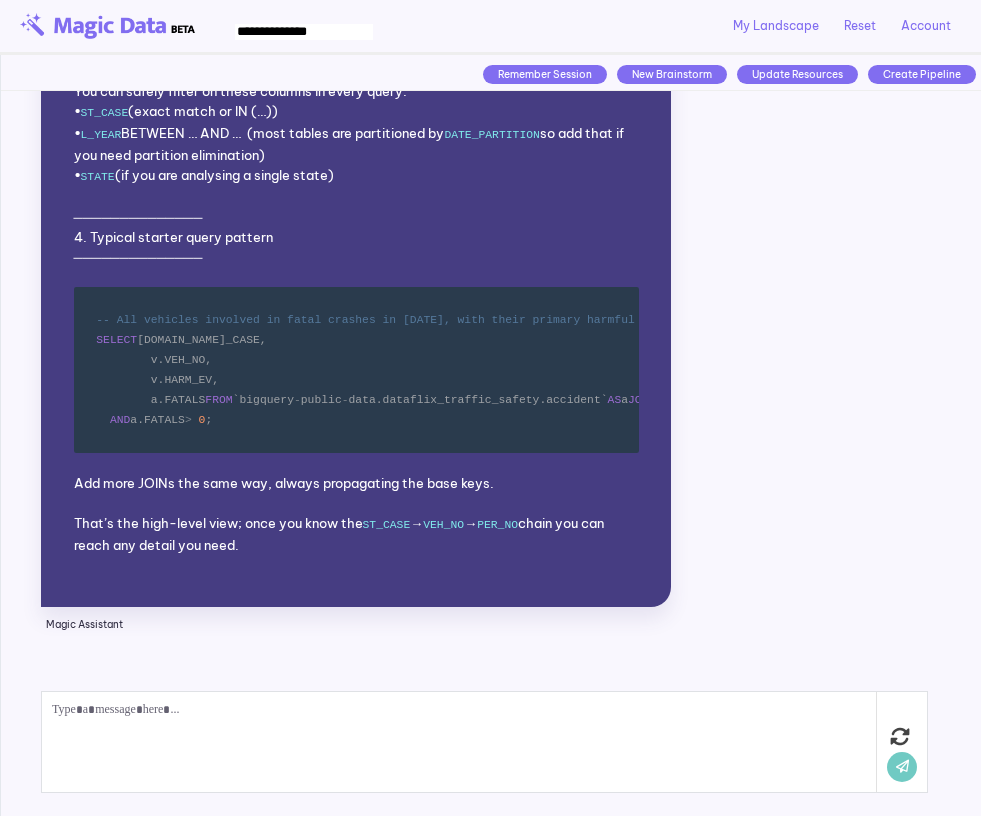scroll, scrollTop: 2301, scrollLeft: 0, axis: vertical 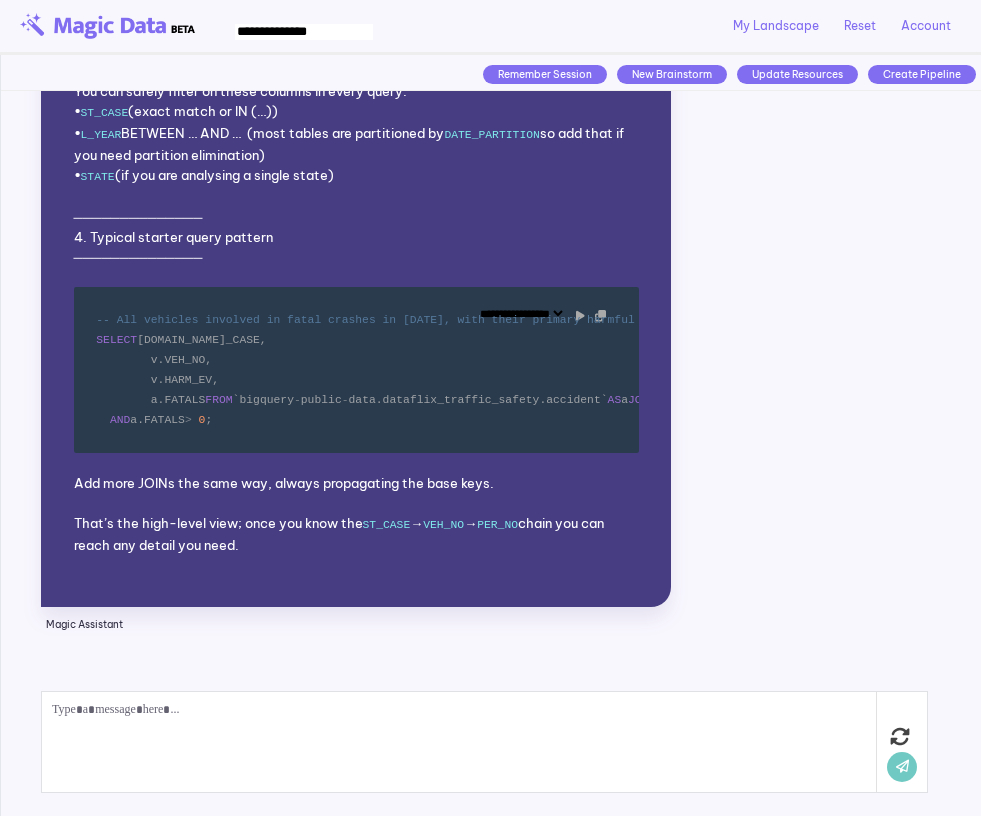 click on "-- All vehicles involved in fatal crashes in [DATE], with their primary harmful event" at bounding box center [385, 320] 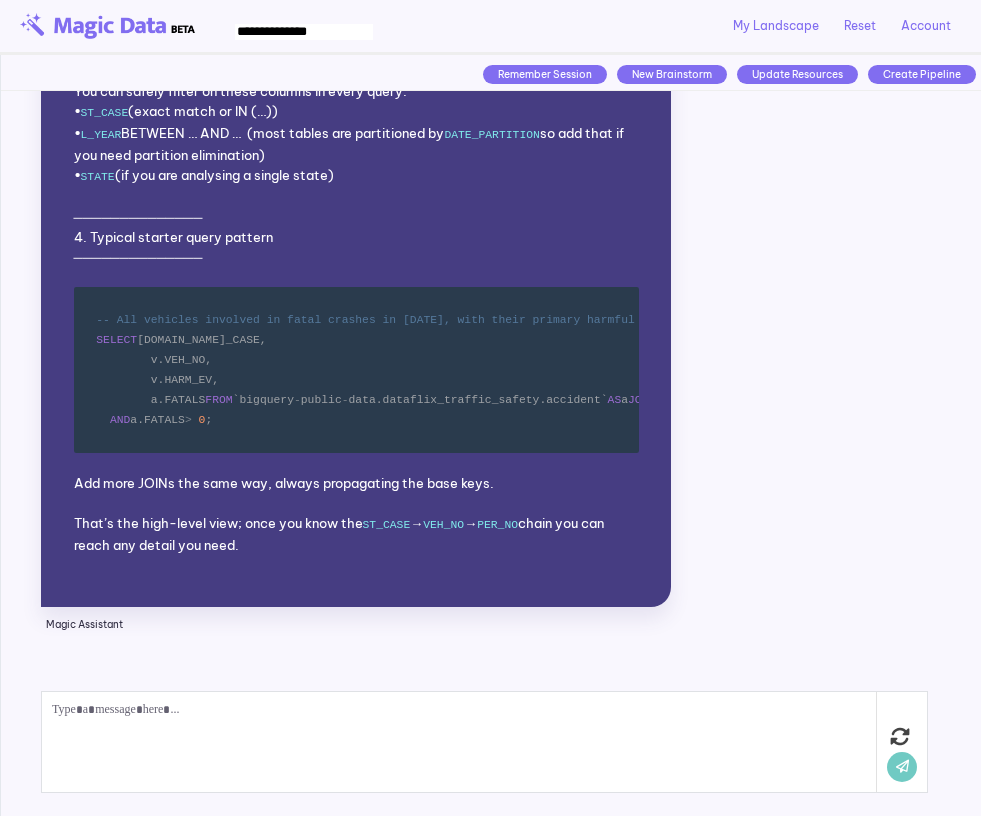 click at bounding box center [459, 742] 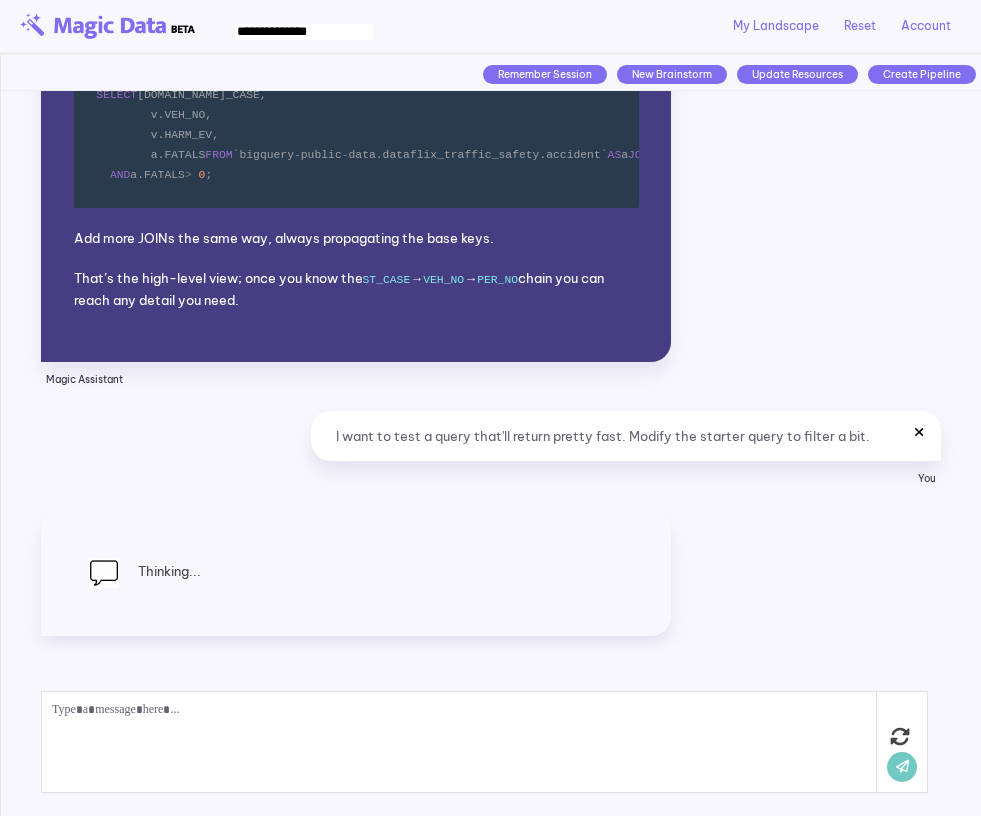 scroll, scrollTop: 2546, scrollLeft: 0, axis: vertical 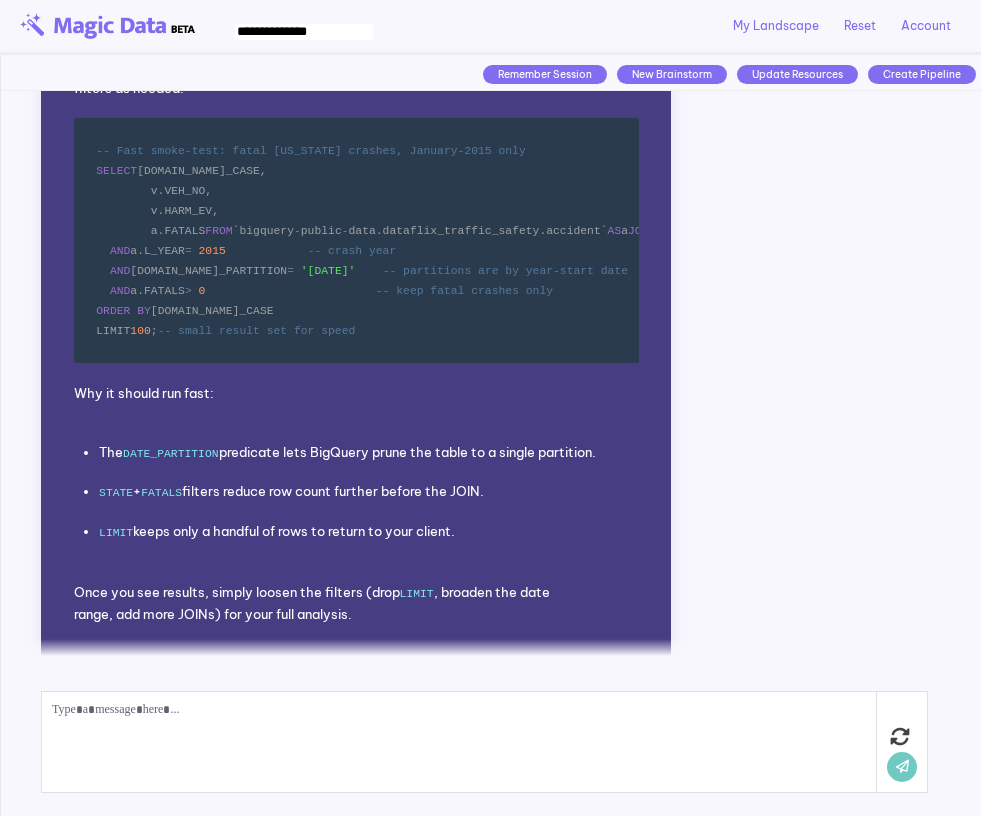 click at bounding box center (612, -133) 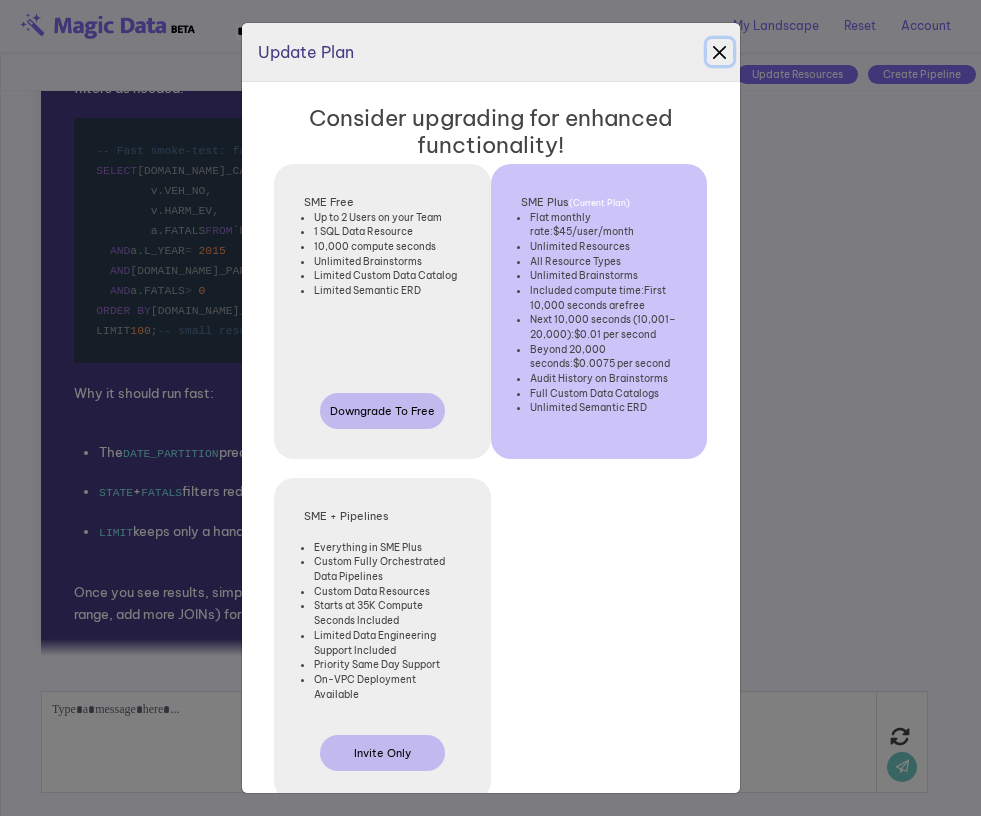 click at bounding box center [720, 52] 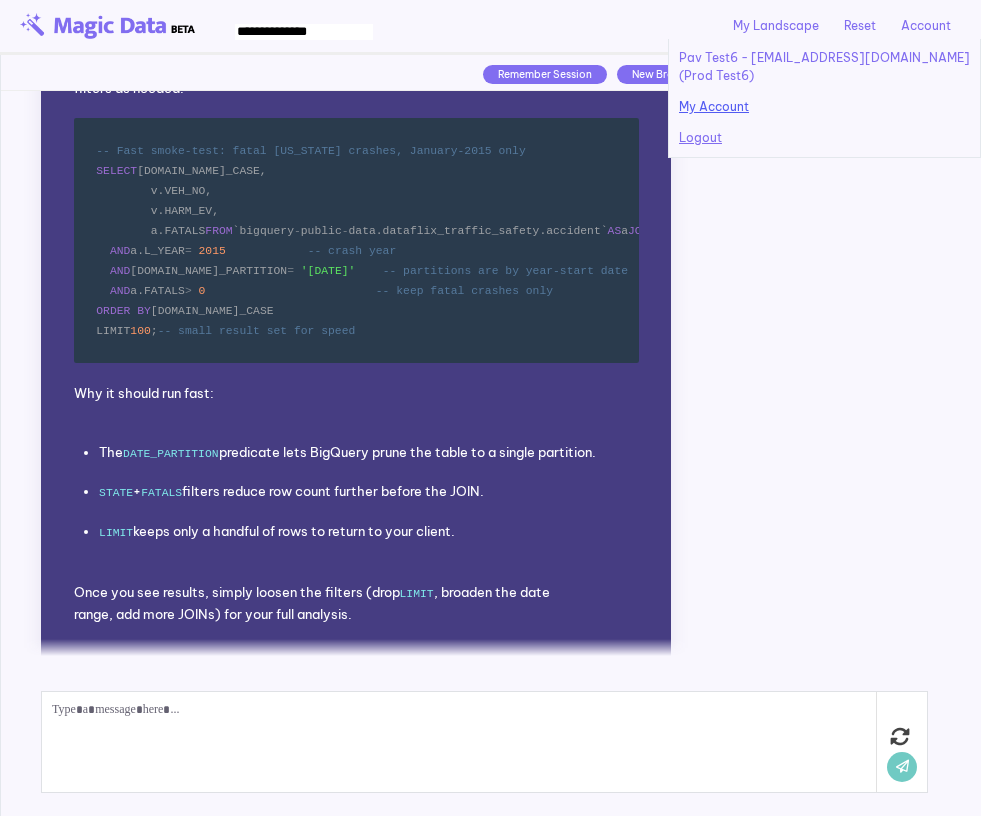 click on "My Account" at bounding box center [824, 107] 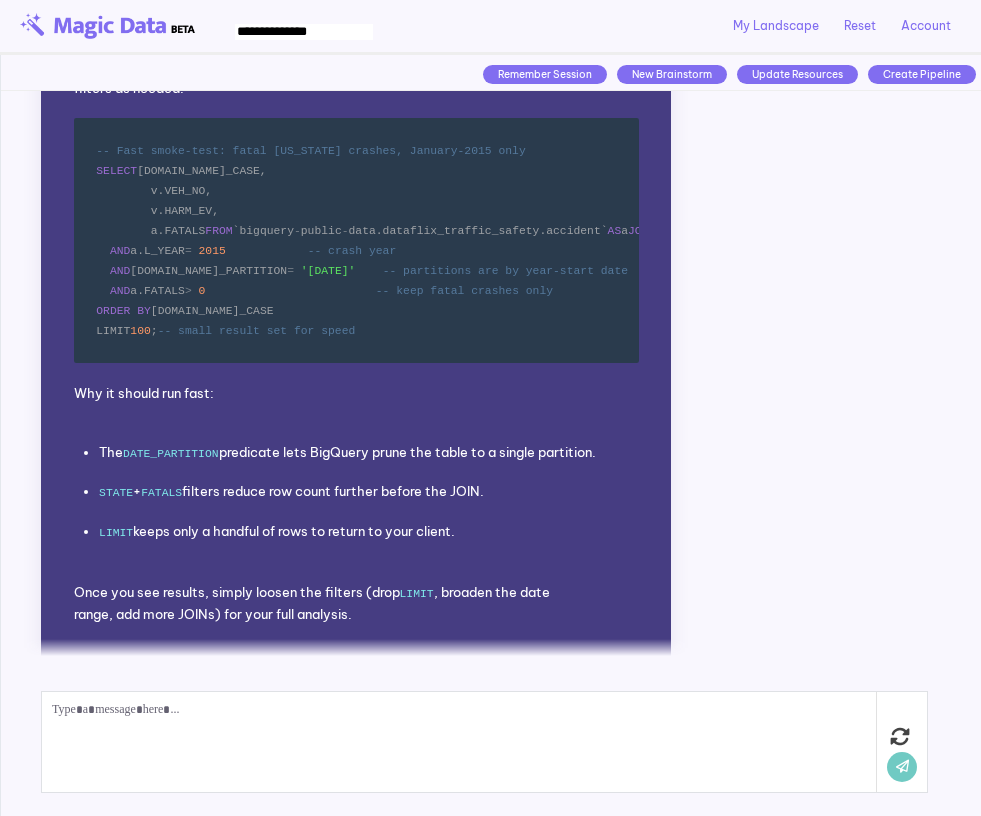 click at bounding box center (612, -133) 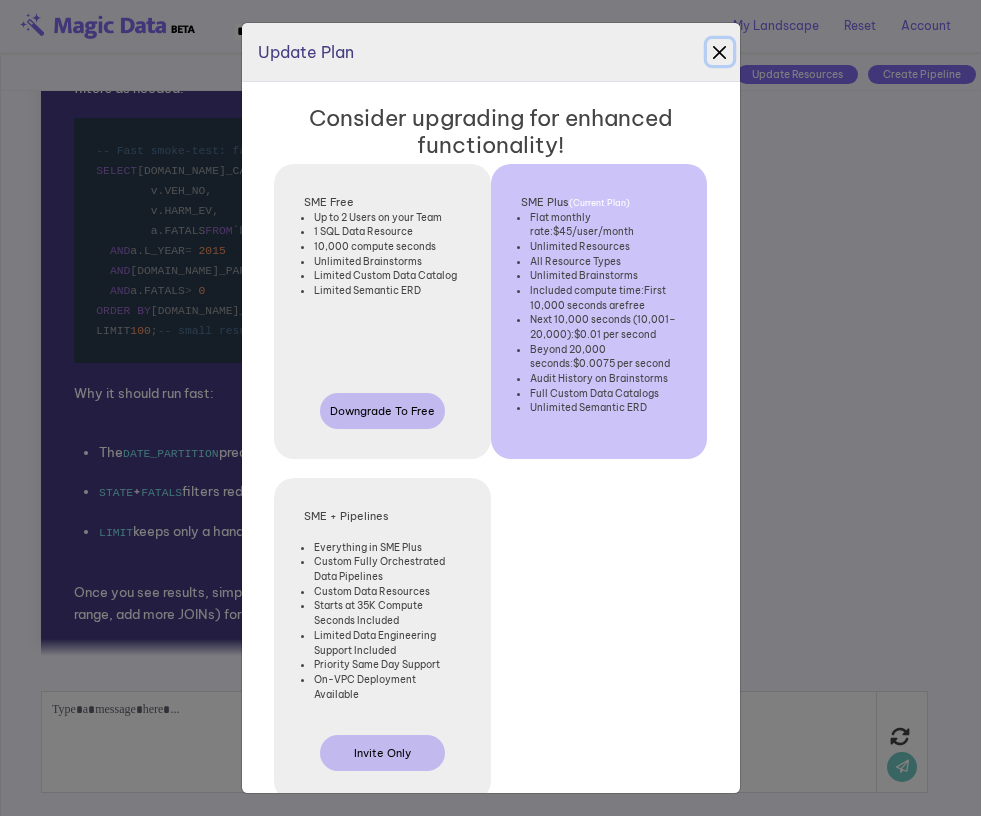 click at bounding box center [720, 52] 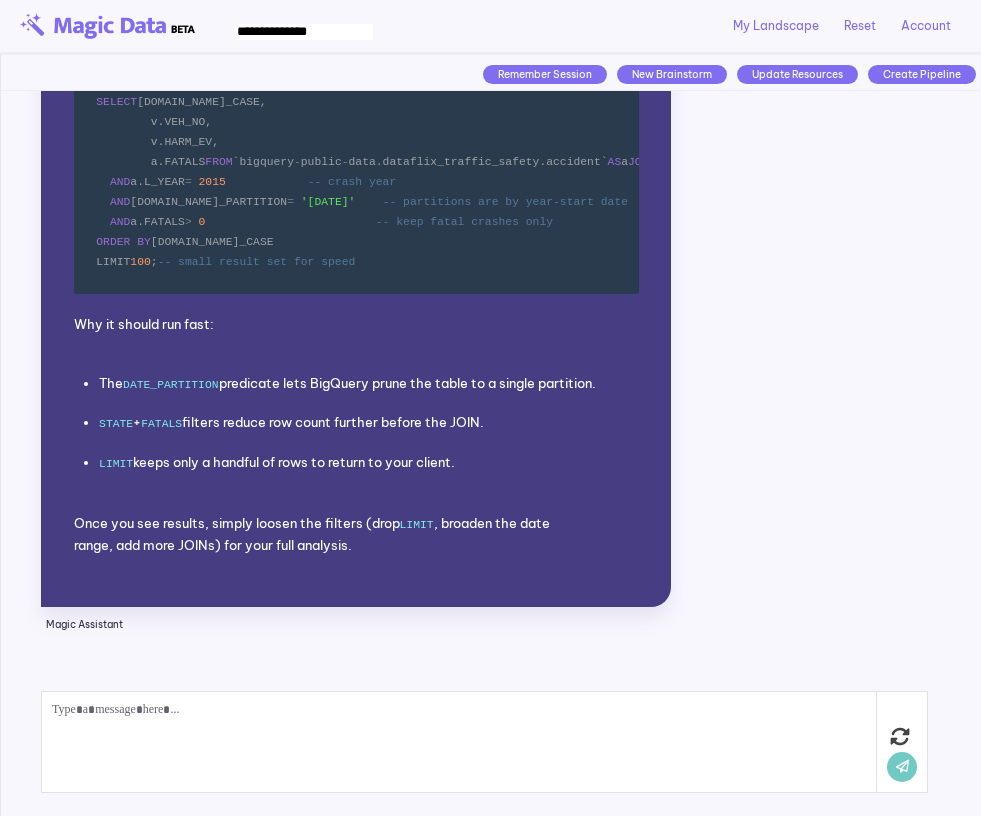 scroll, scrollTop: 2851, scrollLeft: 0, axis: vertical 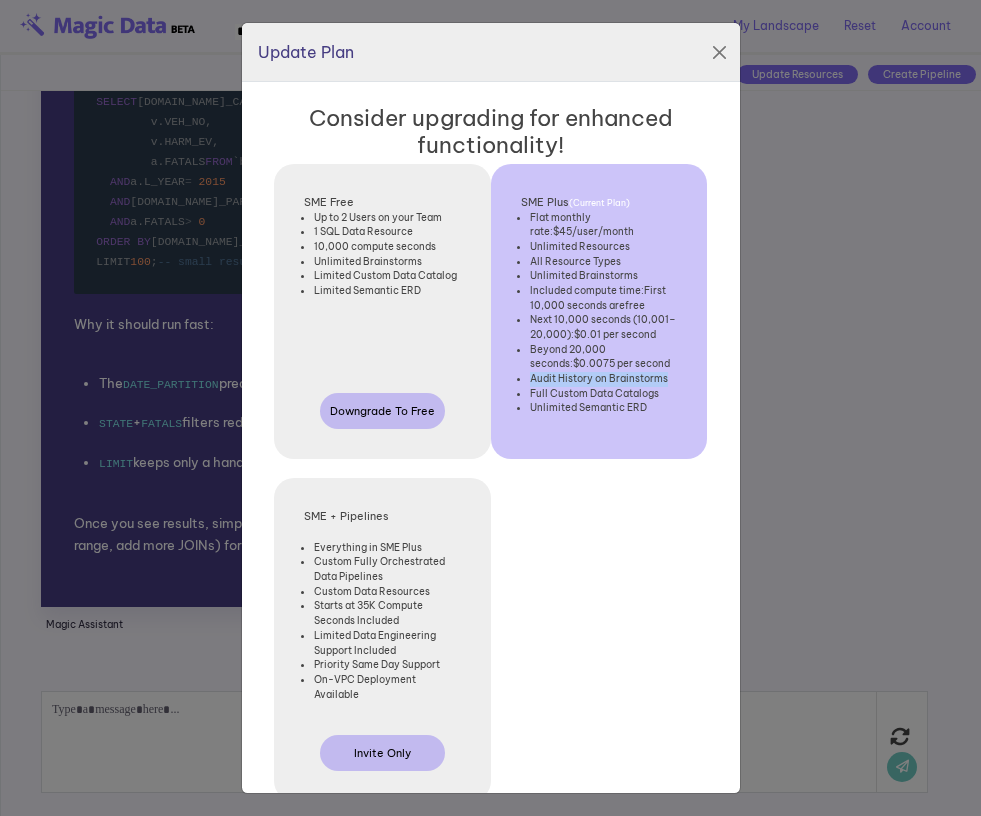 drag, startPoint x: 530, startPoint y: 379, endPoint x: 673, endPoint y: 383, distance: 143.05594 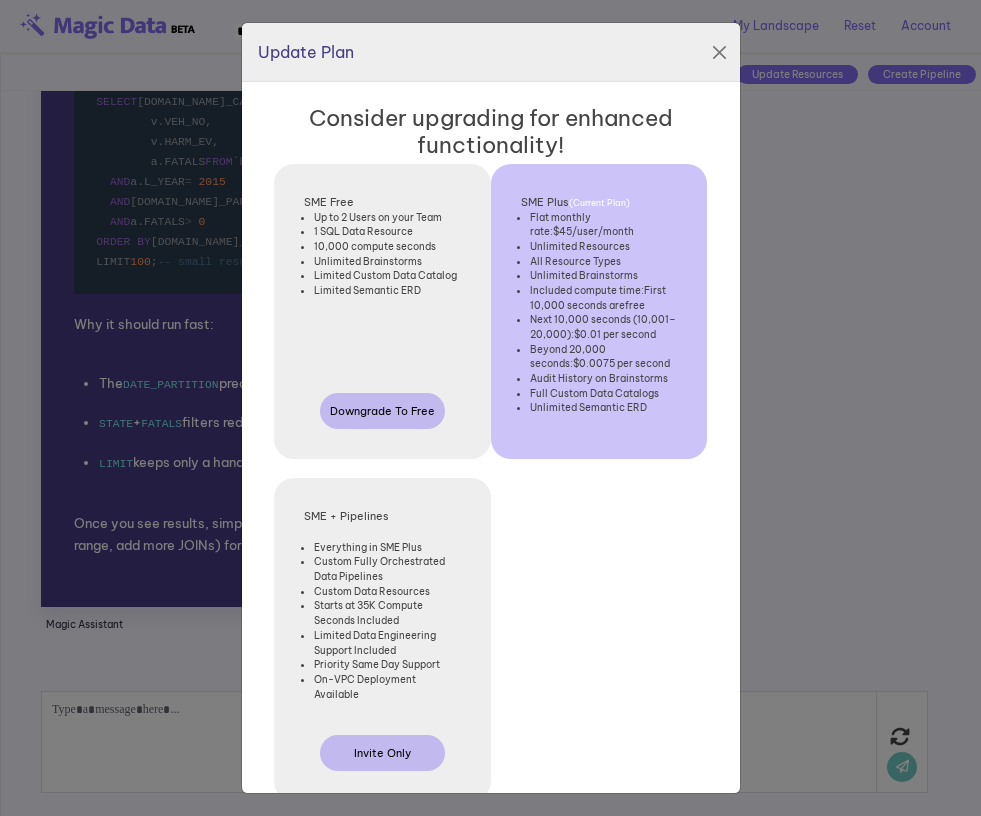 click on "Update Plan
Consider upgrading for enhanced functionality!
SME Free
Up to 2 Users on your Team
1 SQL Data Resource
10,000 compute seconds
Unlimited Brainstorms
Limited Custom Data Catalog
Limited Semantic ERD
Downgrade To Free
SME Plus" at bounding box center (490, 408) 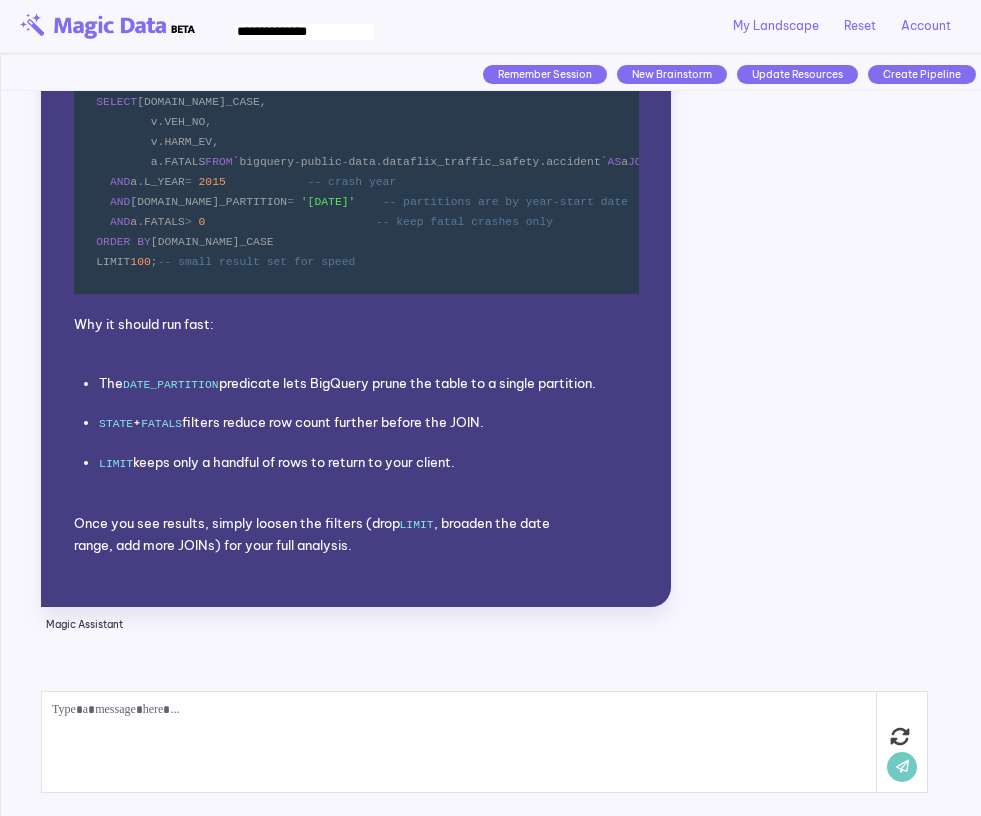 scroll, scrollTop: 3092, scrollLeft: 0, axis: vertical 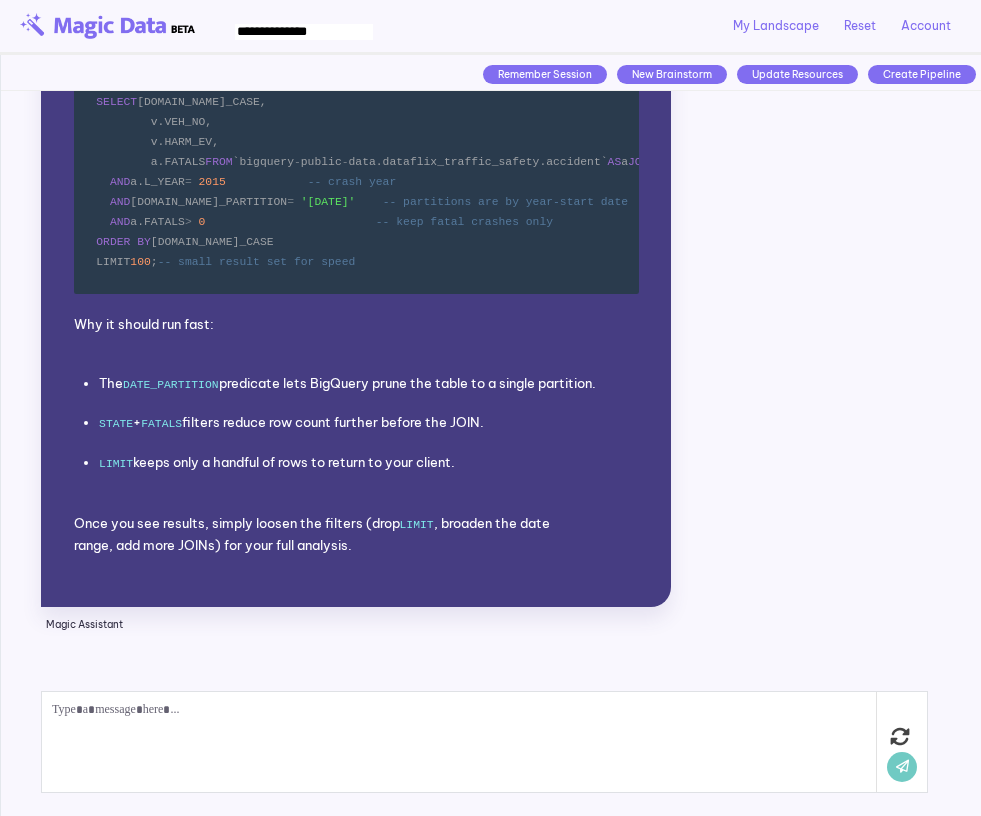 click at bounding box center [580, 77] 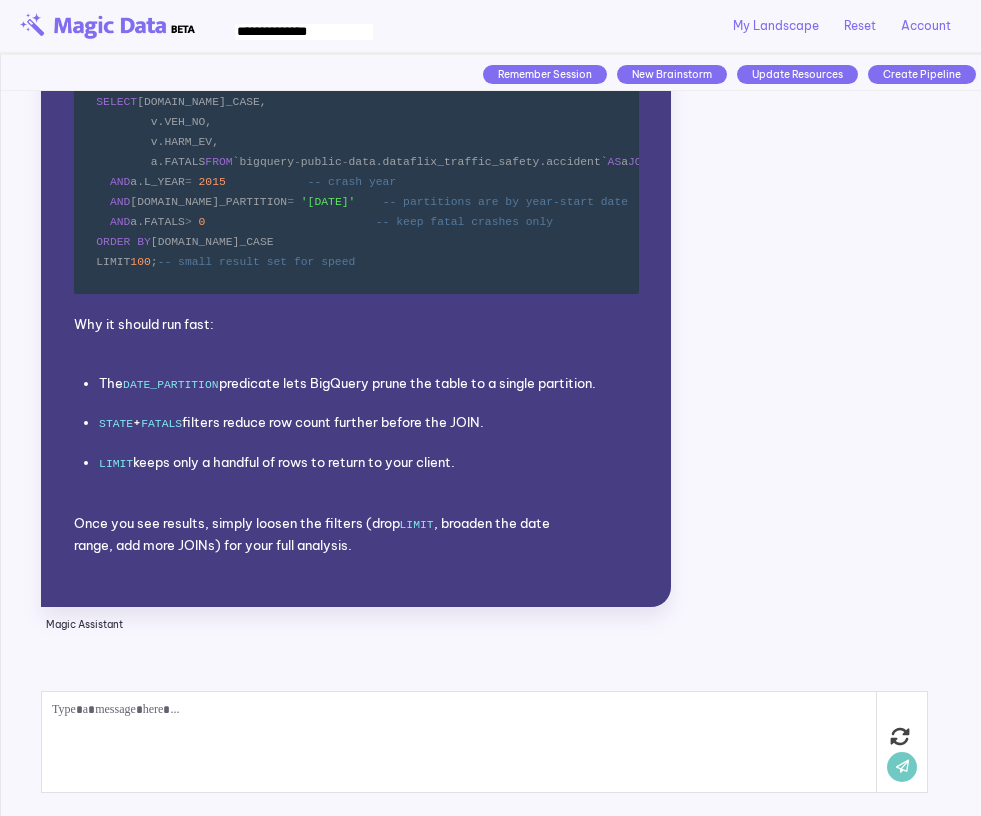 click on "Let’s get familiar with your data.
Magic Assistant We will use these resources:
Multiple Datasets
How do you want to use the data resources?
Magic Assistant Tell me how the traffic data is related. What keys can I search with across tables? You Here is a quick orientation to the traffic-safety portion of your BigQuery resource (dataset group:  bigquery-public-data.dataflix_traffic_safety ).  Think of every crash record as a hierarchy that starts with the accident (one row per crash) and then fans out to vehicles, people, and specialised detail tables.
──────────────
Core unique identifiers
──────────────
•  ST_CASE    – Integer that uniquely identifies a crash record across  all  tables.  This is the primary key you will join on first.
•  L_YEAR     – Crash year.  Helpful for partition pruning / checking duplicates but not unique on its own.
•  STATE      – State name.  Useful for filtering but not required for joins." at bounding box center [491, -1044] 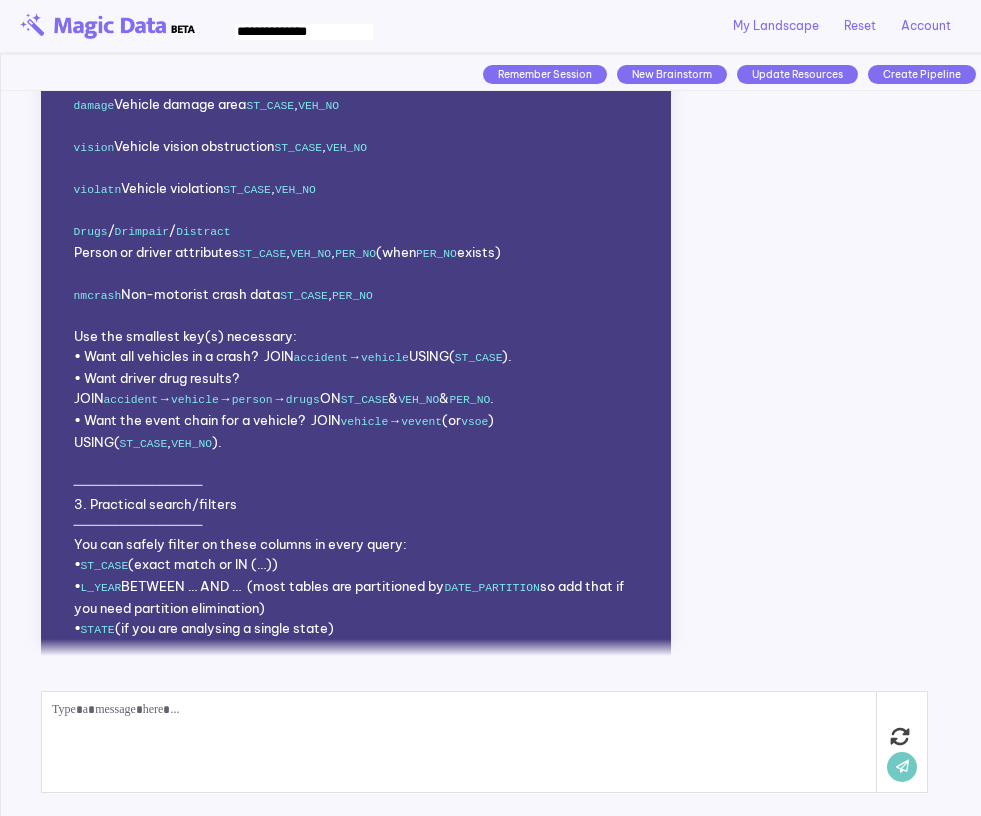 scroll, scrollTop: 1323, scrollLeft: 0, axis: vertical 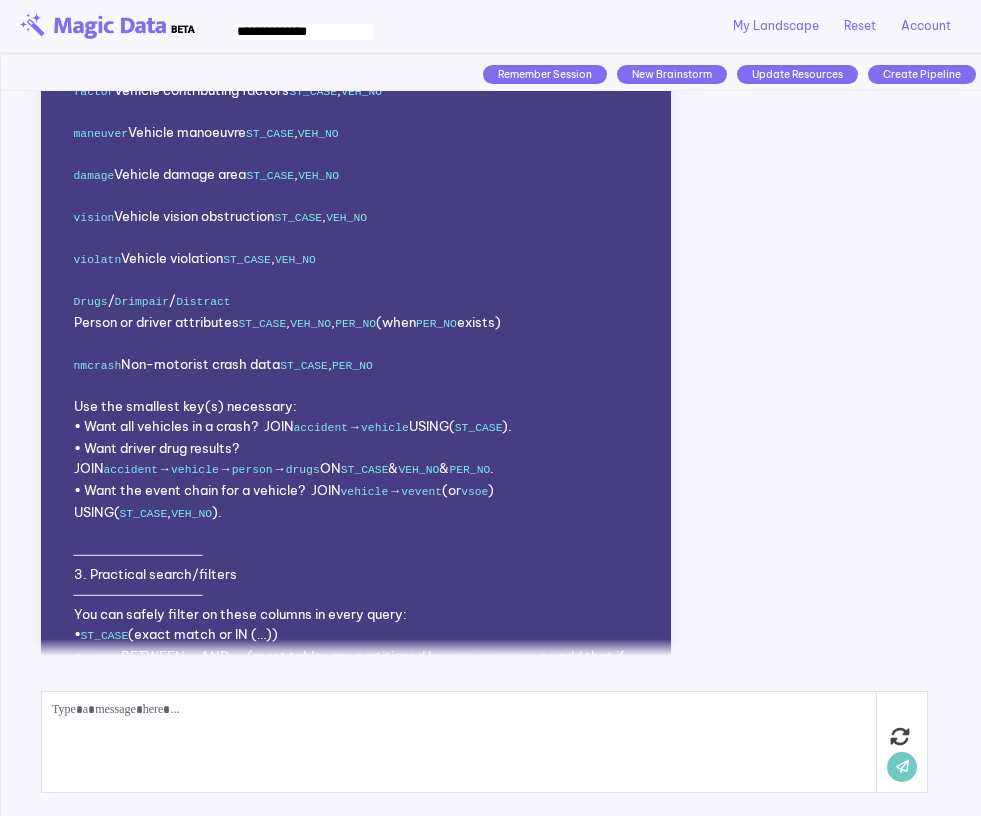 click on "Update Resources" at bounding box center [797, 74] 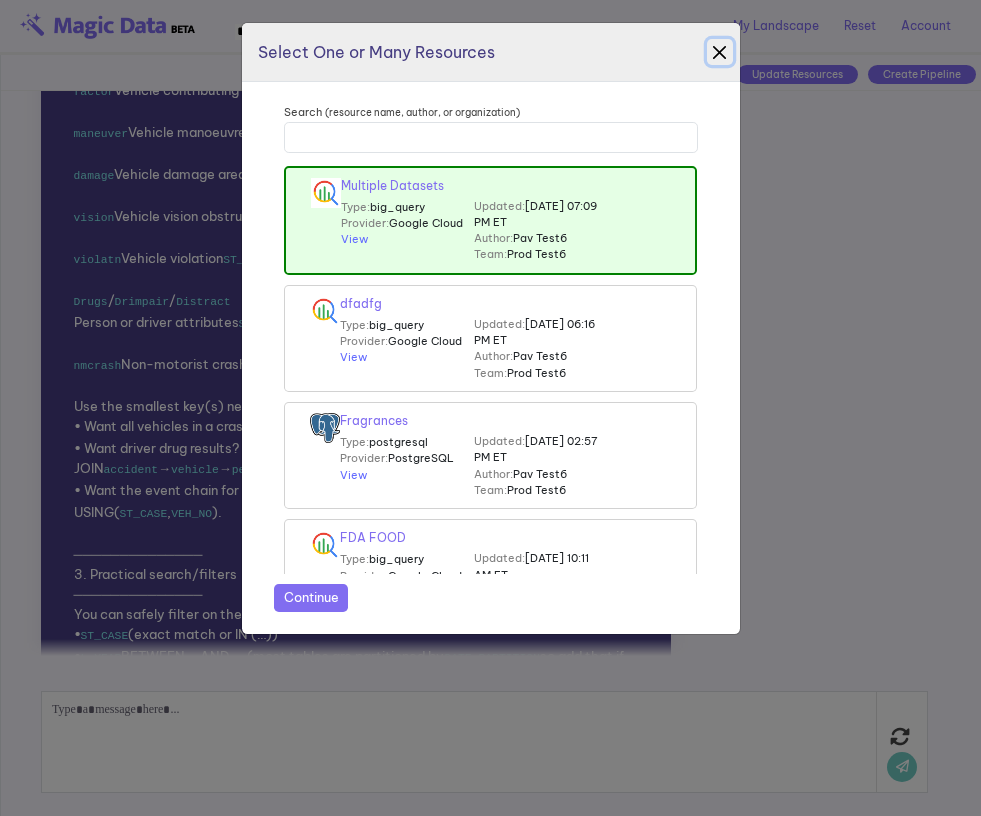 click at bounding box center (720, 52) 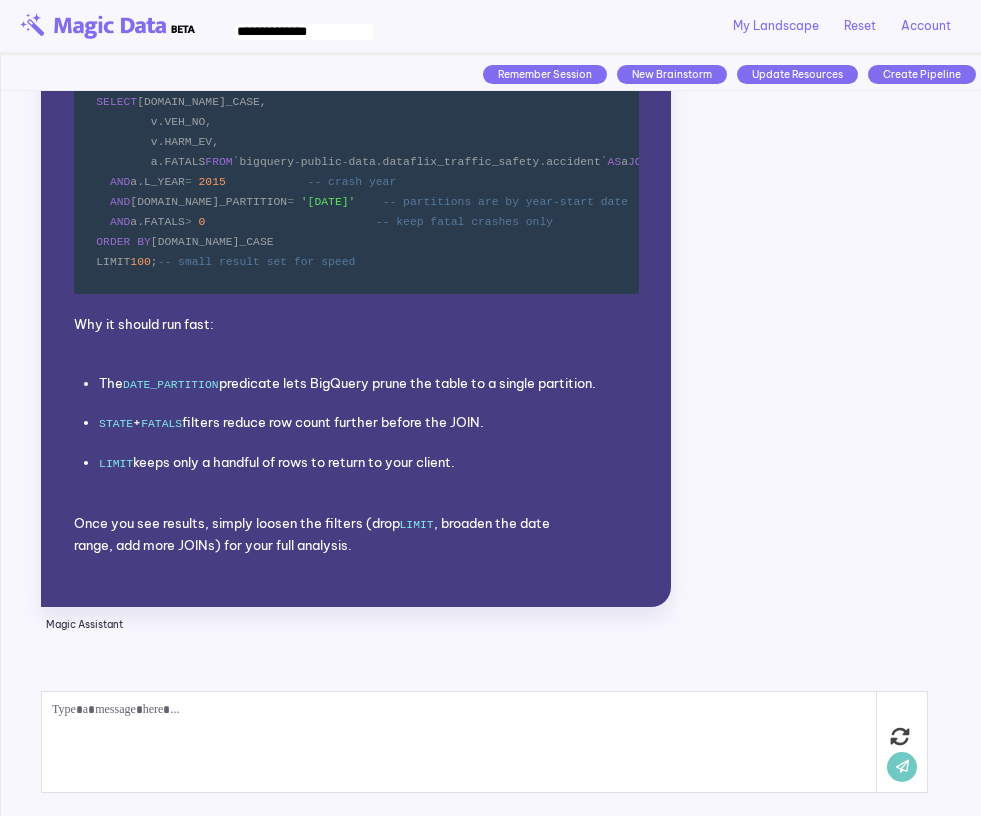 scroll, scrollTop: 3201, scrollLeft: 0, axis: vertical 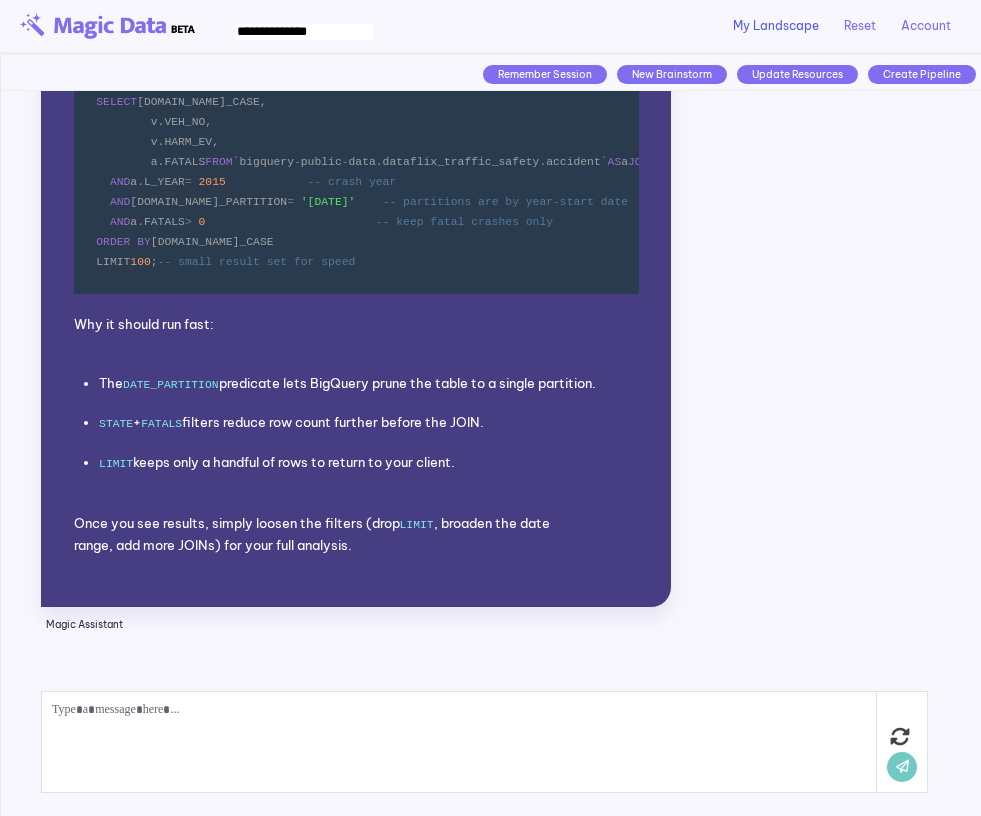 click on "My Landscape" at bounding box center (776, 26) 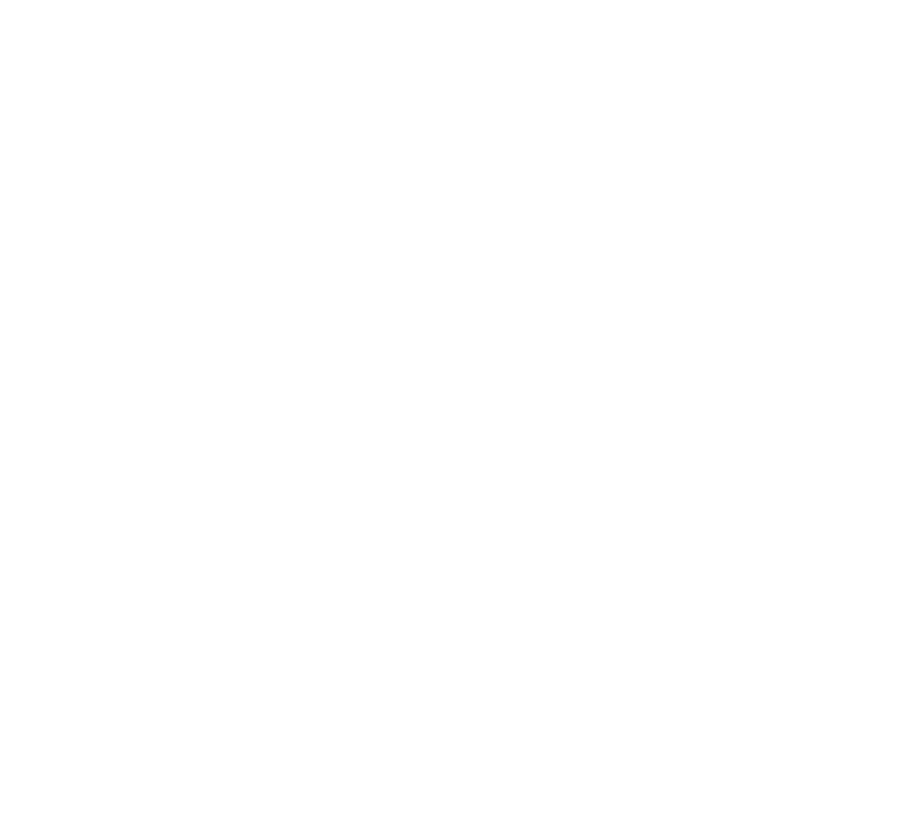scroll, scrollTop: 0, scrollLeft: 0, axis: both 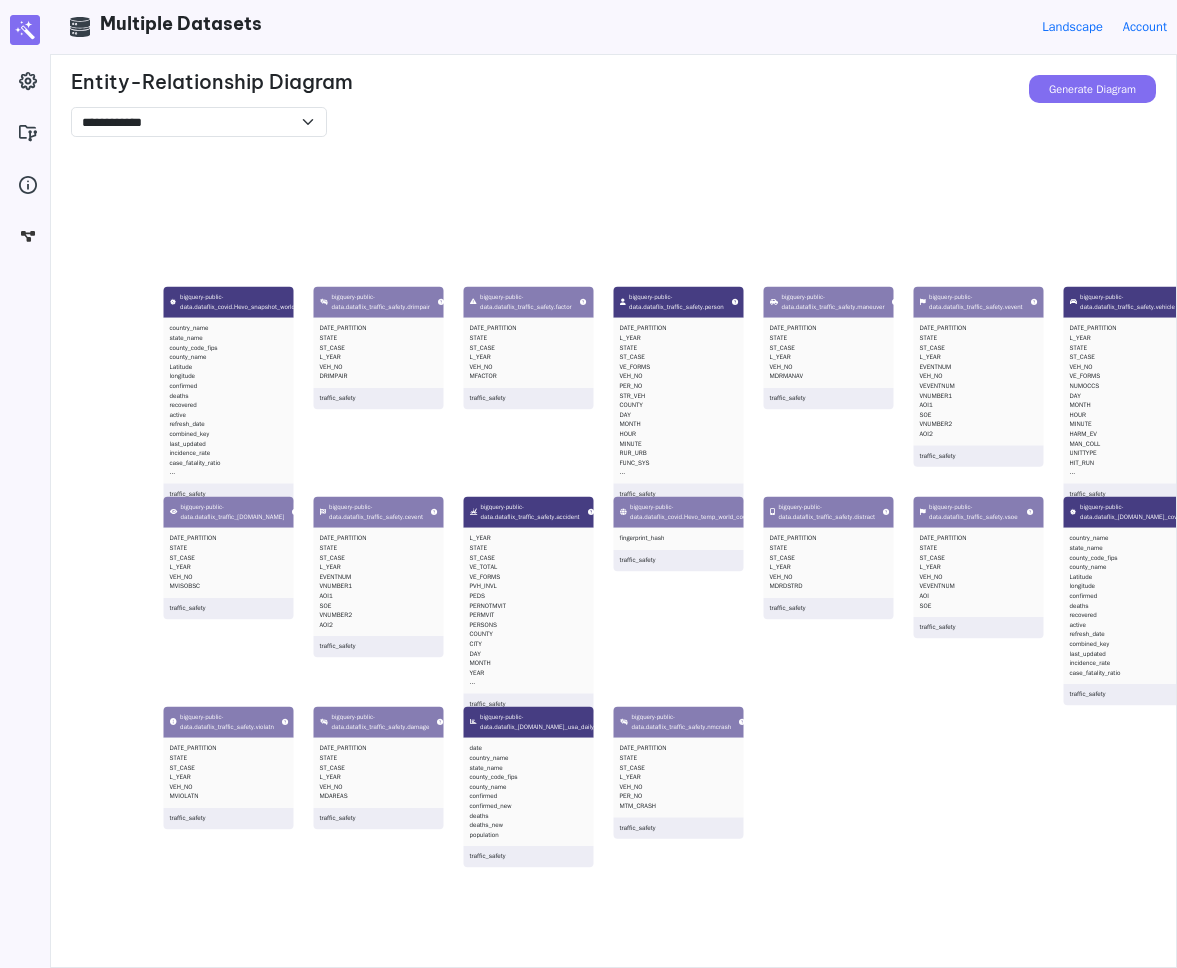drag, startPoint x: 373, startPoint y: 257, endPoint x: 888, endPoint y: 171, distance: 522.1312 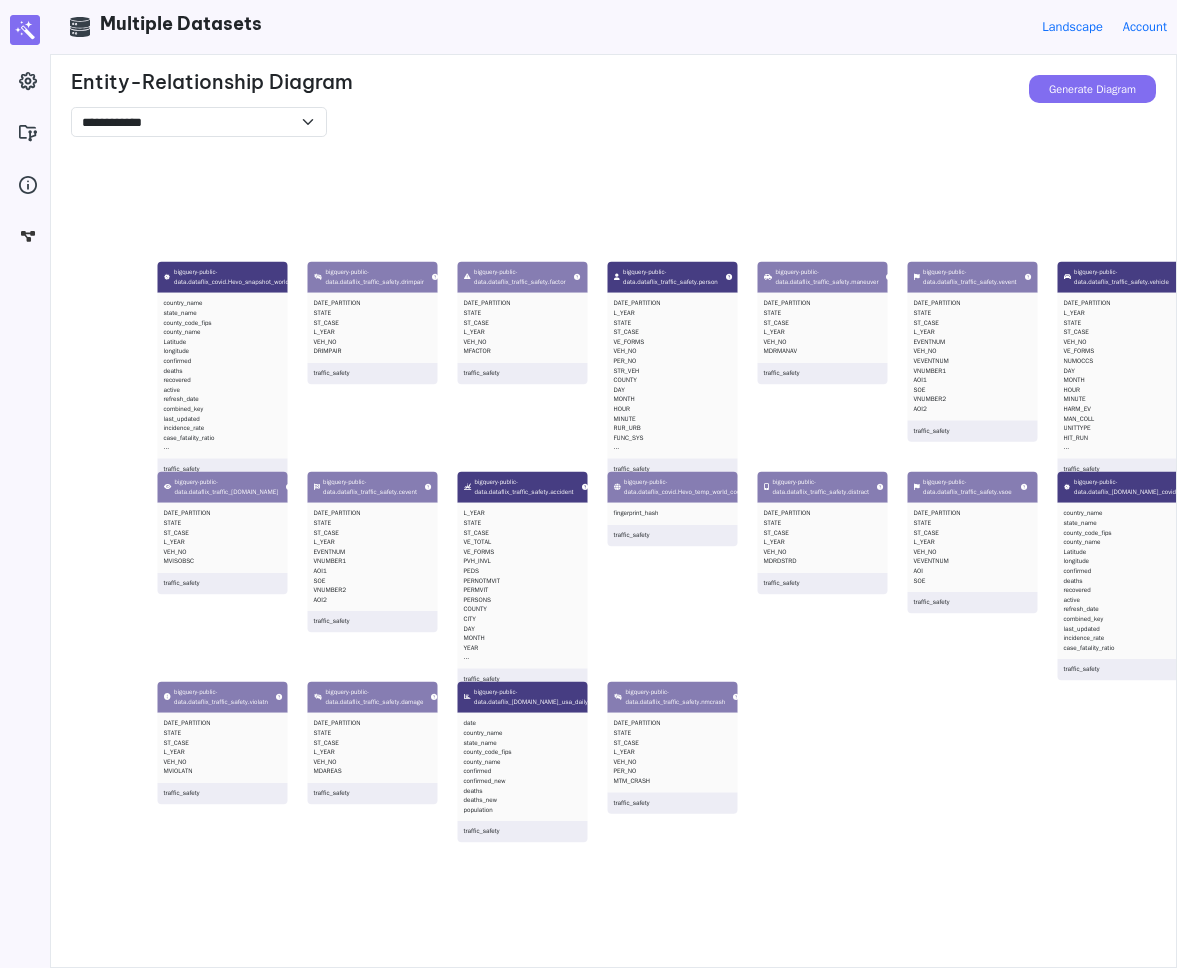 drag, startPoint x: 669, startPoint y: 195, endPoint x: 662, endPoint y: 170, distance: 25.96151 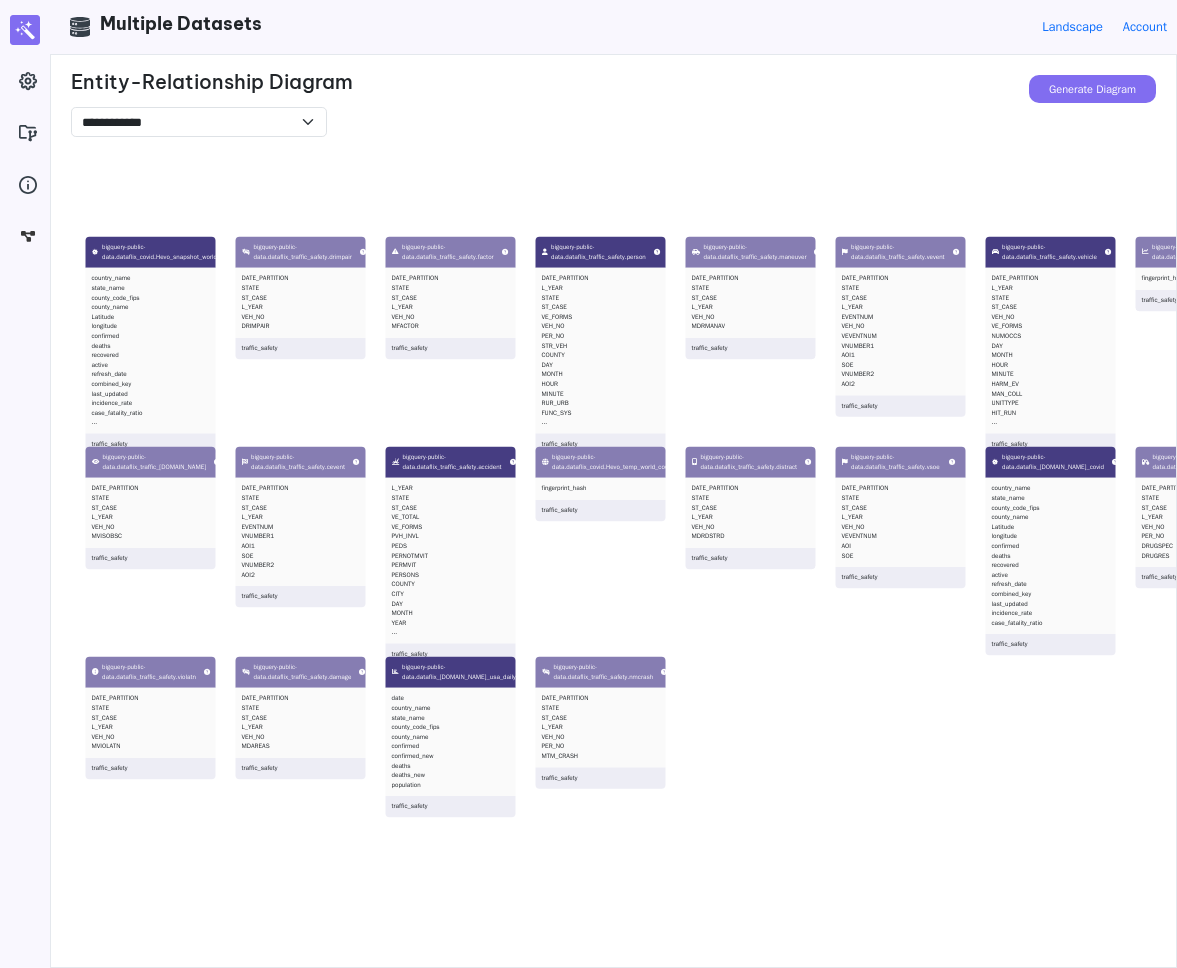 drag, startPoint x: 752, startPoint y: 187, endPoint x: 679, endPoint y: 162, distance: 77.16217 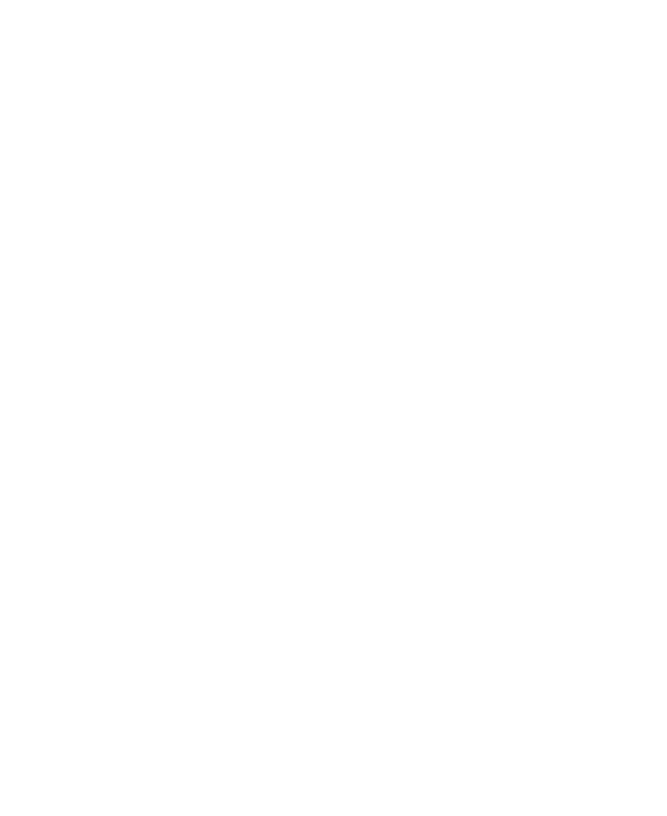 scroll, scrollTop: 0, scrollLeft: 0, axis: both 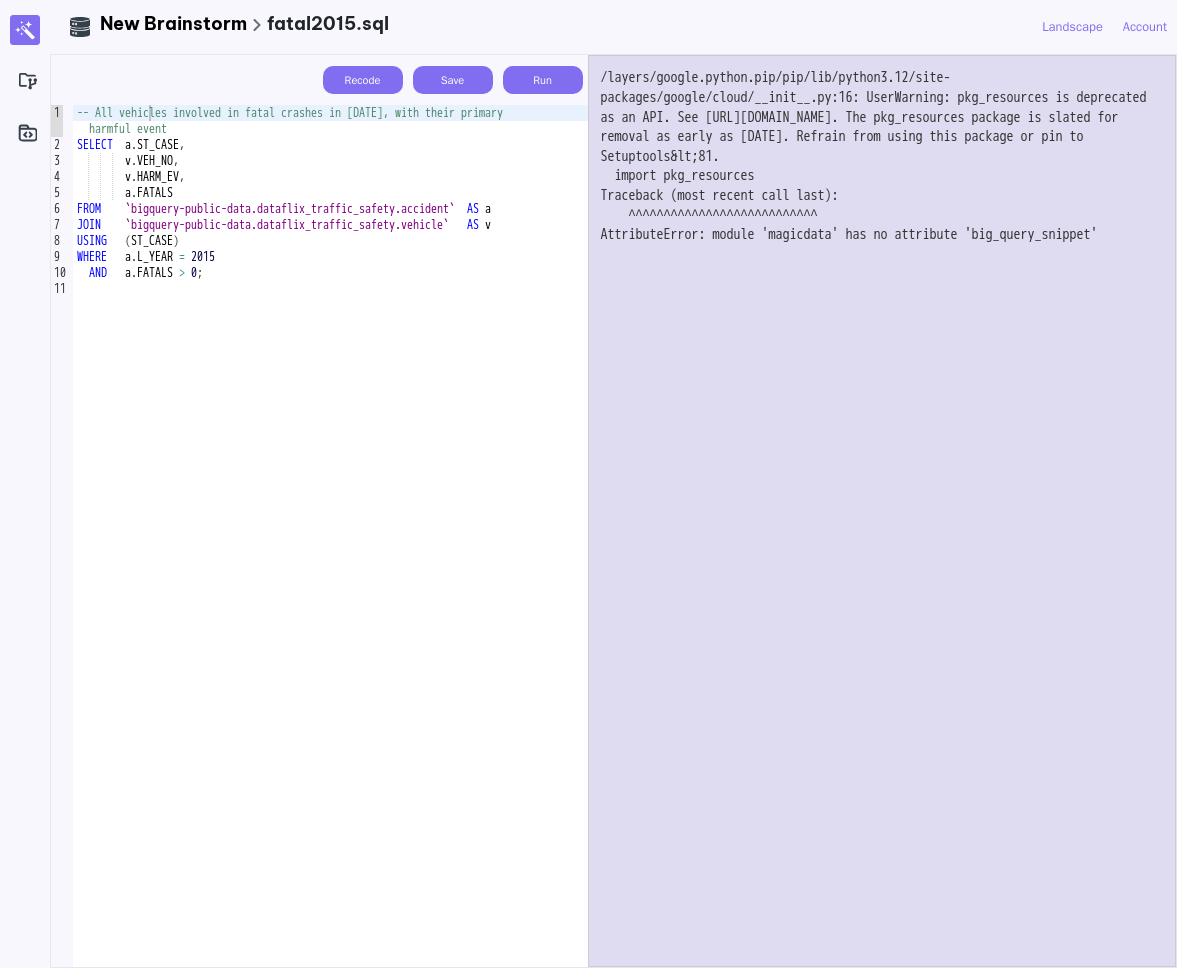 click on "/layers/google.python.pip/pip/lib/python3.12/site-packages/google/cloud/__init__.py:16: UserWarning: pkg_resources is deprecated as an API. See [URL][DOMAIN_NAME]. The pkg_resources package is slated for removal as early as [DATE]. Refrain from using this package or pin to Setuptools&lt;81.
import pkg_resources
Traceback (most recent call last):
^^^^^^^^^^^^^^^^^^^^^^^^^^^
AttributeError: module 'magicdata' has no attribute 'big_query_snippet'" at bounding box center [882, 511] 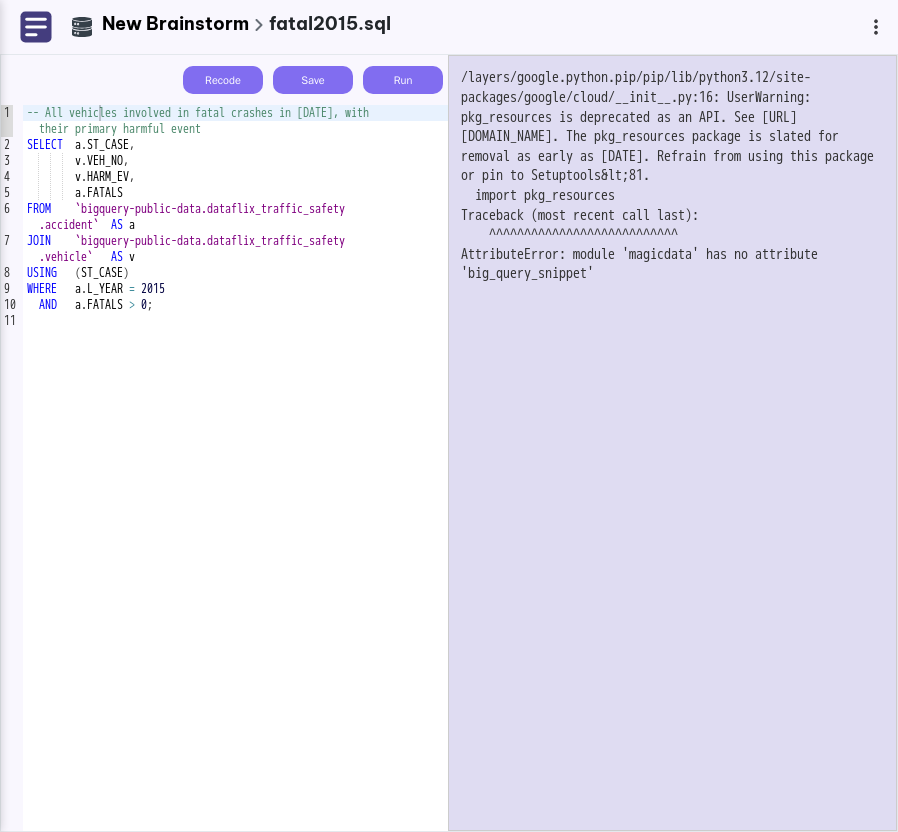 drag, startPoint x: 577, startPoint y: 373, endPoint x: 493, endPoint y: -36, distance: 417.53683 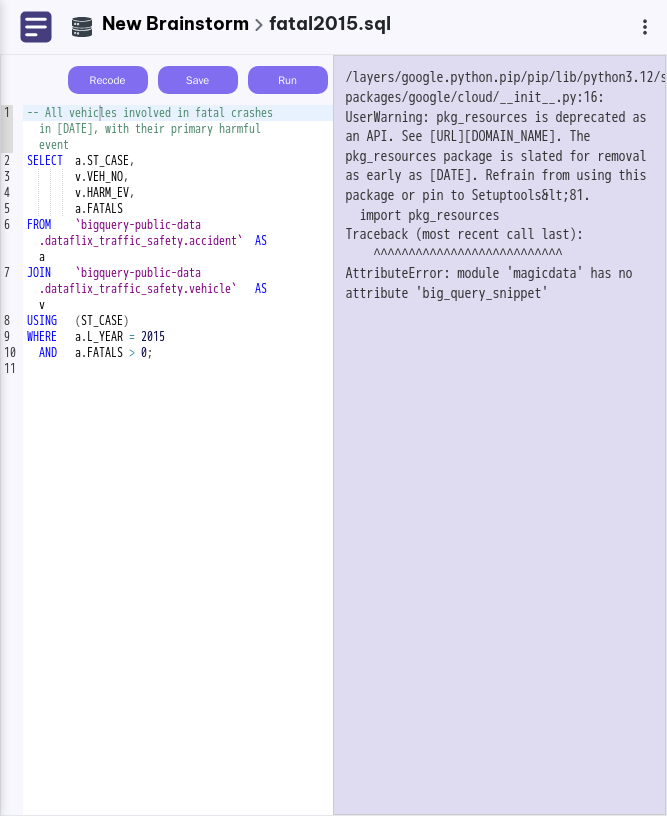 click on "Run" at bounding box center [288, 80] 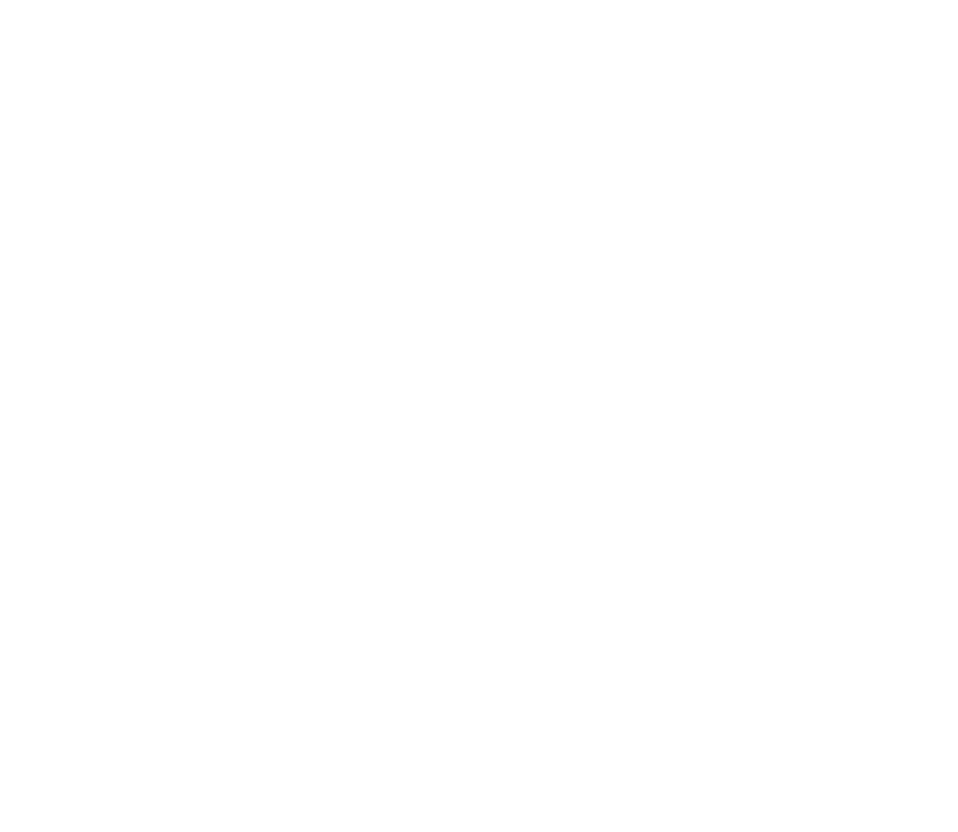 scroll, scrollTop: 0, scrollLeft: 0, axis: both 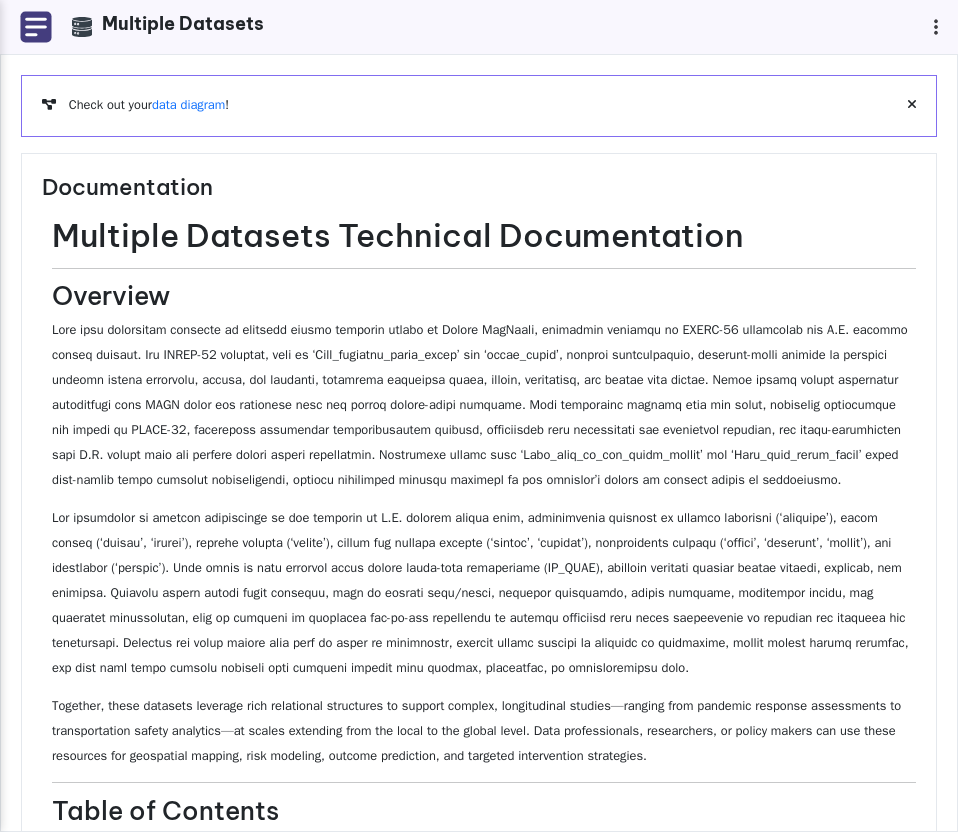 click at bounding box center (36, 27) 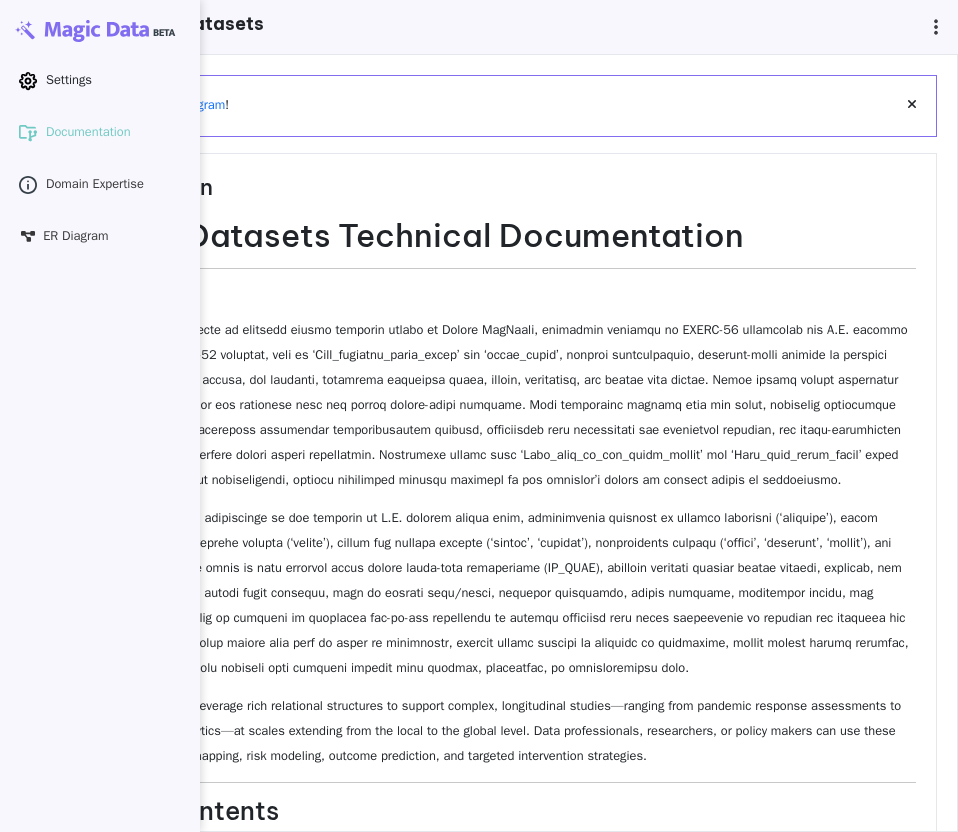 click on "Settings" at bounding box center [69, 80] 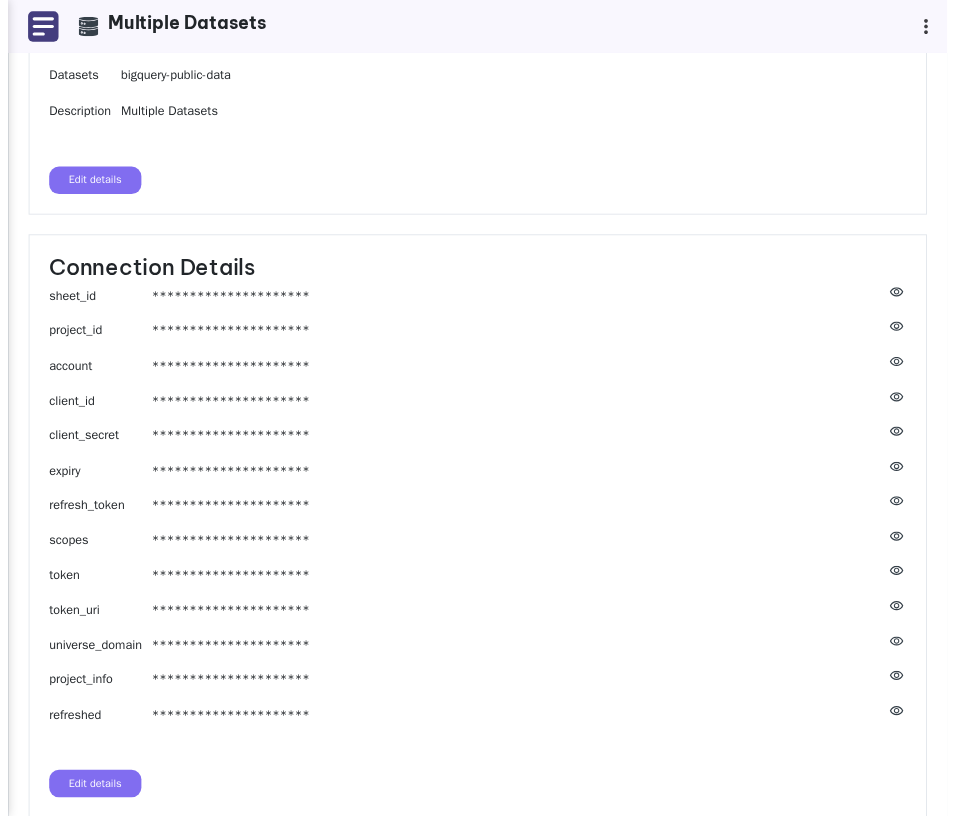 scroll, scrollTop: 219, scrollLeft: 0, axis: vertical 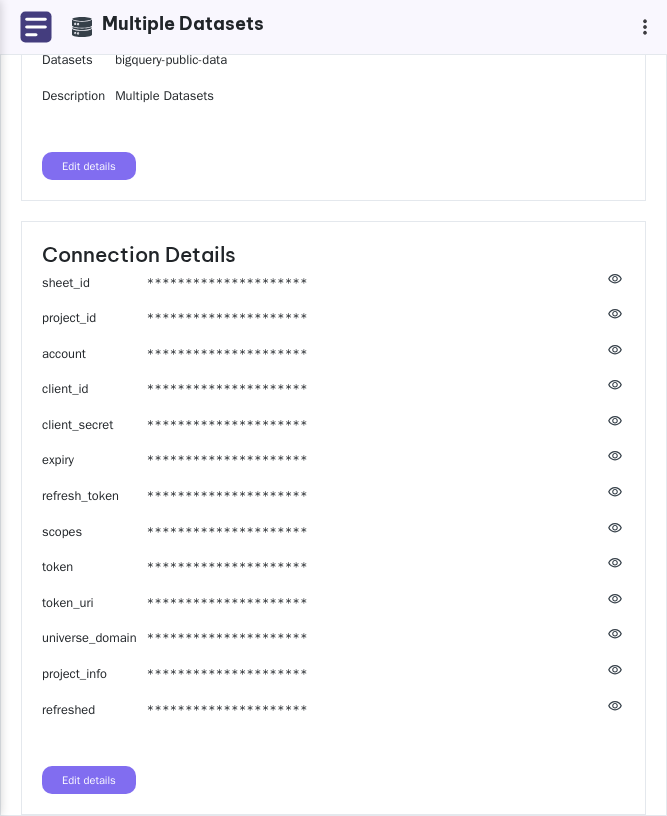 click on "Edit details" at bounding box center [89, 780] 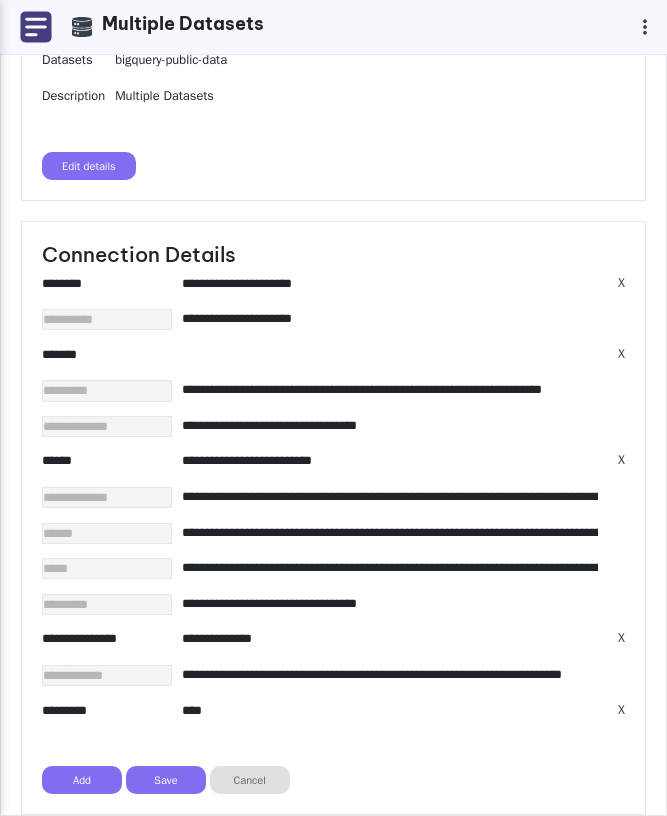 click on "**********" at bounding box center [390, 283] 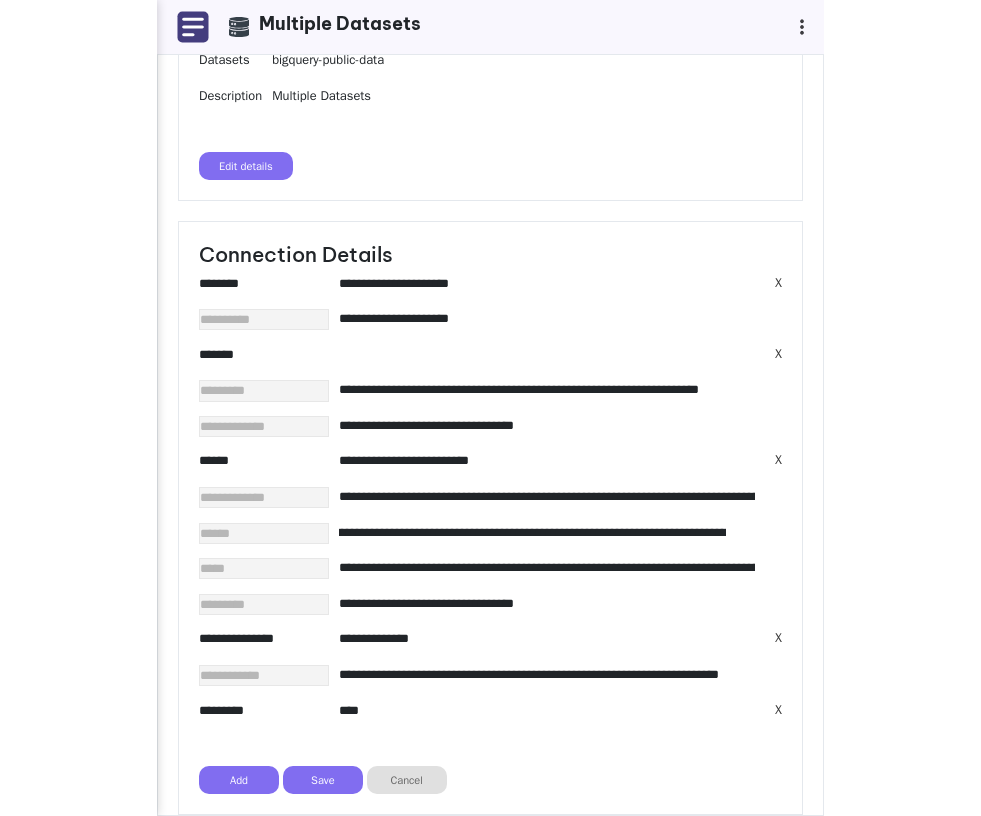 scroll, scrollTop: 0, scrollLeft: 0, axis: both 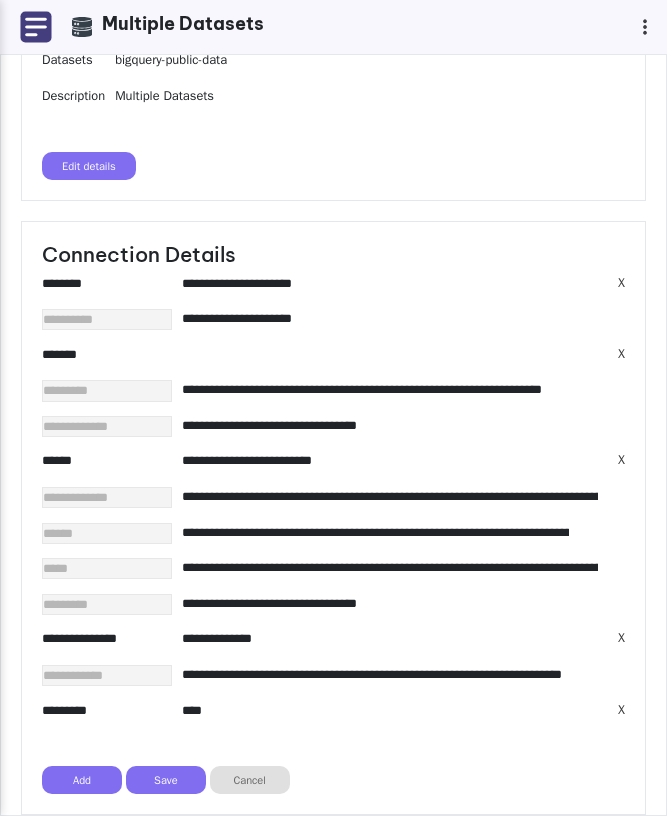 click on "**********" at bounding box center (375, 532) 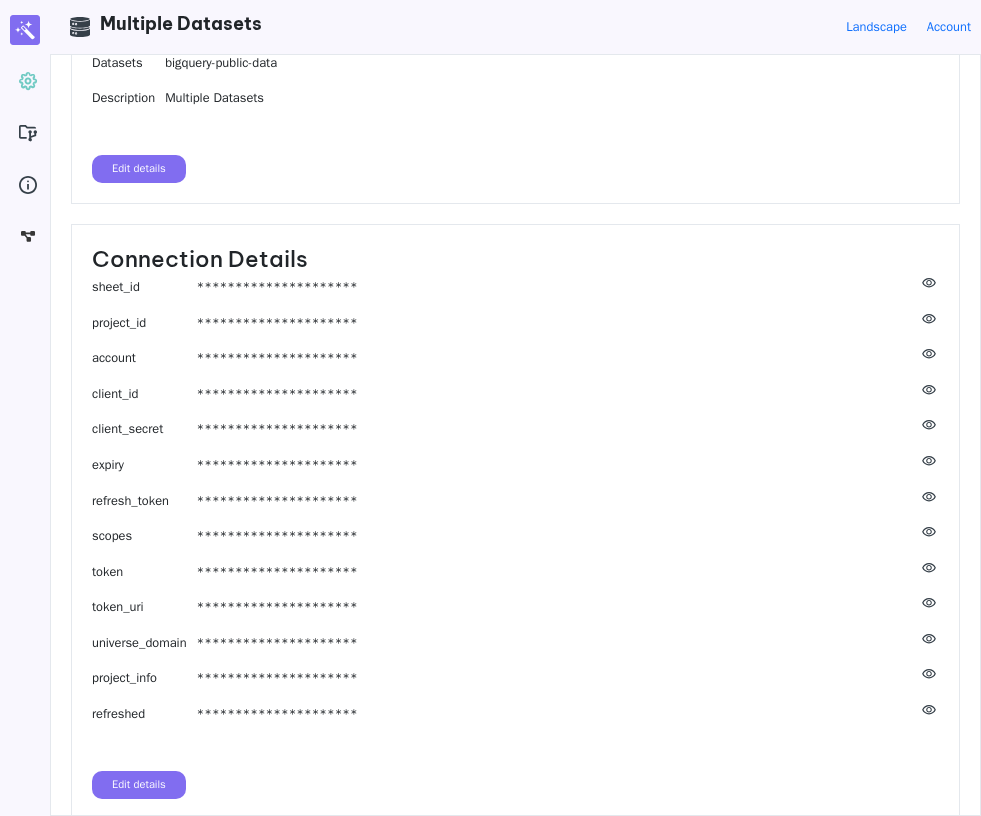scroll, scrollTop: 233, scrollLeft: 0, axis: vertical 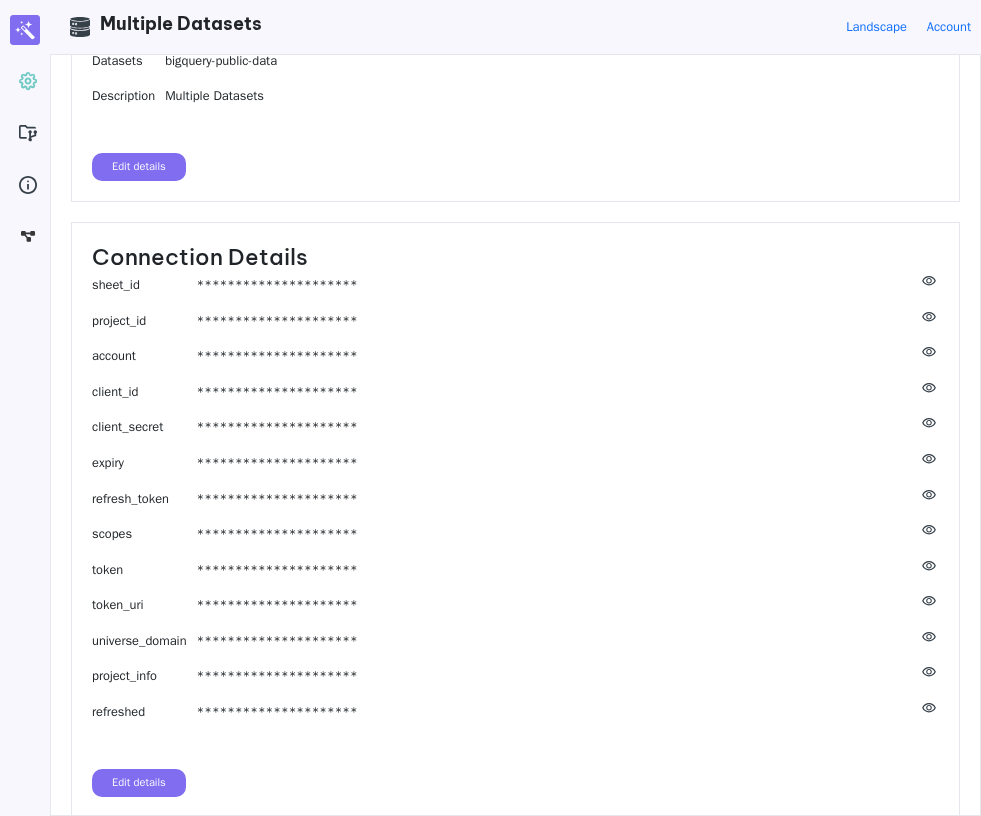 click on "Edit details" at bounding box center (139, 783) 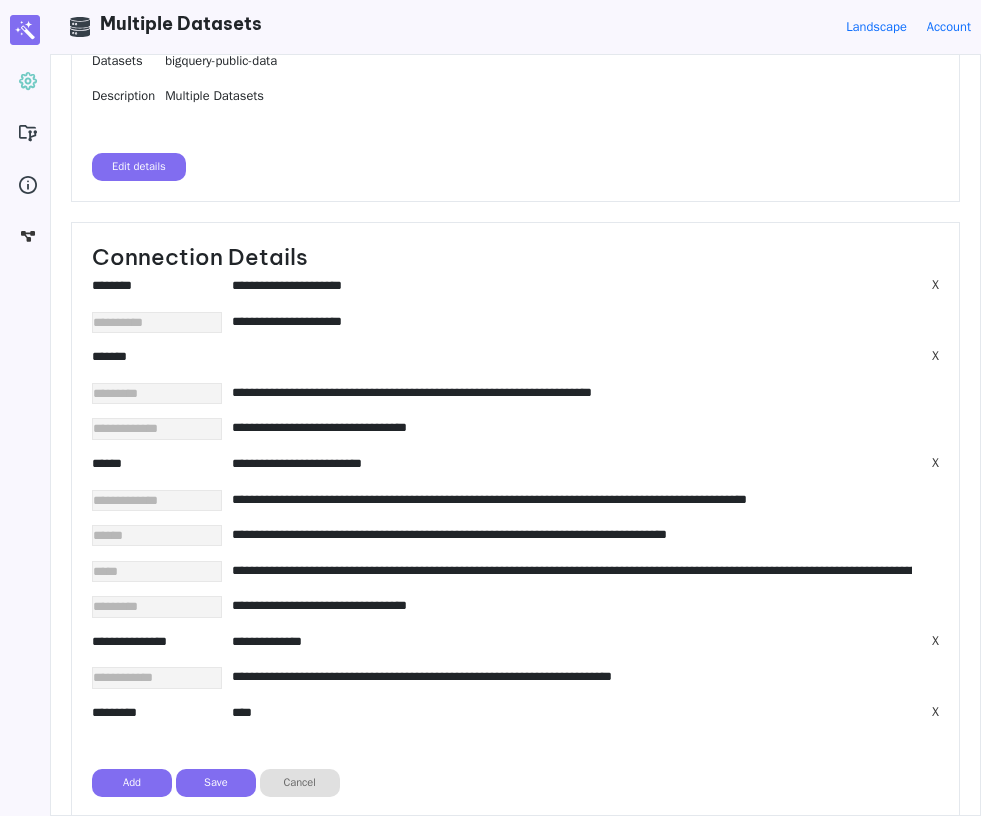 click on "**********" at bounding box center (572, 321) 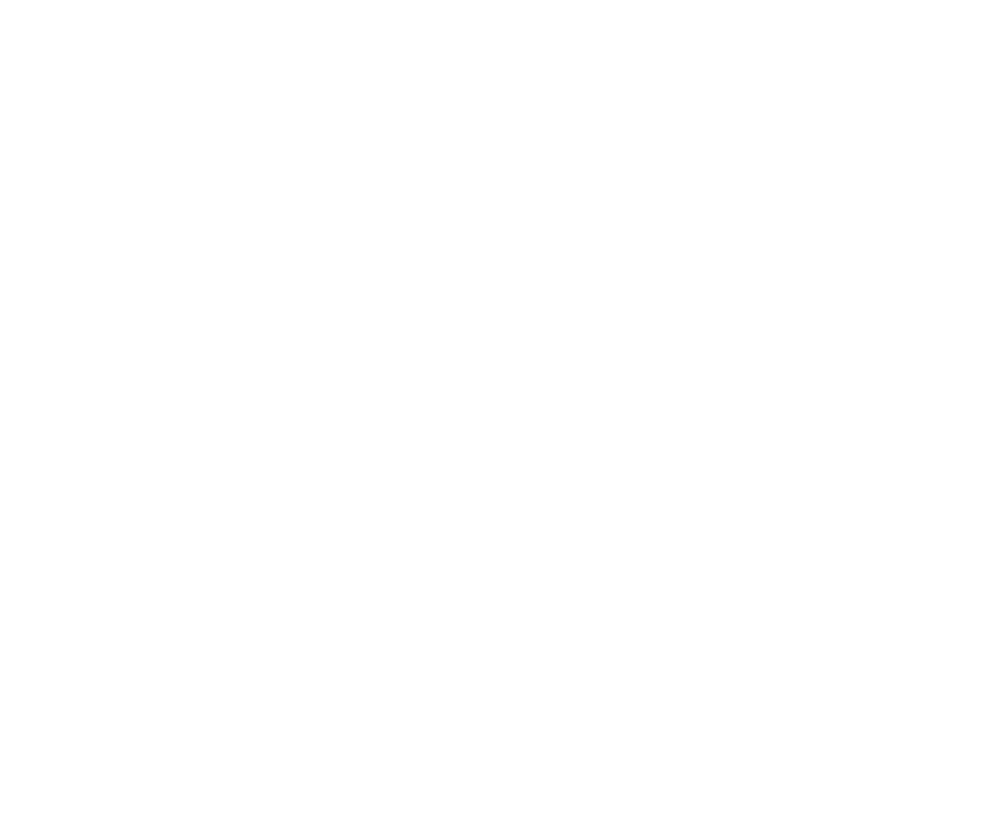 scroll, scrollTop: 0, scrollLeft: 0, axis: both 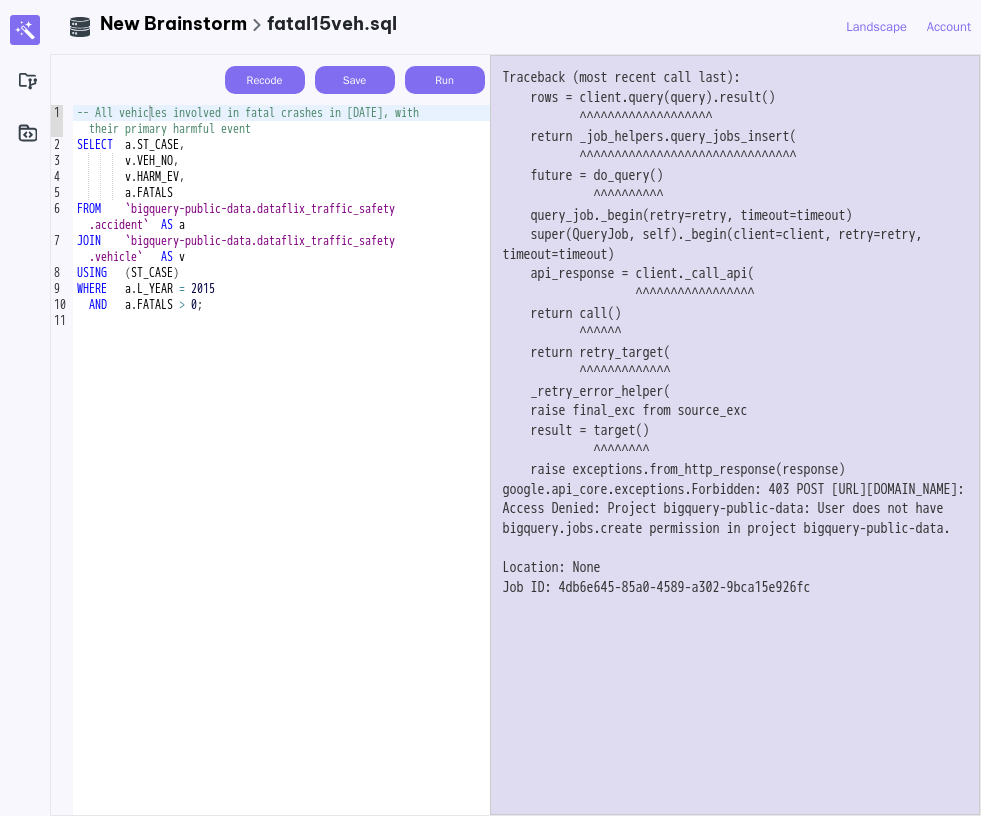 drag, startPoint x: 670, startPoint y: 525, endPoint x: 719, endPoint y: 582, distance: 75.16648 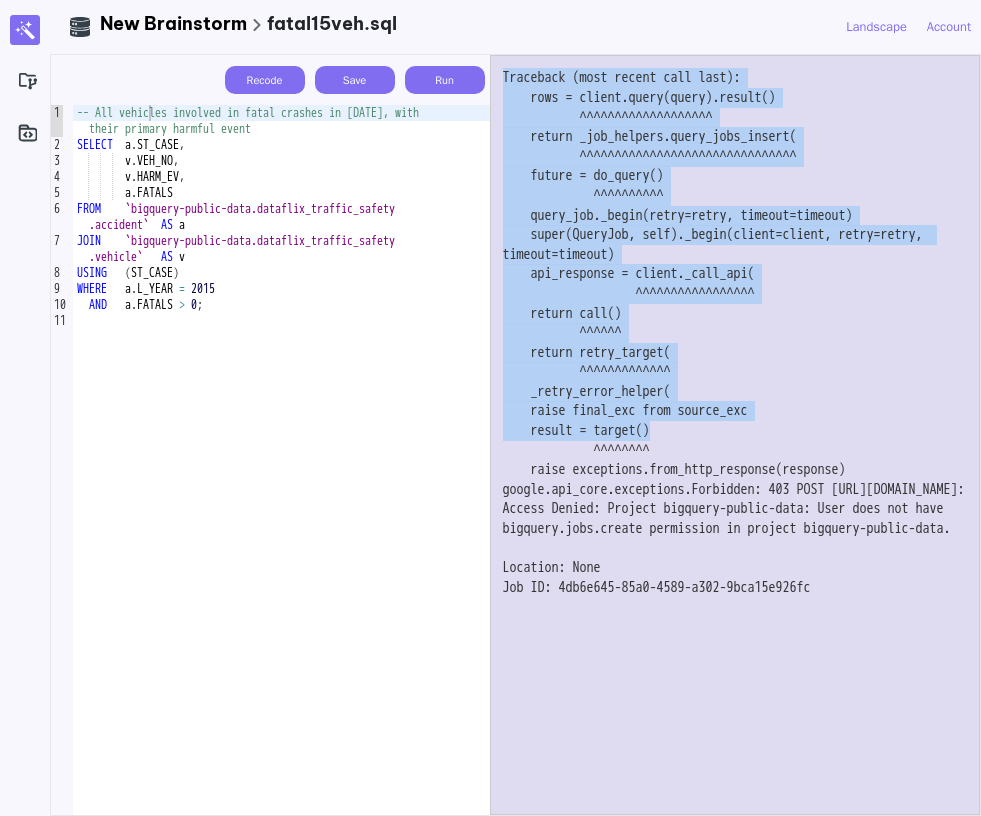 drag, startPoint x: 701, startPoint y: 429, endPoint x: 473, endPoint y: 116, distance: 387.23764 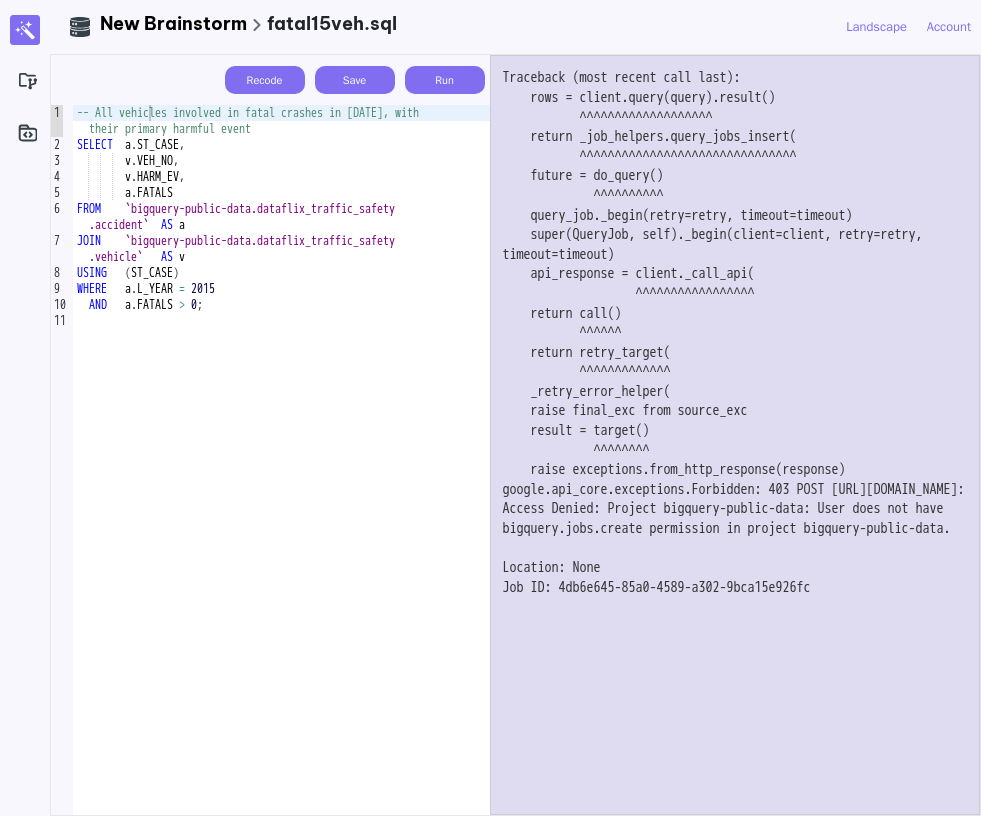 drag, startPoint x: 502, startPoint y: 71, endPoint x: 868, endPoint y: 620, distance: 659.81586 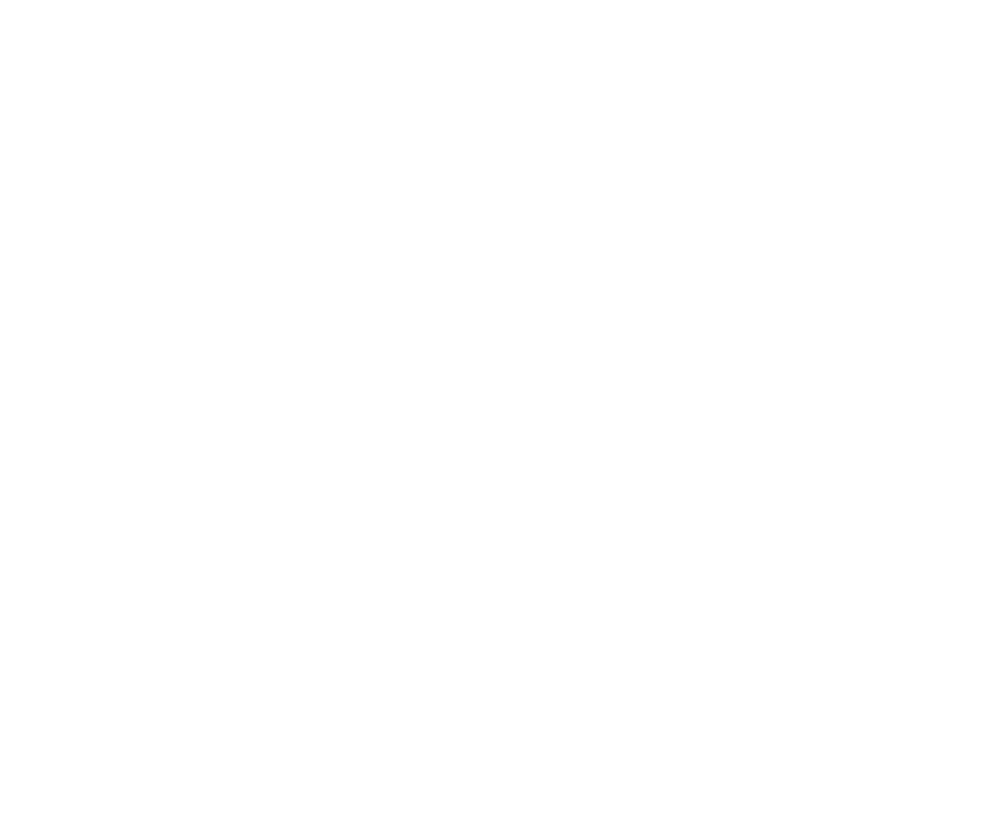 scroll, scrollTop: 0, scrollLeft: 0, axis: both 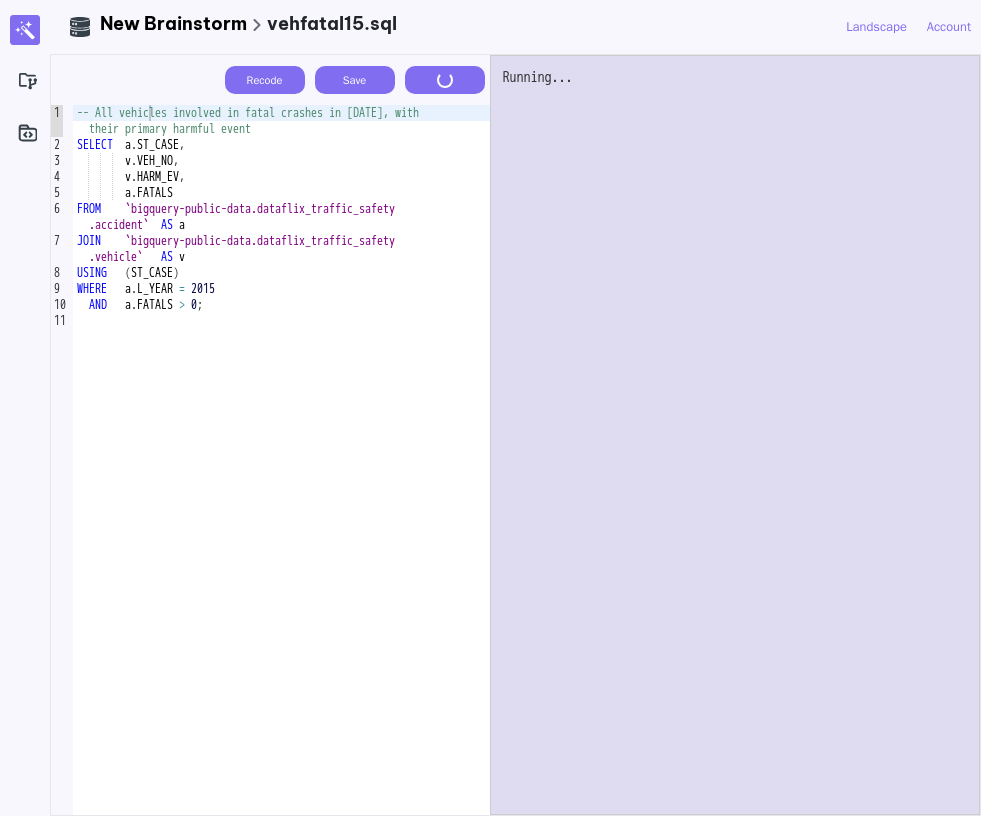 type on "**********" 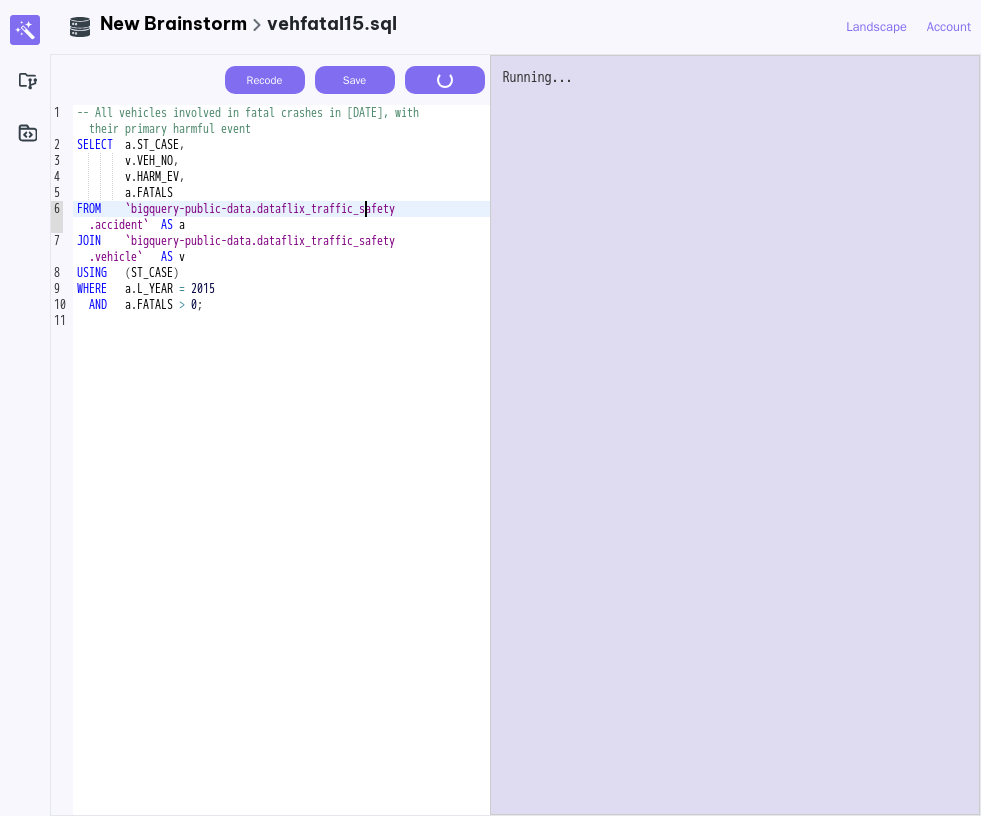 click on "-- All vehicles involved in fatal crashes in [DATE], with     their primary harmful event SELECT    a . ST_CASE ,             v . VEH_NO ,             v . HARM_EV ,             a . FATALS FROM      `bigquery-public-data.dataflix_traffic_safety    .accident`    AS   a JOIN      `bigquery-public-data.dataflix_traffic_safety    .vehicle`     AS   v USING     ( ST_CASE ) WHERE     a . L_YEAR   =   2015    AND     a . FATALS   >   0 ;" at bounding box center [281, 484] 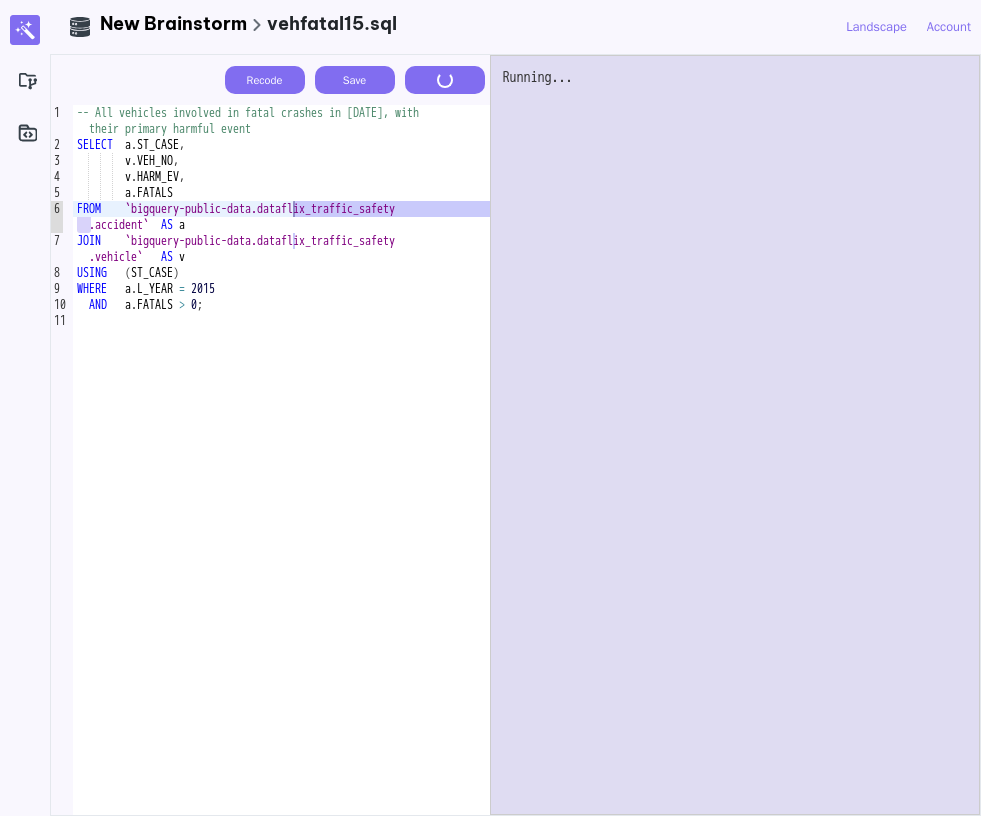 click on "Running..." at bounding box center (735, 435) 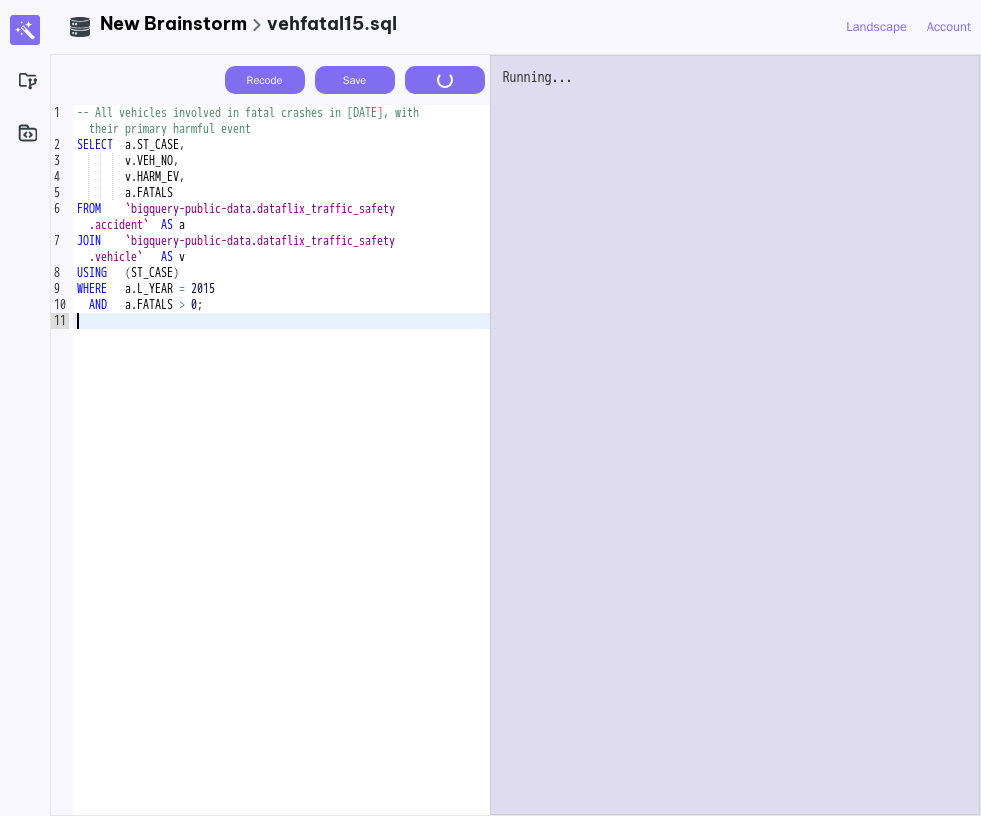 click on "-- All vehicles involved in fatal crashes in 2015, with     their primary harmful event SELECT    a . ST_CASE ,             v . VEH_NO ,             v . HARM_EV ,             a . FATALS FROM      `bigquery-public-data.dataflix_traffic_safety    .accident`    AS   a JOIN      `bigquery-public-data.dataflix_traffic_safety    .vehicle`     AS   v USING     ( ST_CASE ) WHERE     a . L_YEAR   =   2015    AND     a . FATALS   >   0 ;" at bounding box center (281, 484) 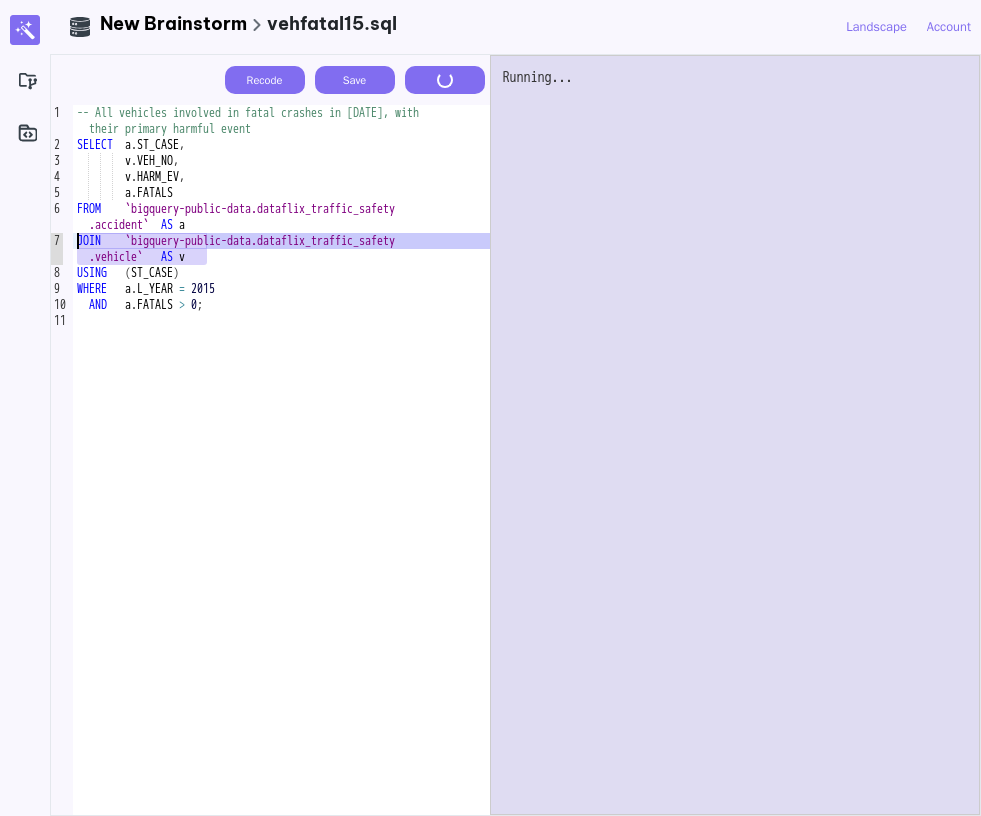 drag, startPoint x: 260, startPoint y: 259, endPoint x: 69, endPoint y: 239, distance: 192.04427 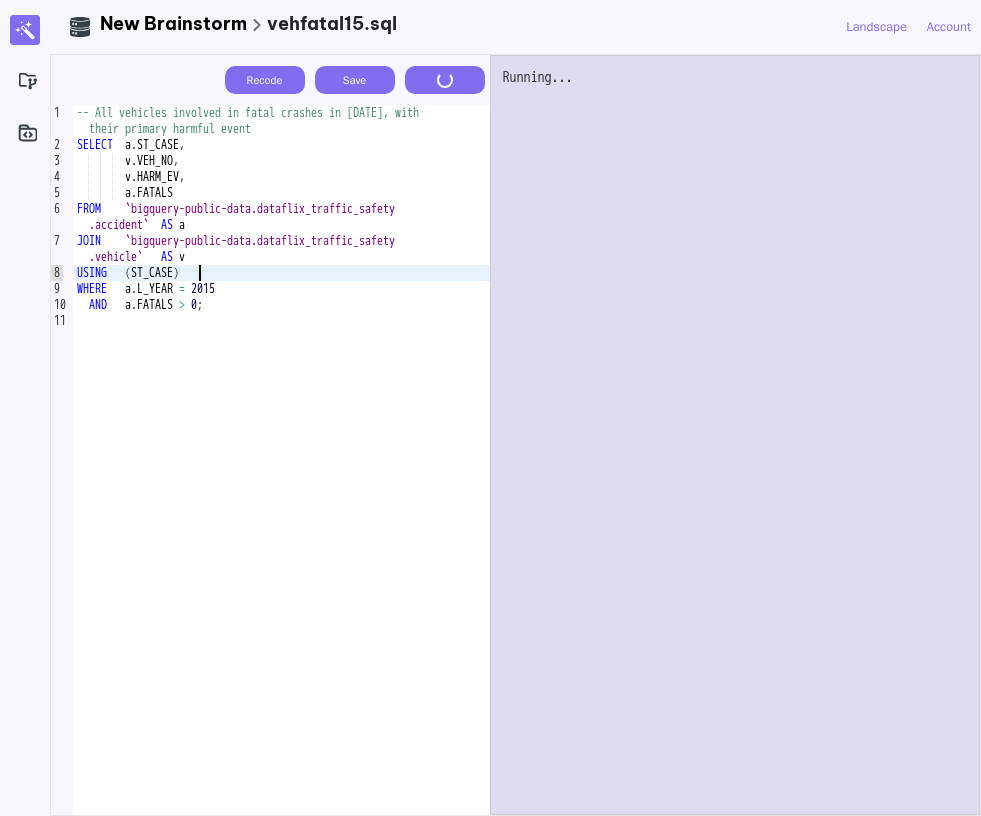 click on "-- All vehicles involved in fatal crashes in 2015, with     their primary harmful event SELECT    a . ST_CASE ,             v . VEH_NO ,             v . HARM_EV ,             a . FATALS FROM      `bigquery-public-data.dataflix_traffic_safety    .accident`    AS   a JOIN      `bigquery-public-data.dataflix_traffic_safety    .vehicle`     AS   v USING     ( ST_CASE ) WHERE     a . L_YEAR   =   2015    AND     a . FATALS   >   0 ;" at bounding box center (281, 484) 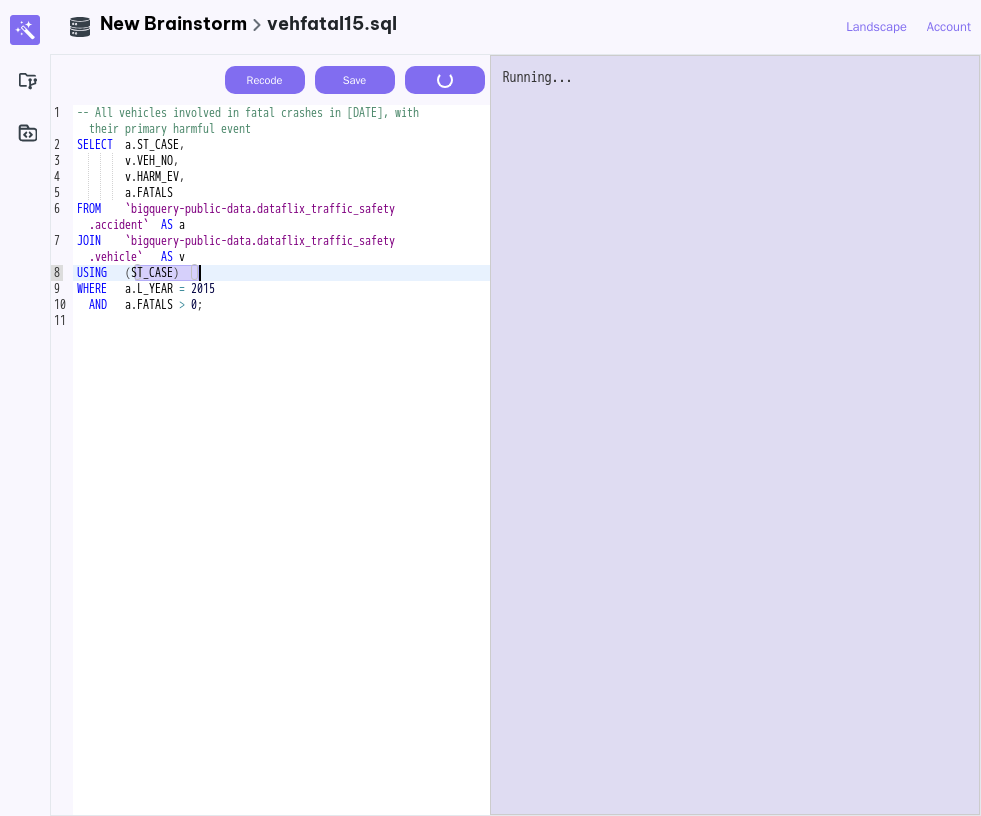 click on "-- All vehicles involved in fatal crashes in 2015, with     their primary harmful event SELECT    a . ST_CASE ,             v . VEH_NO ,             v . HARM_EV ,             a . FATALS FROM      `bigquery-public-data.dataflix_traffic_safety    .accident`    AS   a JOIN      `bigquery-public-data.dataflix_traffic_safety    .vehicle`     AS   v USING     ( ST_CASE ) WHERE     a . L_YEAR   =   2015    AND     a . FATALS   >   0 ;" at bounding box center (281, 484) 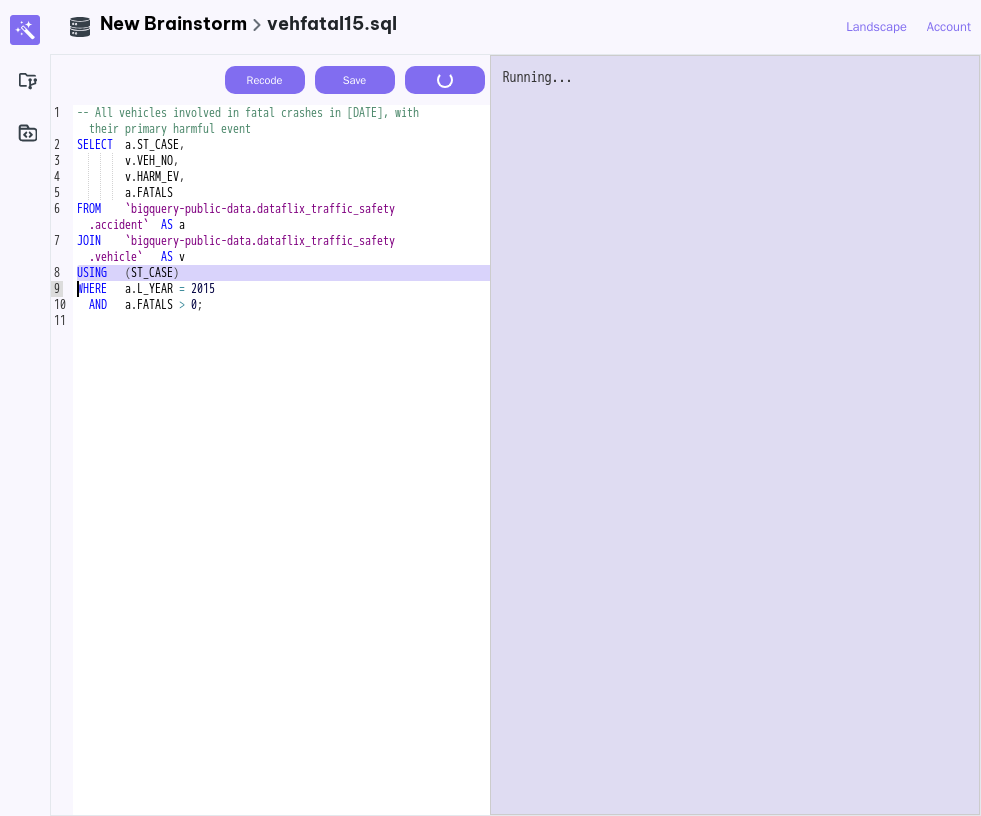 click on "-- All vehicles involved in fatal crashes in 2015, with     their primary harmful event SELECT    a . ST_CASE ,             v . VEH_NO ,             v . HARM_EV ,             a . FATALS FROM      `bigquery-public-data.dataflix_traffic_safety    .accident`    AS   a JOIN      `bigquery-public-data.dataflix_traffic_safety    .vehicle`     AS   v USING     ( ST_CASE ) WHERE     a . L_YEAR   =   2015    AND     a . FATALS   >   0 ;" at bounding box center (281, 484) 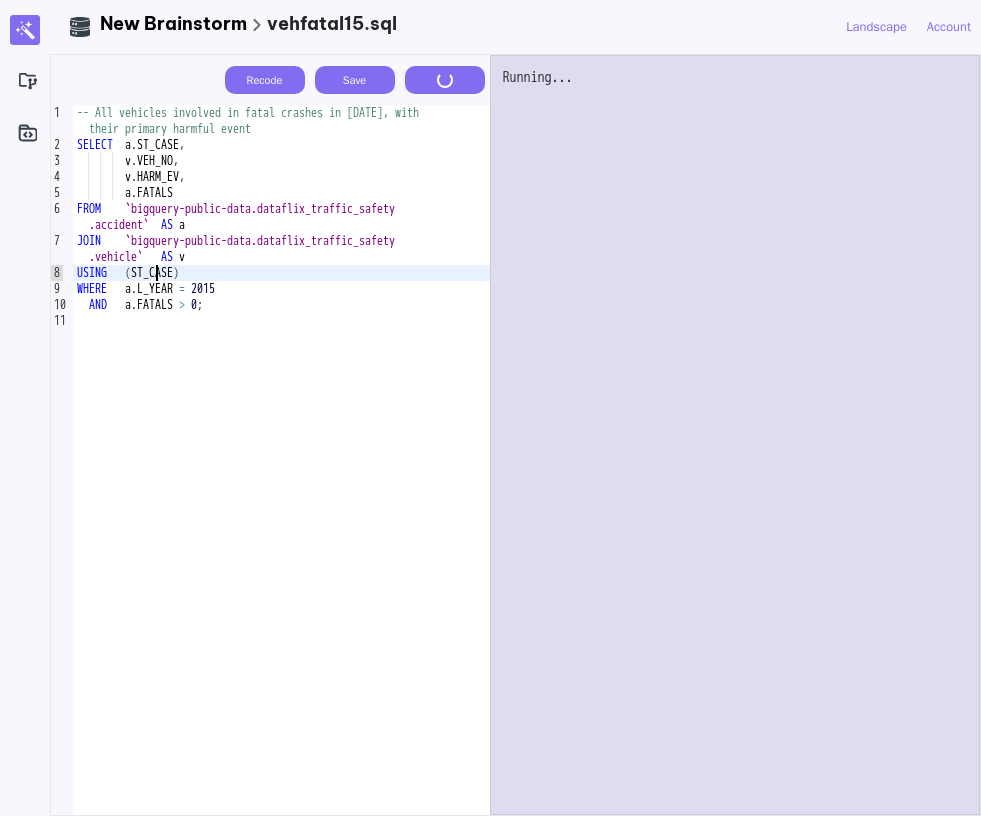 click on "-- All vehicles involved in fatal crashes in 2015, with     their primary harmful event SELECT    a . ST_CASE ,             v . VEH_NO ,             v . HARM_EV ,             a . FATALS FROM      `bigquery-public-data.dataflix_traffic_safety    .accident`    AS   a JOIN      `bigquery-public-data.dataflix_traffic_safety    .vehicle`     AS   v USING     ( ST_CASE ) WHERE     a . L_YEAR   =   2015    AND     a . FATALS   >   0 ;" at bounding box center [281, 484] 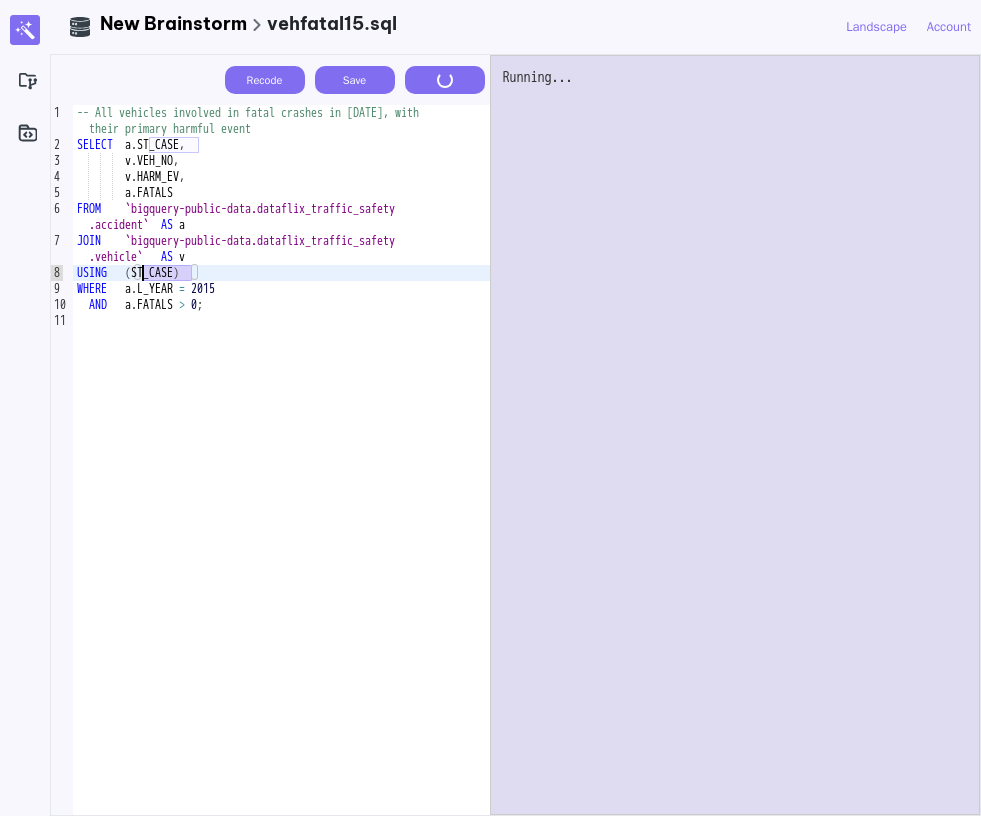 click on "-- All vehicles involved in fatal crashes in 2015, with     their primary harmful event SELECT    a . ST_CASE ,             v . VEH_NO ,             v . HARM_EV ,             a . FATALS FROM      `bigquery-public-data.dataflix_traffic_safety    .accident`    AS   a JOIN      `bigquery-public-data.dataflix_traffic_safety    .vehicle`     AS   v USING     ( ST_CASE ) WHERE     a . L_YEAR   =   2015    AND     a . FATALS   >   0 ;" at bounding box center (281, 484) 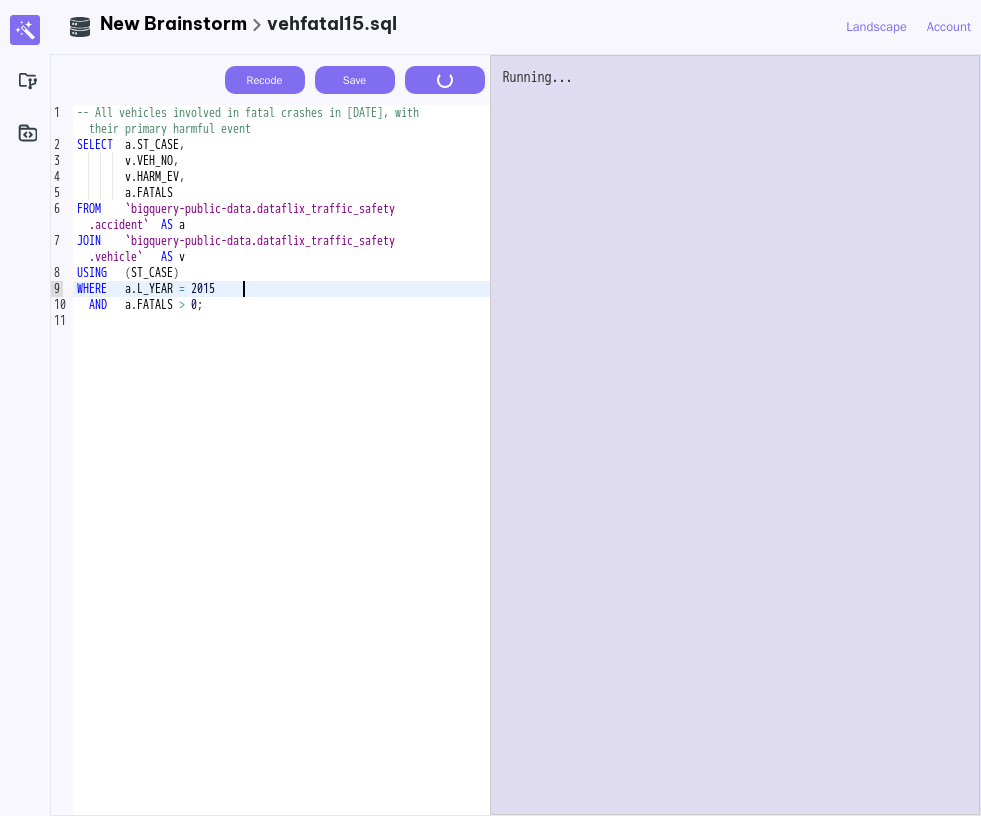 click on "-- All vehicles involved in fatal crashes in 2015, with     their primary harmful event SELECT    a . ST_CASE ,             v . VEH_NO ,             v . HARM_EV ,             a . FATALS FROM      `bigquery-public-data.dataflix_traffic_safety    .accident`    AS   a JOIN      `bigquery-public-data.dataflix_traffic_safety    .vehicle`     AS   v USING     ( ST_CASE ) WHERE     a . L_YEAR   =   2015    AND     a . FATALS   >   0 ;" at bounding box center [281, 484] 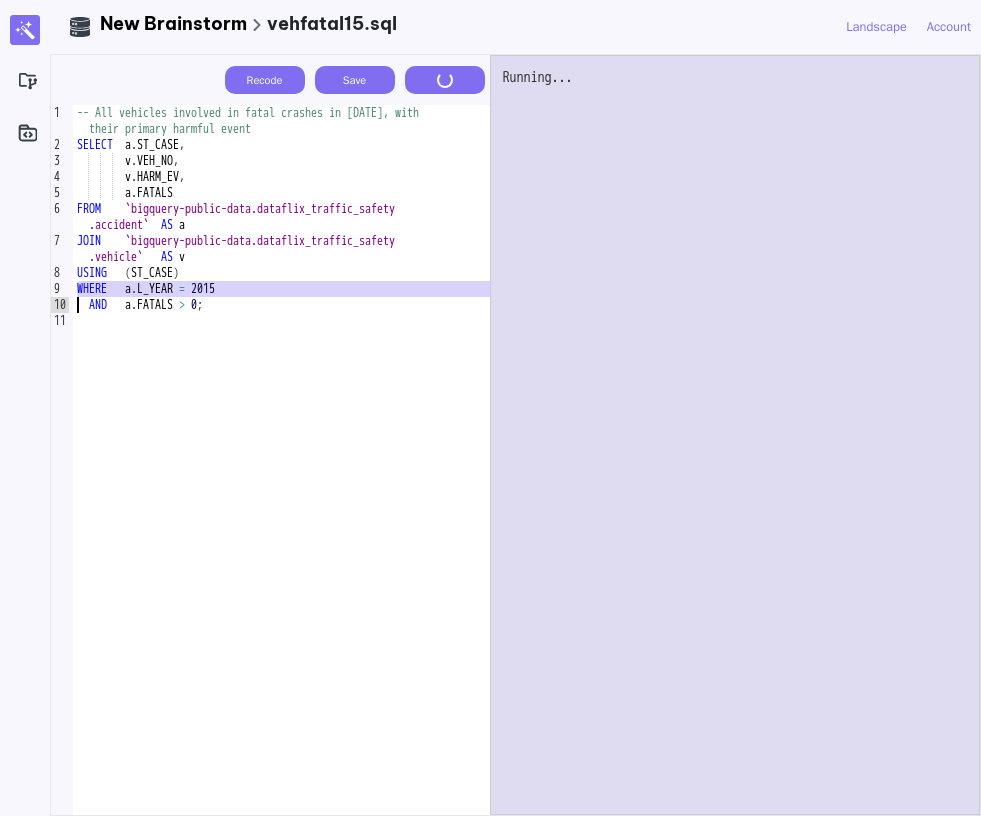 click on "-- All vehicles involved in fatal crashes in 2015, with     their primary harmful event SELECT    a . ST_CASE ,             v . VEH_NO ,             v . HARM_EV ,             a . FATALS FROM      `bigquery-public-data.dataflix_traffic_safety    .accident`    AS   a JOIN      `bigquery-public-data.dataflix_traffic_safety    .vehicle`     AS   v USING     ( ST_CASE ) WHERE     a . L_YEAR   =   2015    AND     a . FATALS   >   0 ;" at bounding box center (281, 484) 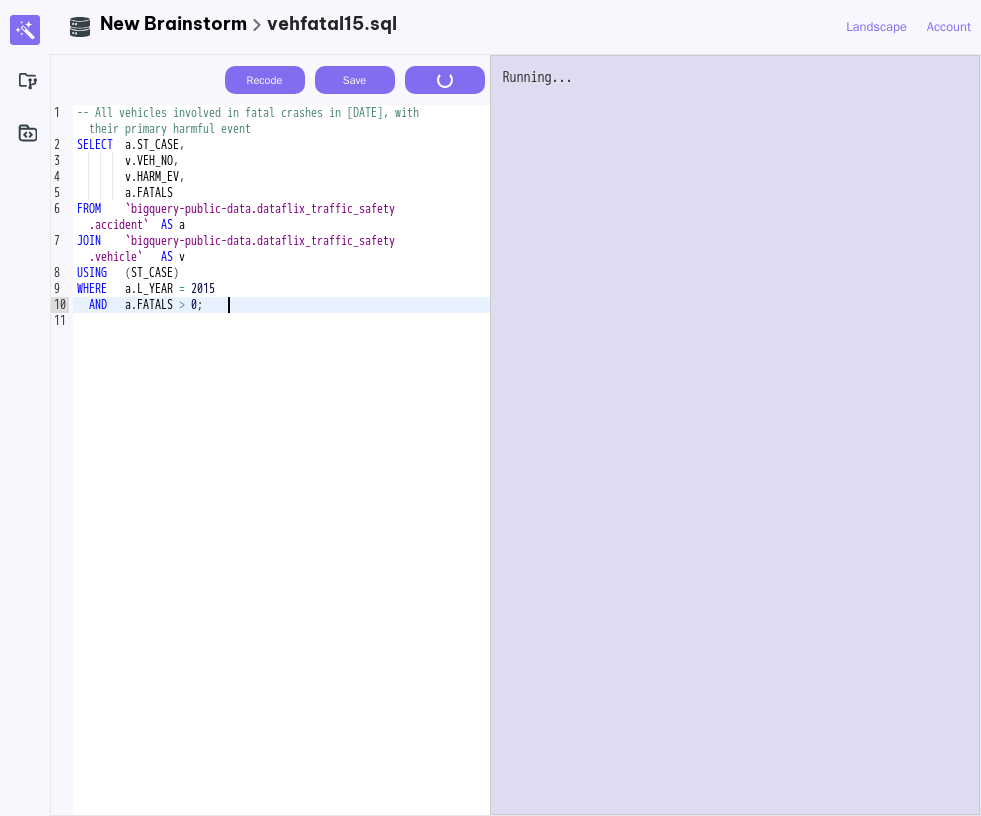 click on "-- All vehicles involved in fatal crashes in 2015, with     their primary harmful event SELECT    a . ST_CASE ,             v . VEH_NO ,             v . HARM_EV ,             a . FATALS FROM      `bigquery-public-data.dataflix_traffic_safety    .accident`    AS   a JOIN      `bigquery-public-data.dataflix_traffic_safety    .vehicle`     AS   v USING     ( ST_CASE ) WHERE     a . L_YEAR   =   2015    AND     a . FATALS   >   0 ;" at bounding box center [281, 484] 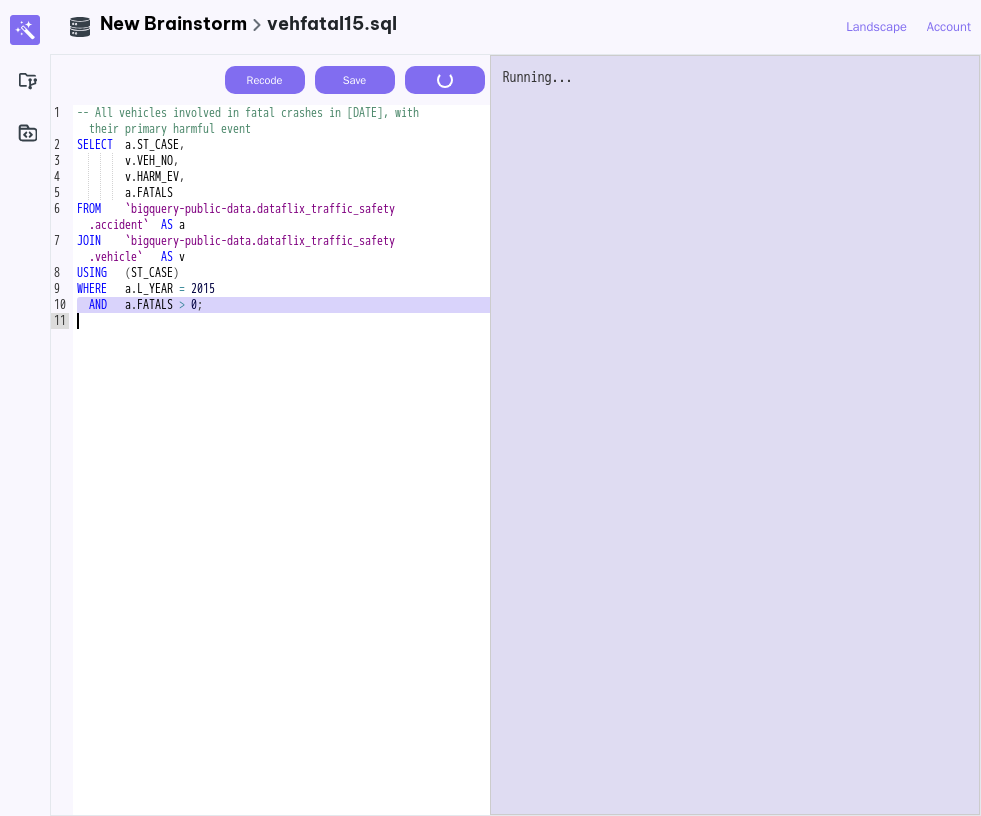 click on "-- All vehicles involved in fatal crashes in 2015, with     their primary harmful event SELECT    a . ST_CASE ,             v . VEH_NO ,             v . HARM_EV ,             a . FATALS FROM      `bigquery-public-data.dataflix_traffic_safety    .accident`    AS   a JOIN      `bigquery-public-data.dataflix_traffic_safety    .vehicle`     AS   v USING     ( ST_CASE ) WHERE     a . L_YEAR   =   2015    AND     a . FATALS   >   0 ;" at bounding box center [281, 484] 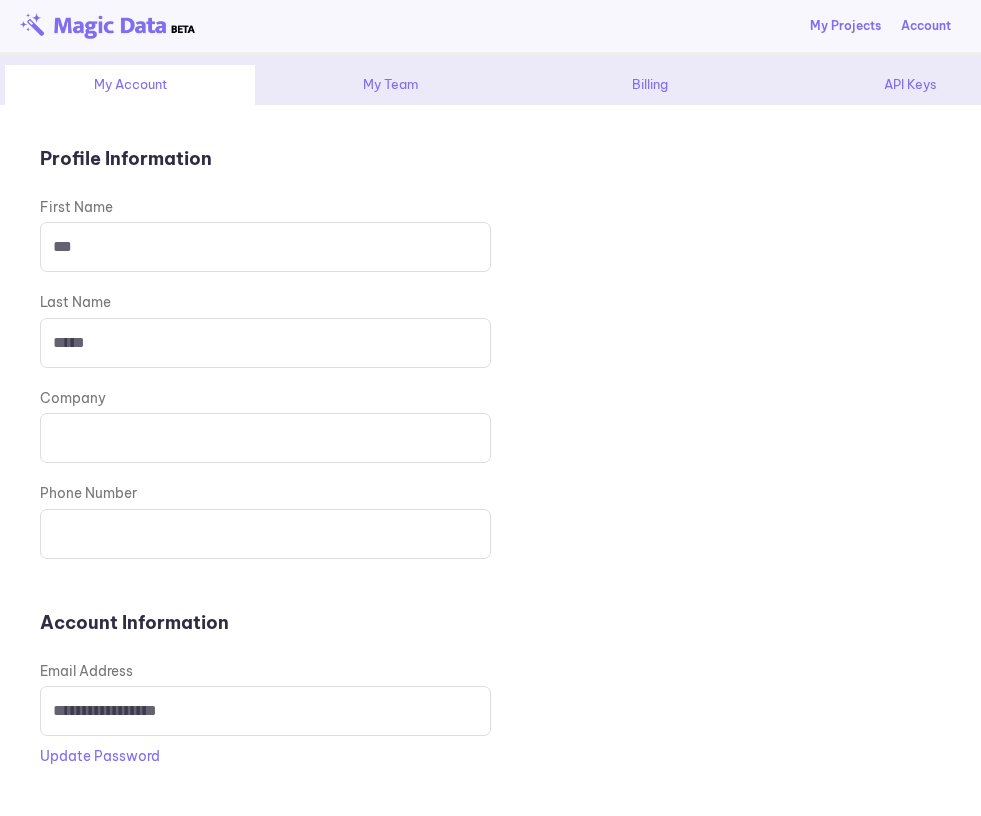 scroll, scrollTop: 0, scrollLeft: 0, axis: both 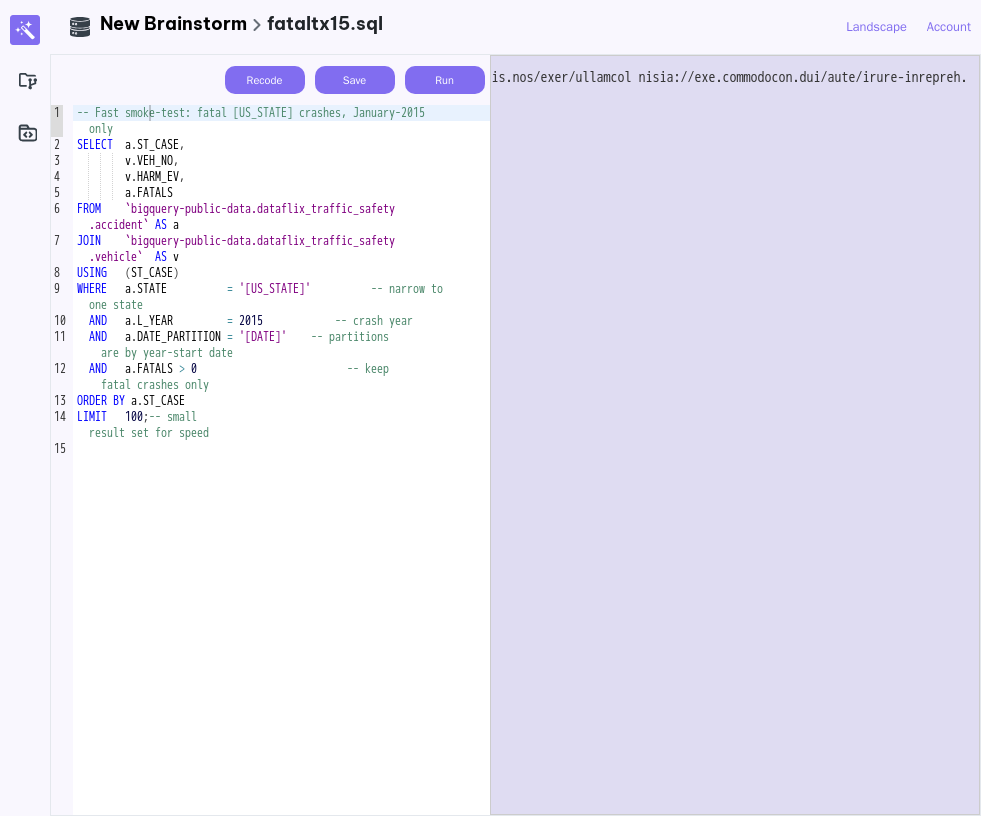 click at bounding box center (735, 435) 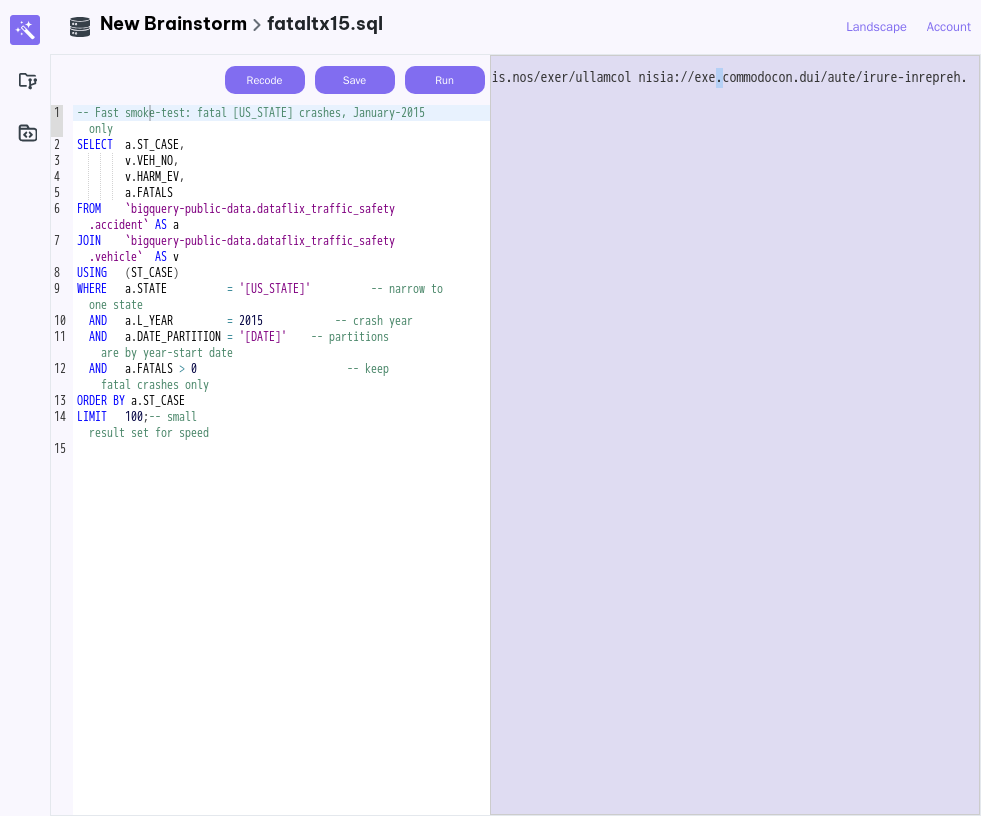 click at bounding box center [735, 435] 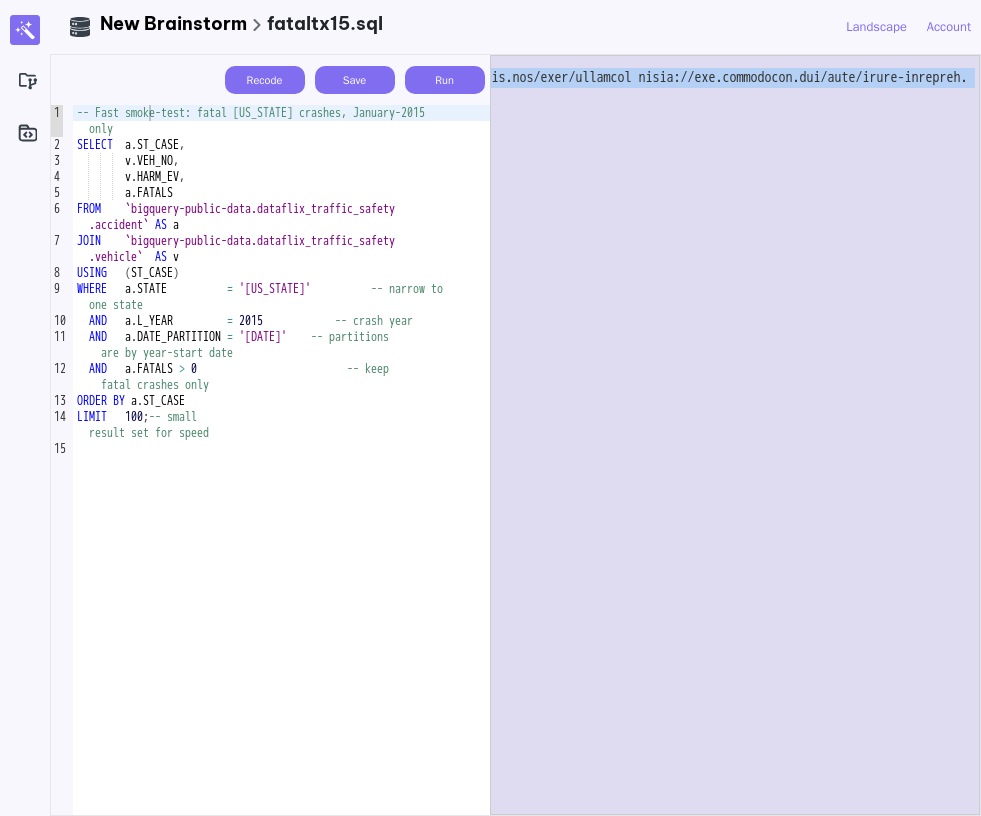 click at bounding box center [735, 435] 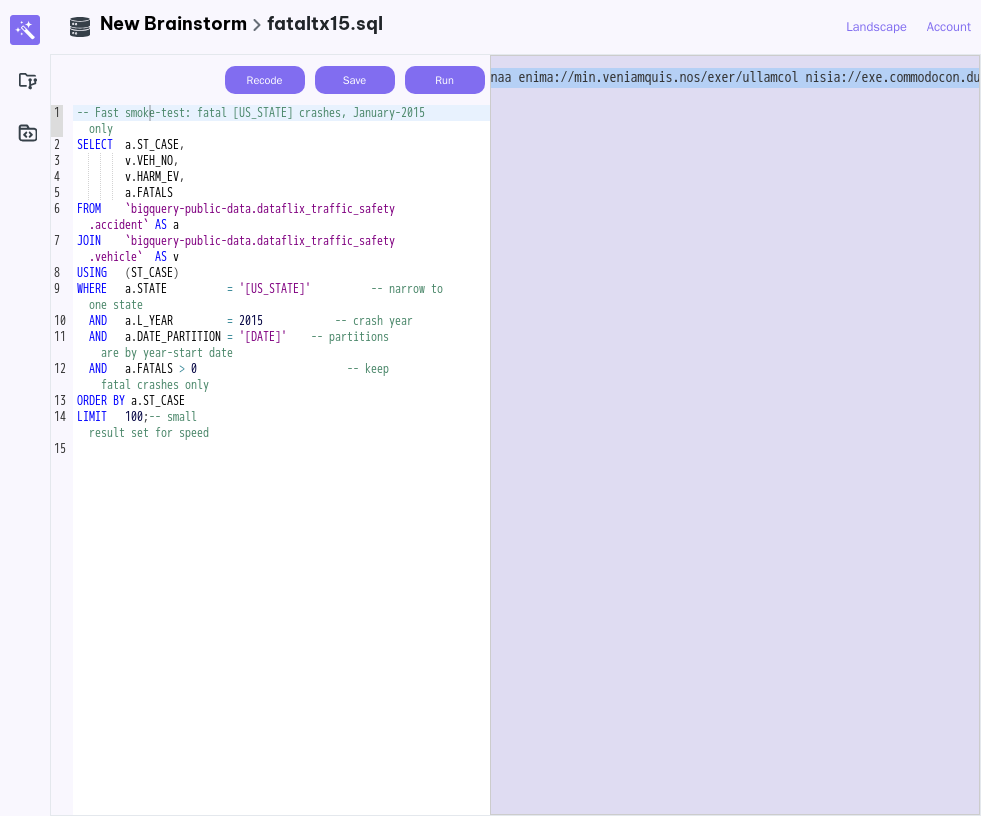 scroll, scrollTop: 0, scrollLeft: 0, axis: both 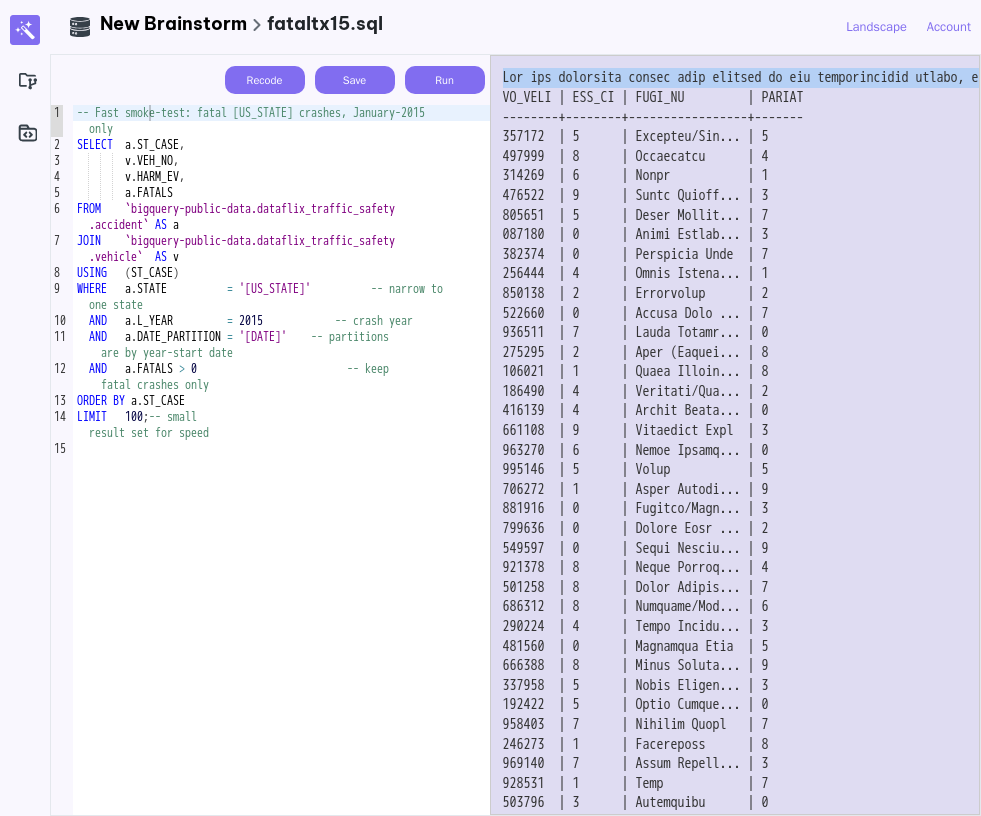 click at bounding box center (735, 435) 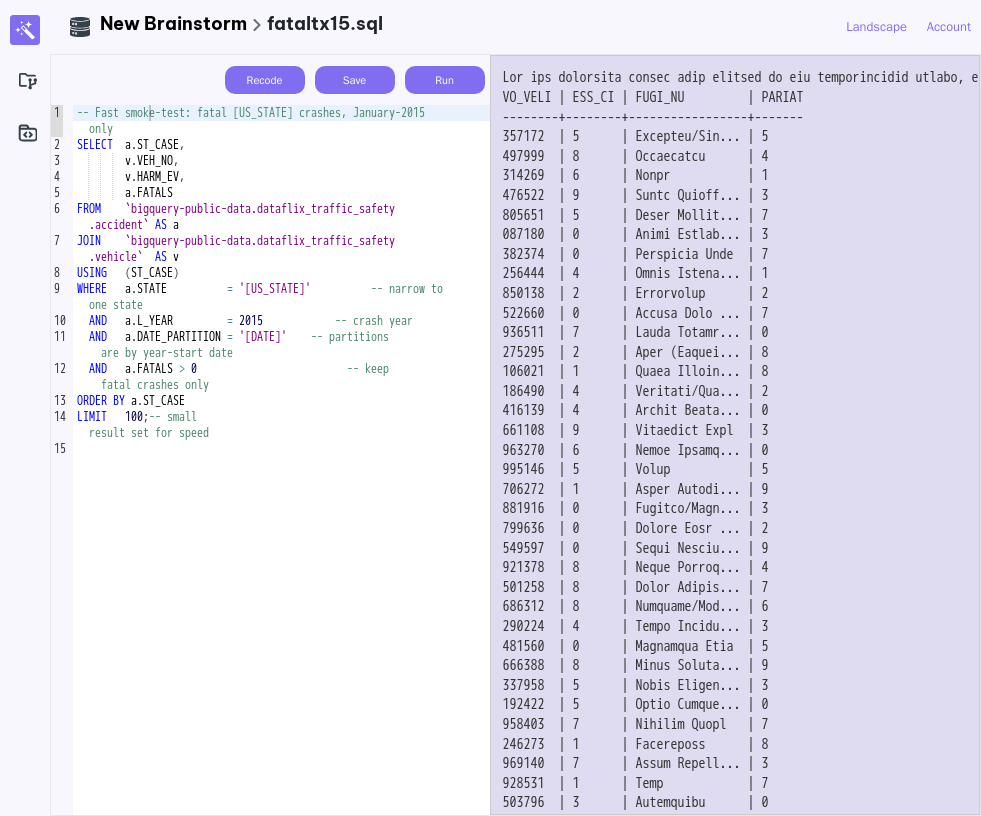 click at bounding box center (735, 435) 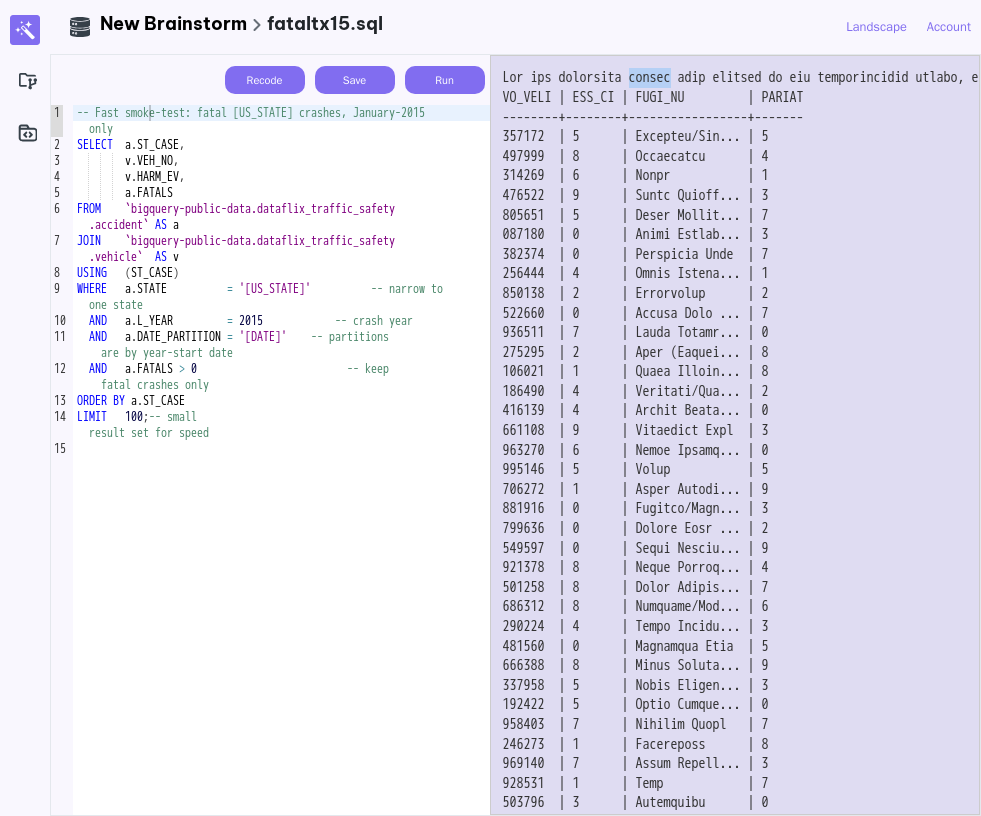 click at bounding box center (735, 435) 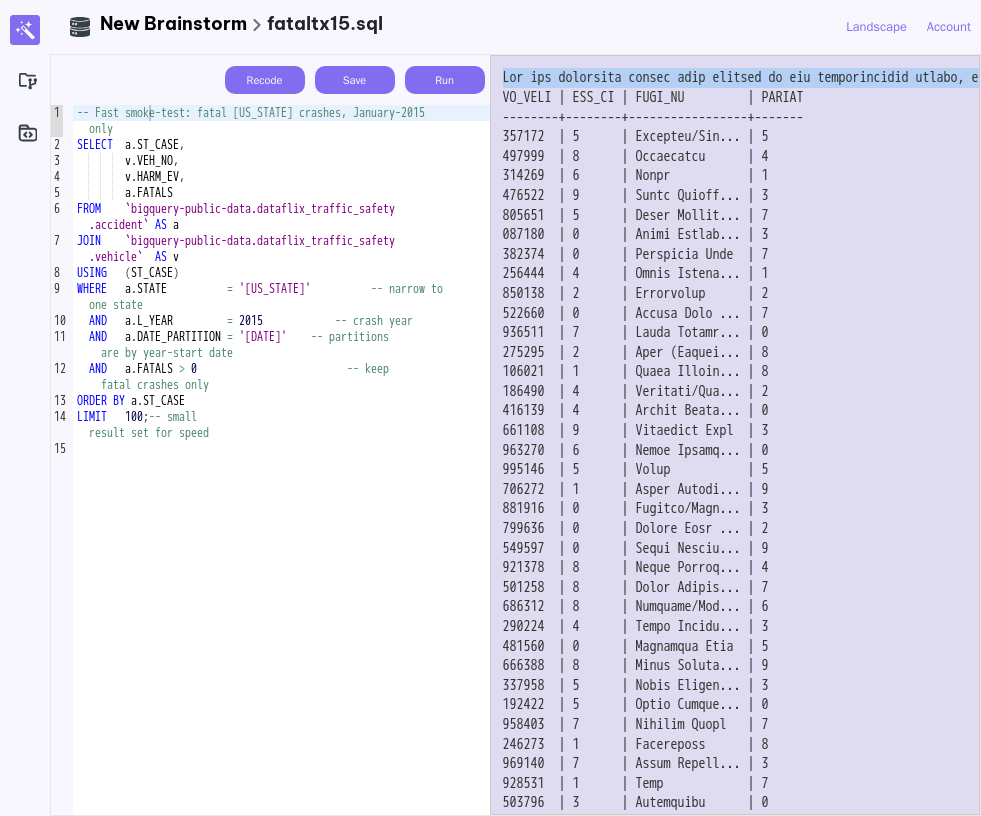 click at bounding box center [735, 435] 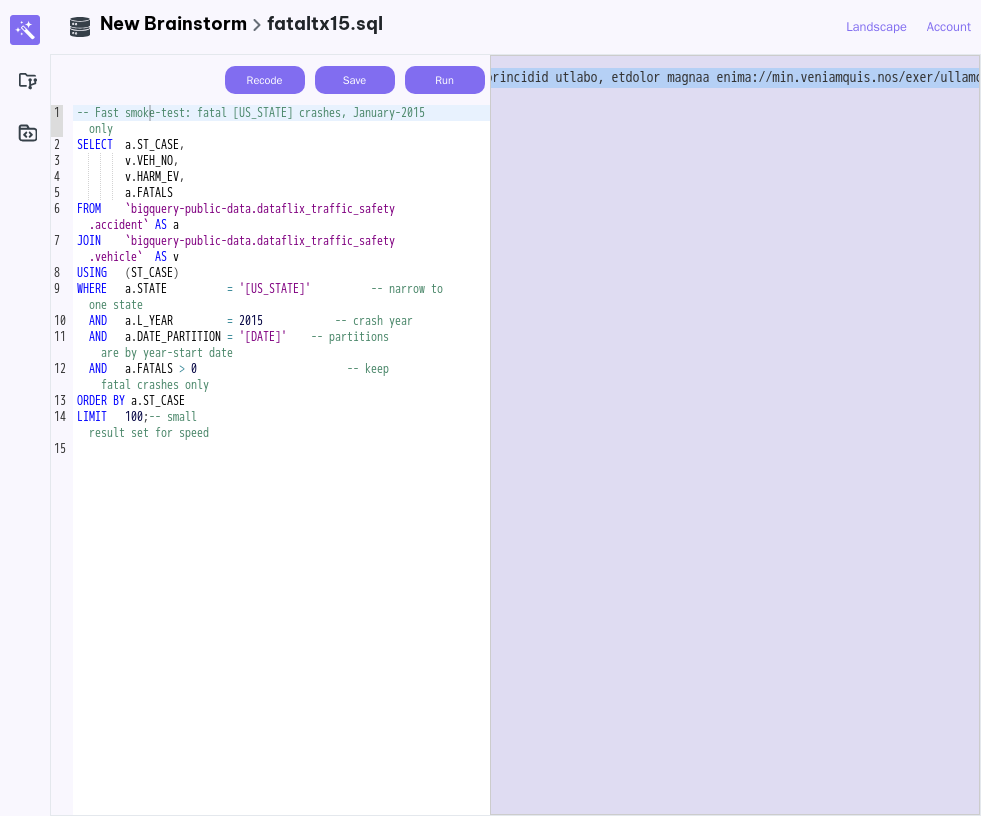 click at bounding box center (735, 435) 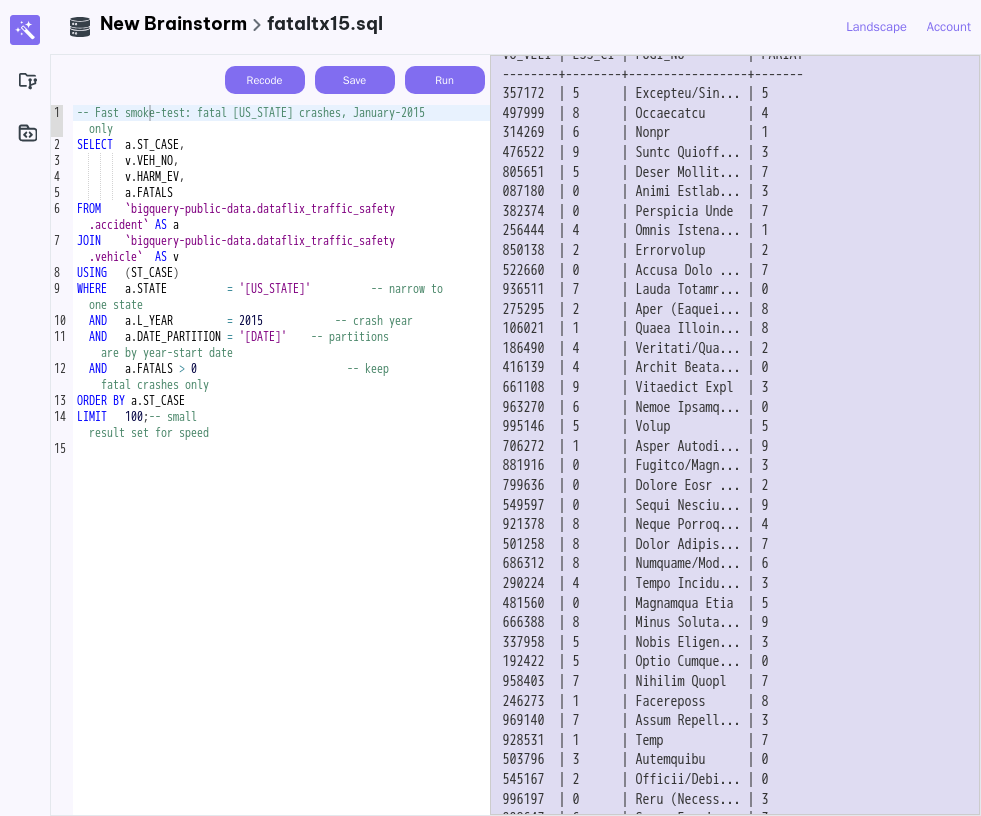 scroll, scrollTop: 0, scrollLeft: 0, axis: both 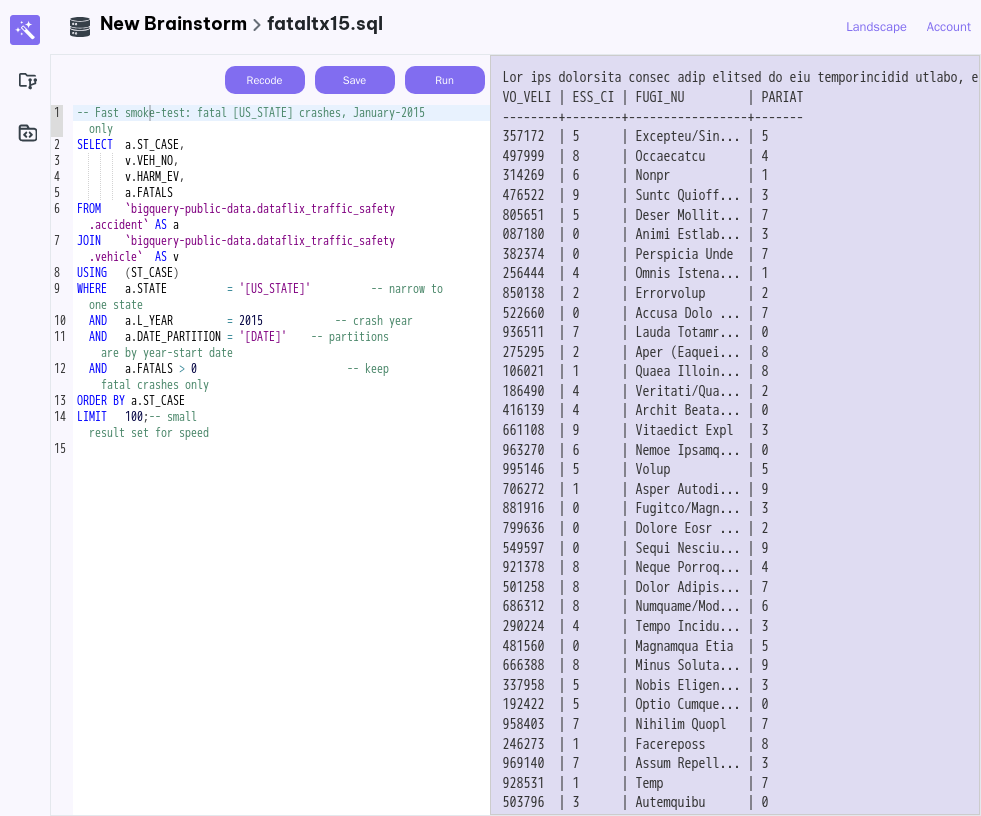 click at bounding box center (735, 435) 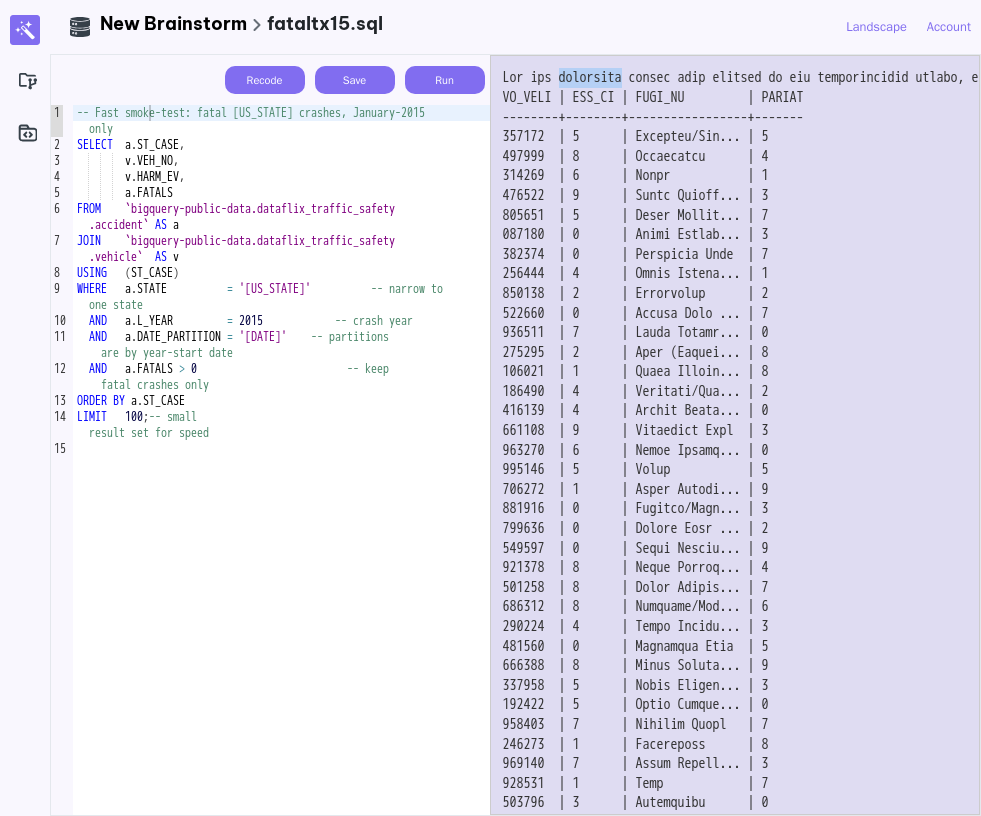 click at bounding box center (735, 435) 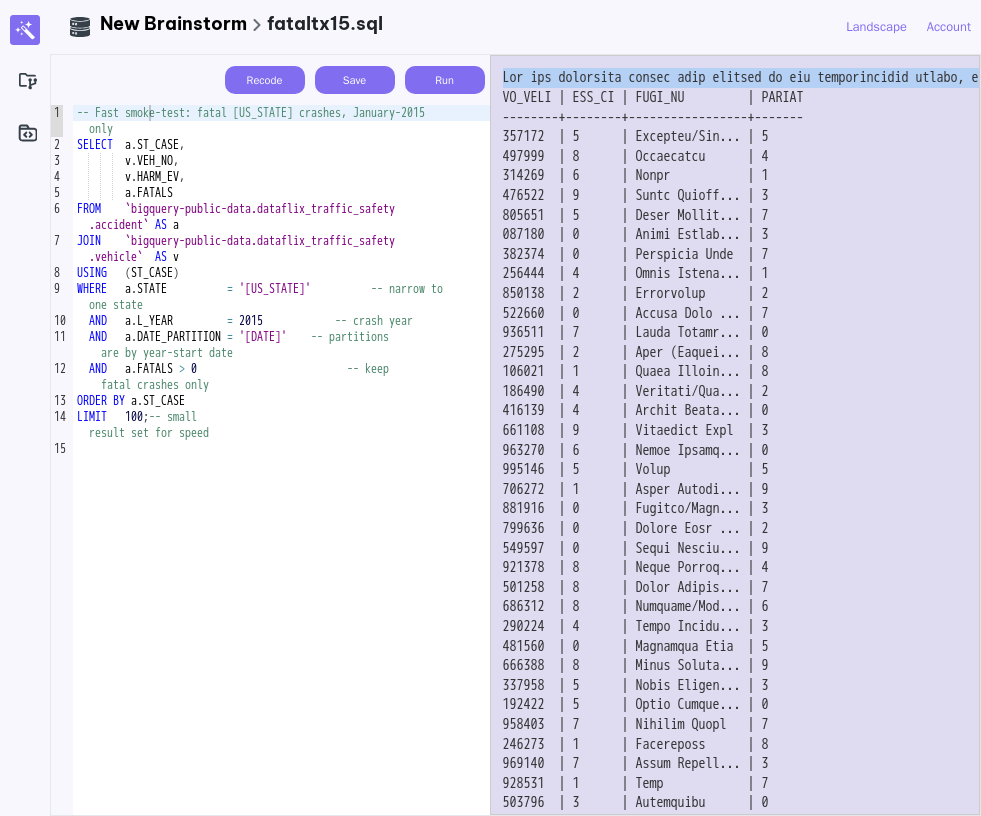 click at bounding box center (735, 435) 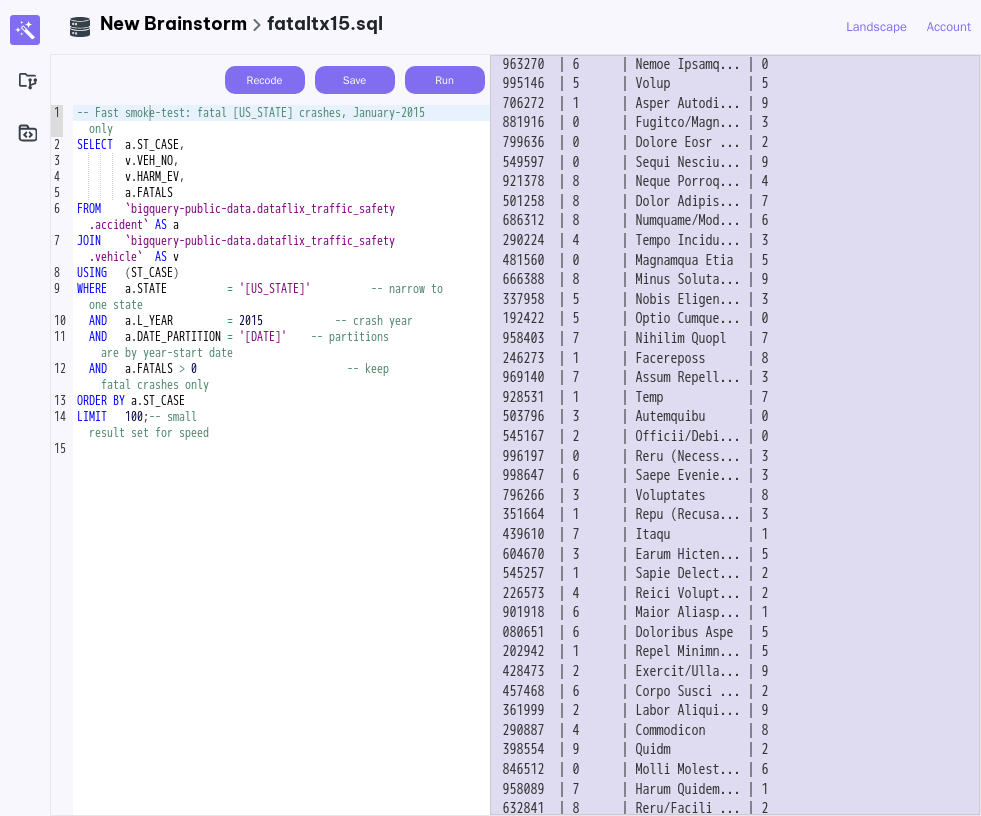 scroll, scrollTop: 0, scrollLeft: 0, axis: both 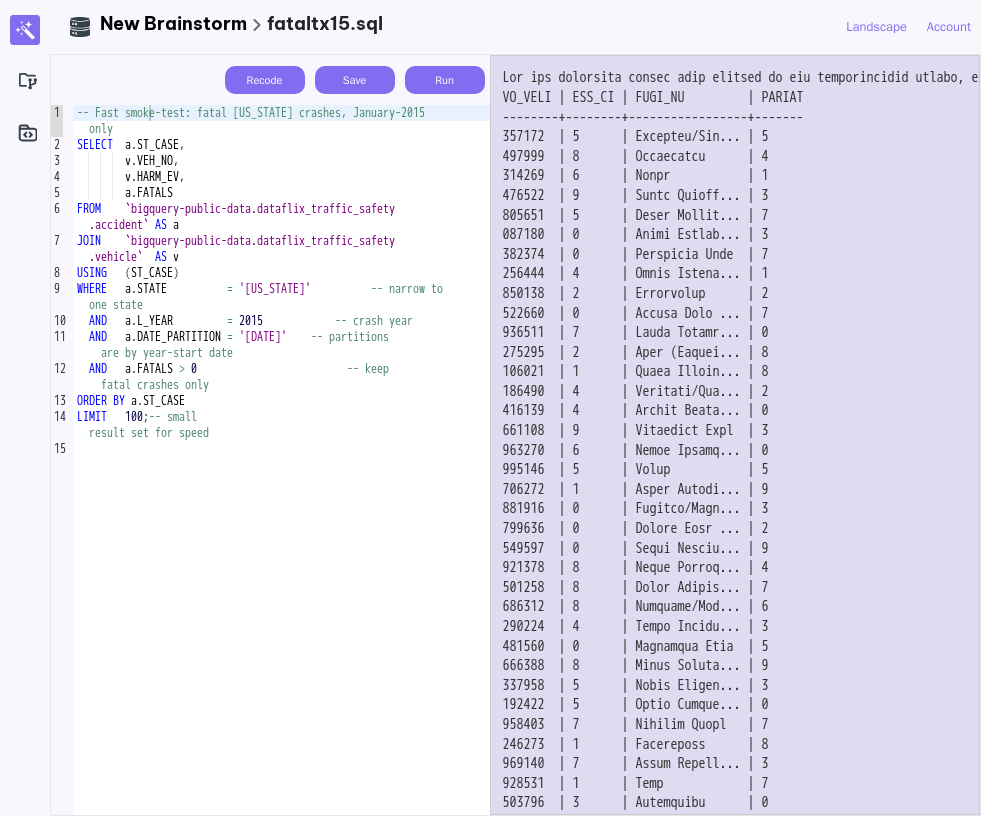 click at bounding box center [735, 435] 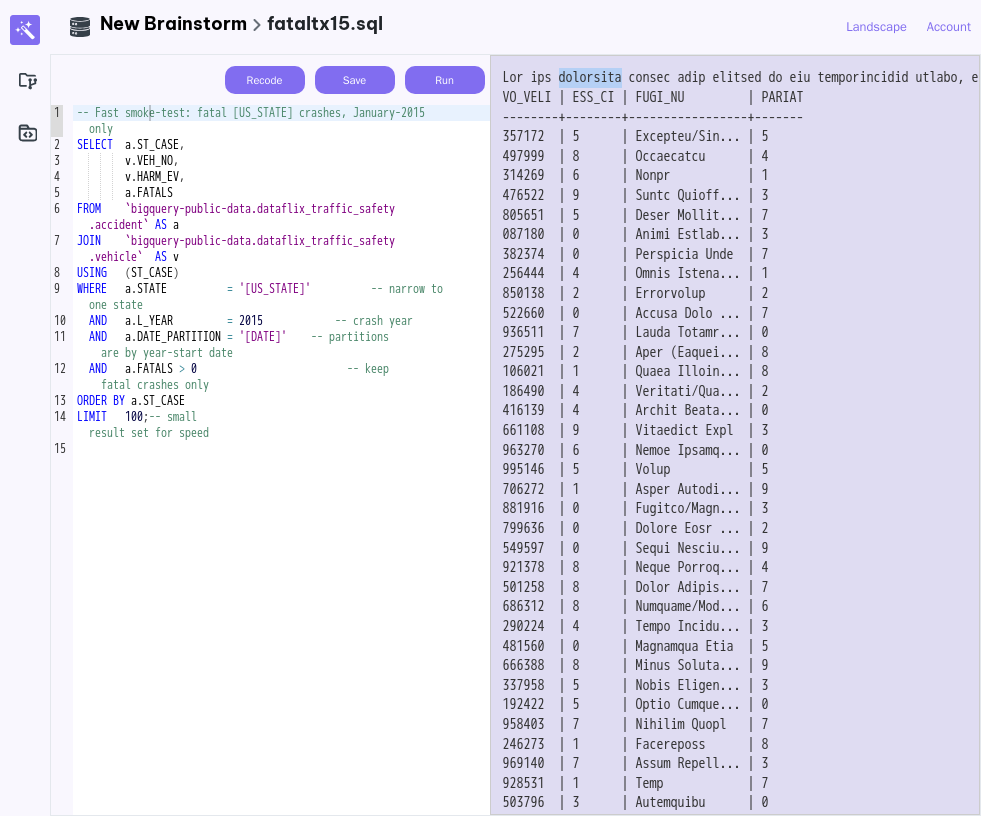 click at bounding box center [735, 435] 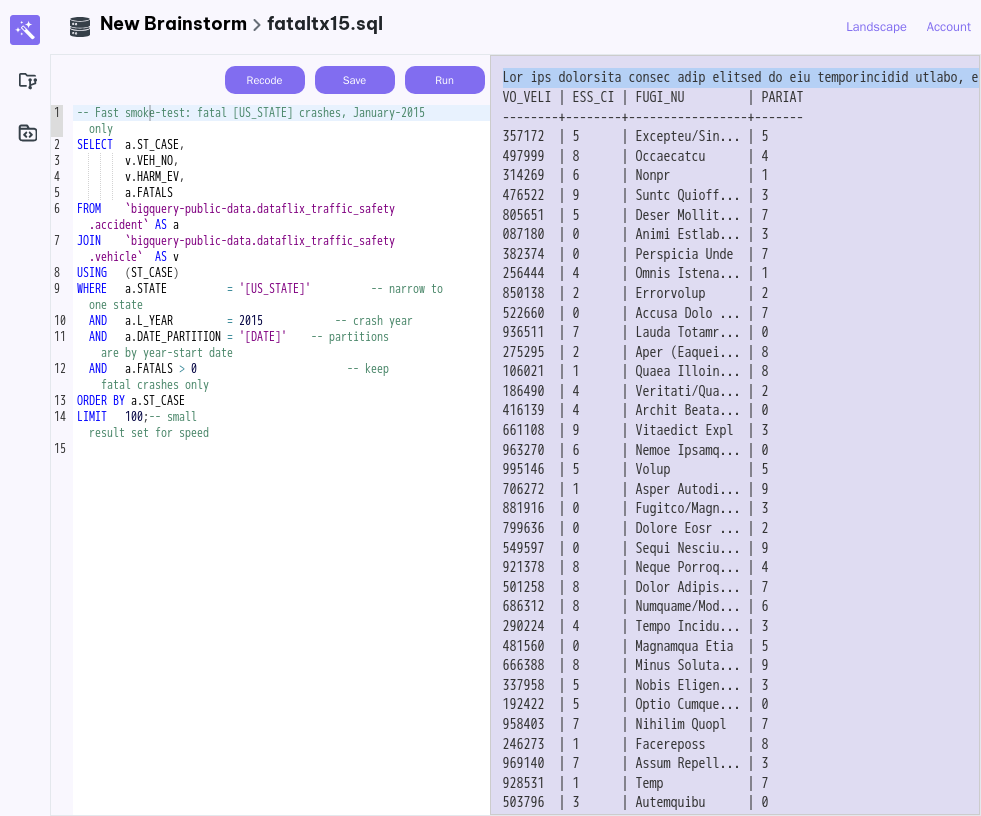 click at bounding box center [735, 435] 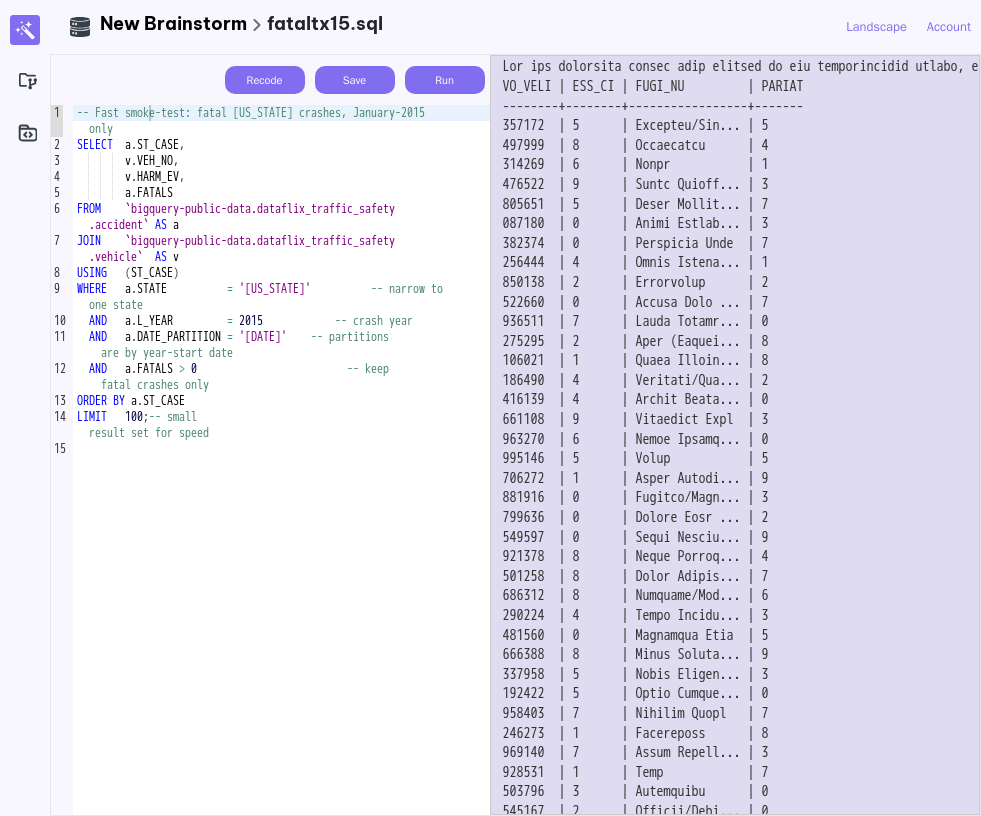 scroll, scrollTop: 0, scrollLeft: 0, axis: both 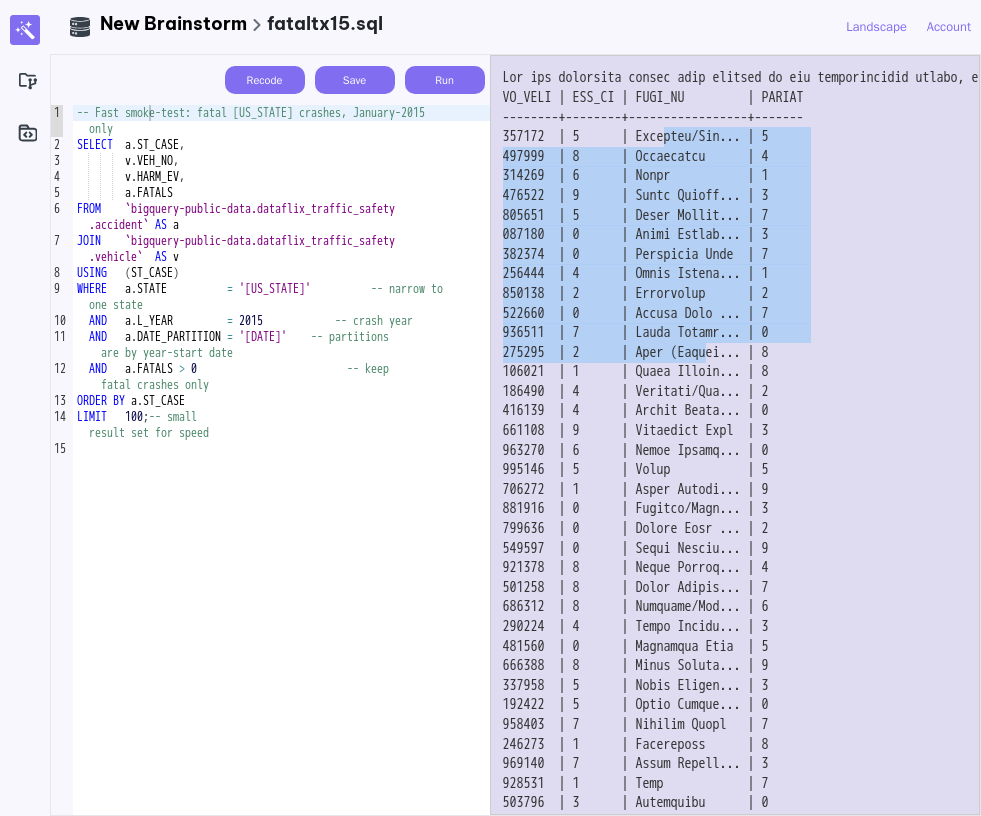 drag, startPoint x: 696, startPoint y: 128, endPoint x: 743, endPoint y: 347, distance: 223.9866 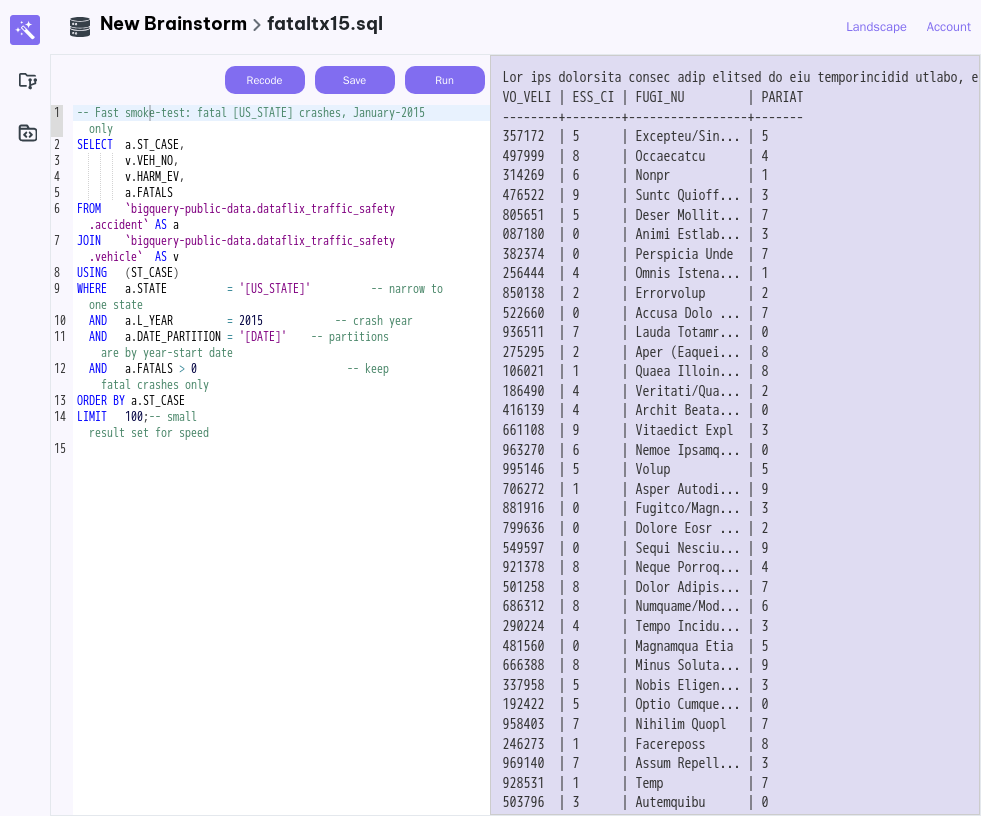 click at bounding box center [735, 435] 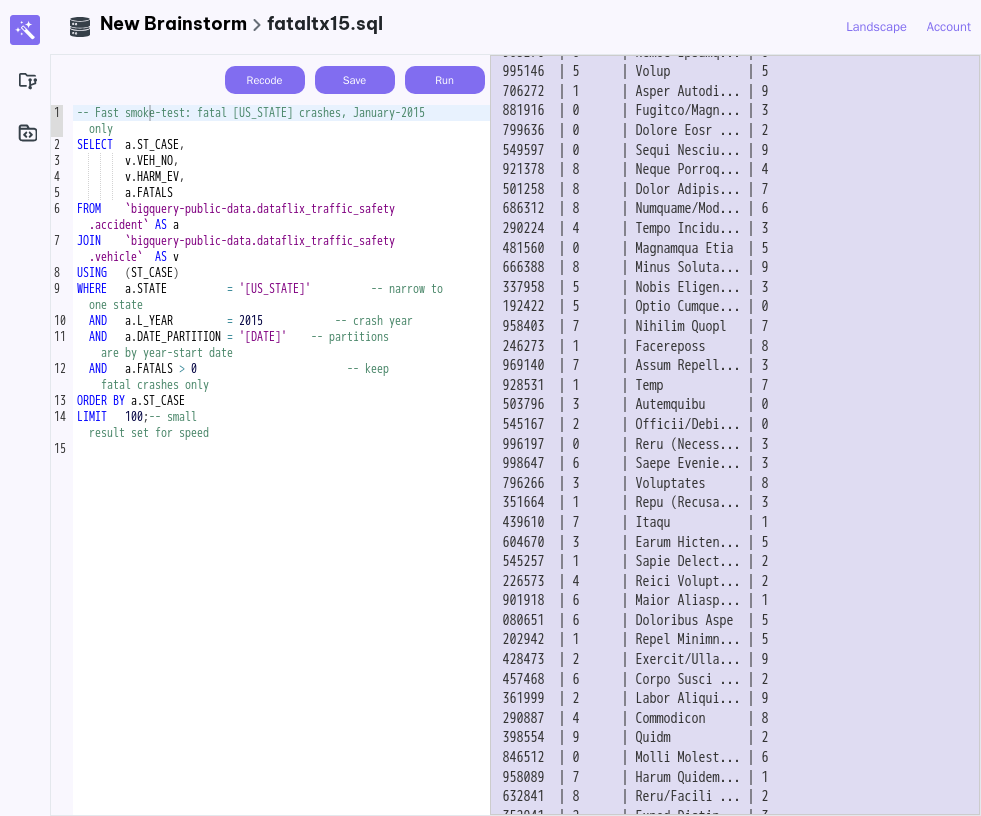 scroll, scrollTop: 0, scrollLeft: 0, axis: both 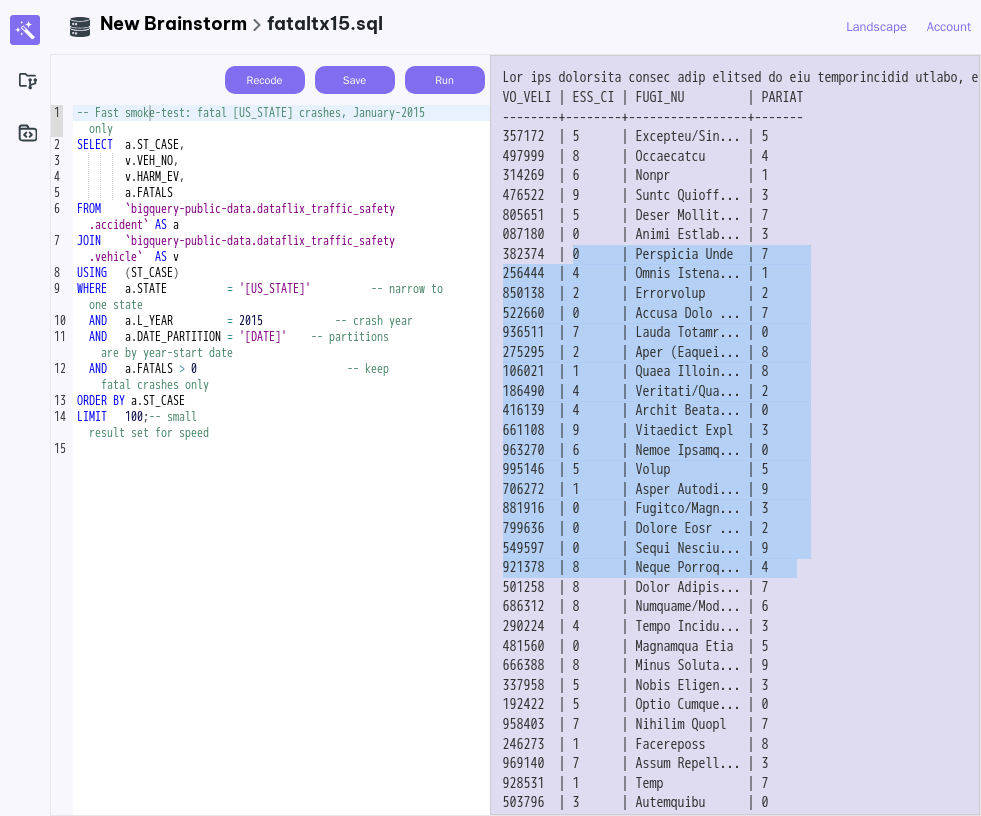 drag, startPoint x: 589, startPoint y: 250, endPoint x: 872, endPoint y: 583, distance: 437.01028 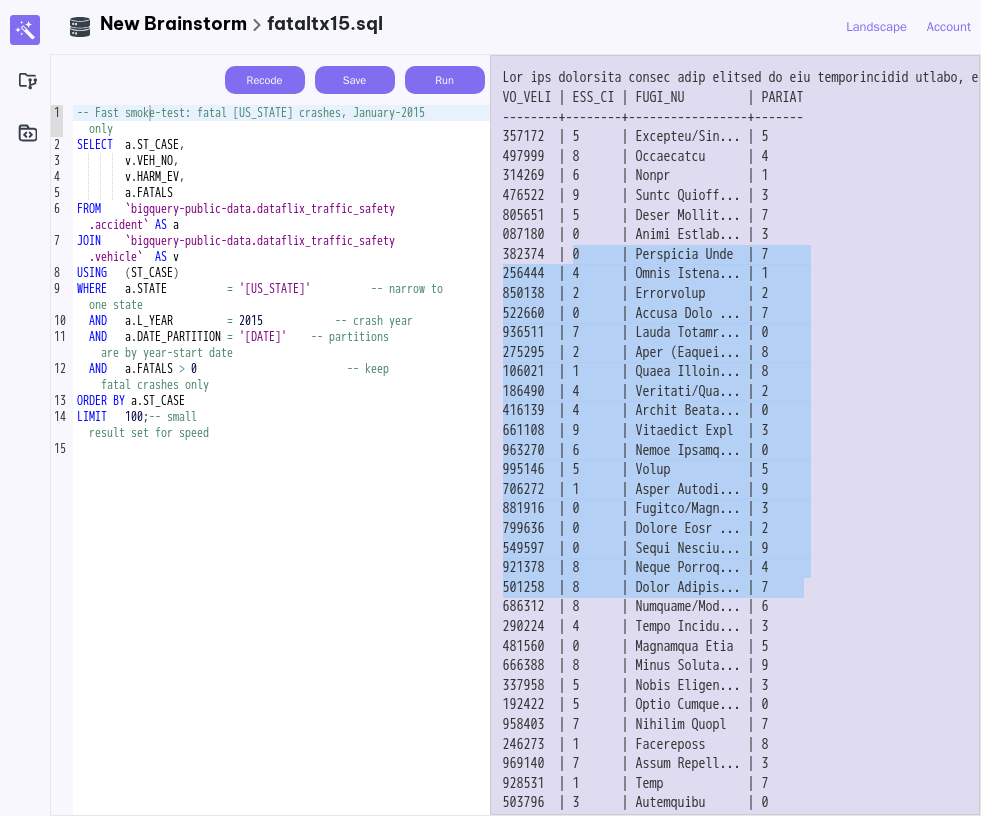 click at bounding box center (735, 435) 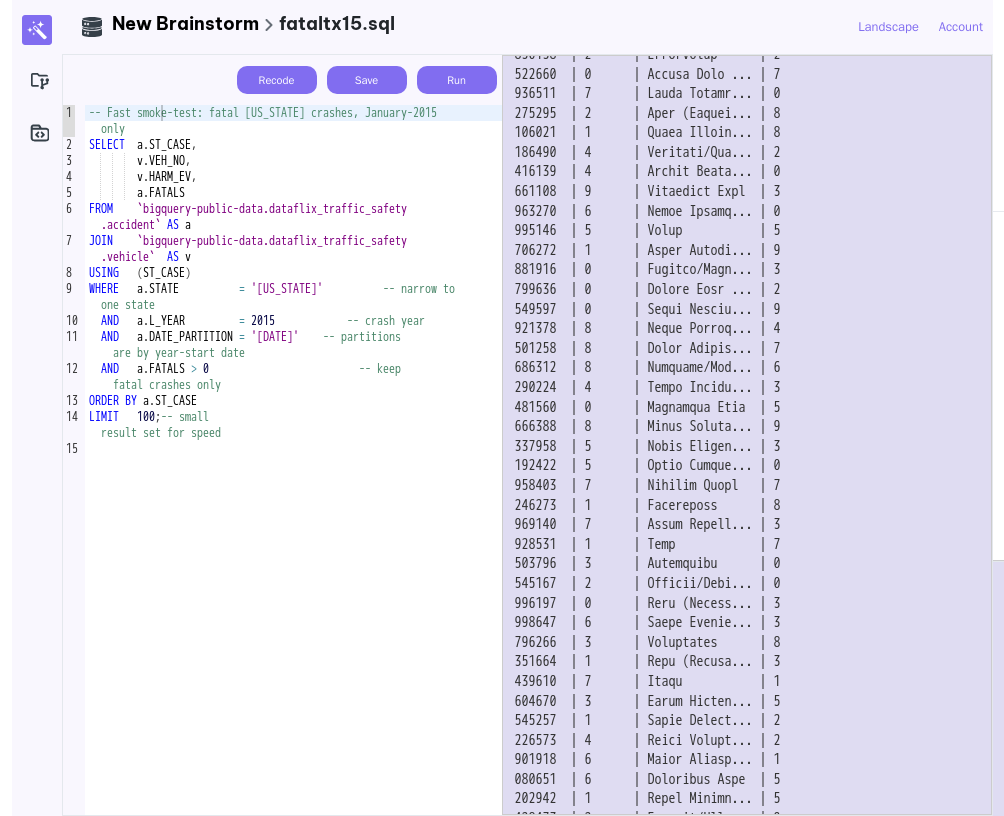 scroll, scrollTop: 0, scrollLeft: 0, axis: both 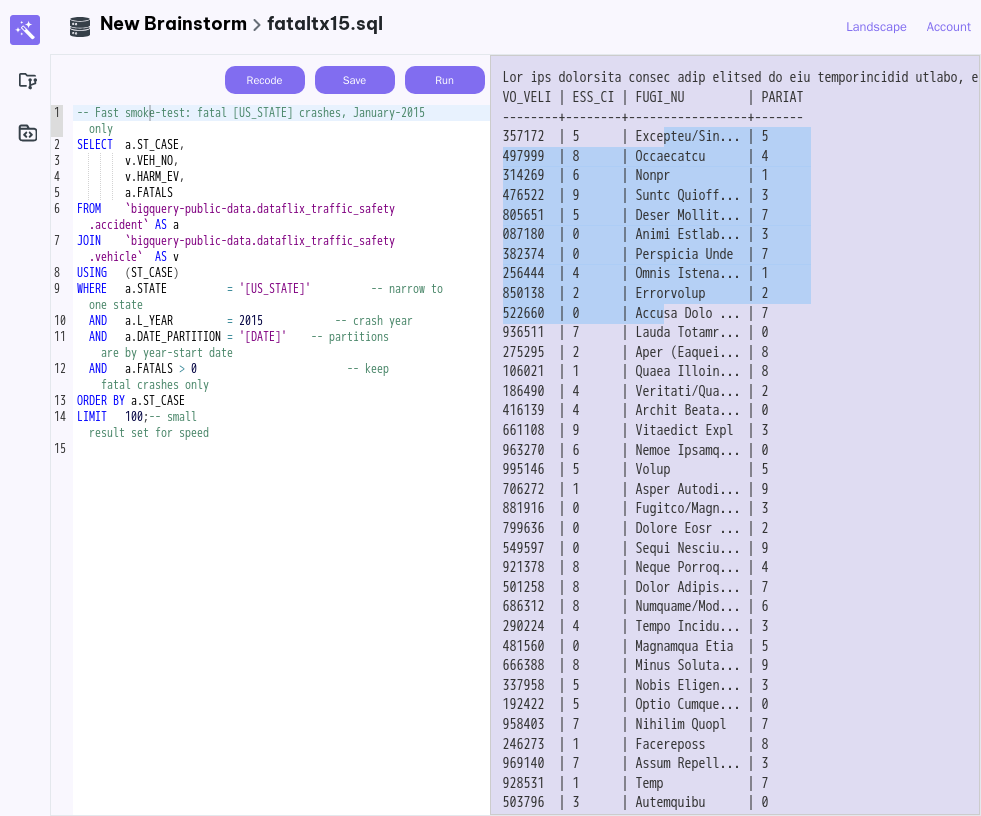 drag, startPoint x: 694, startPoint y: 128, endPoint x: 699, endPoint y: 317, distance: 189.06613 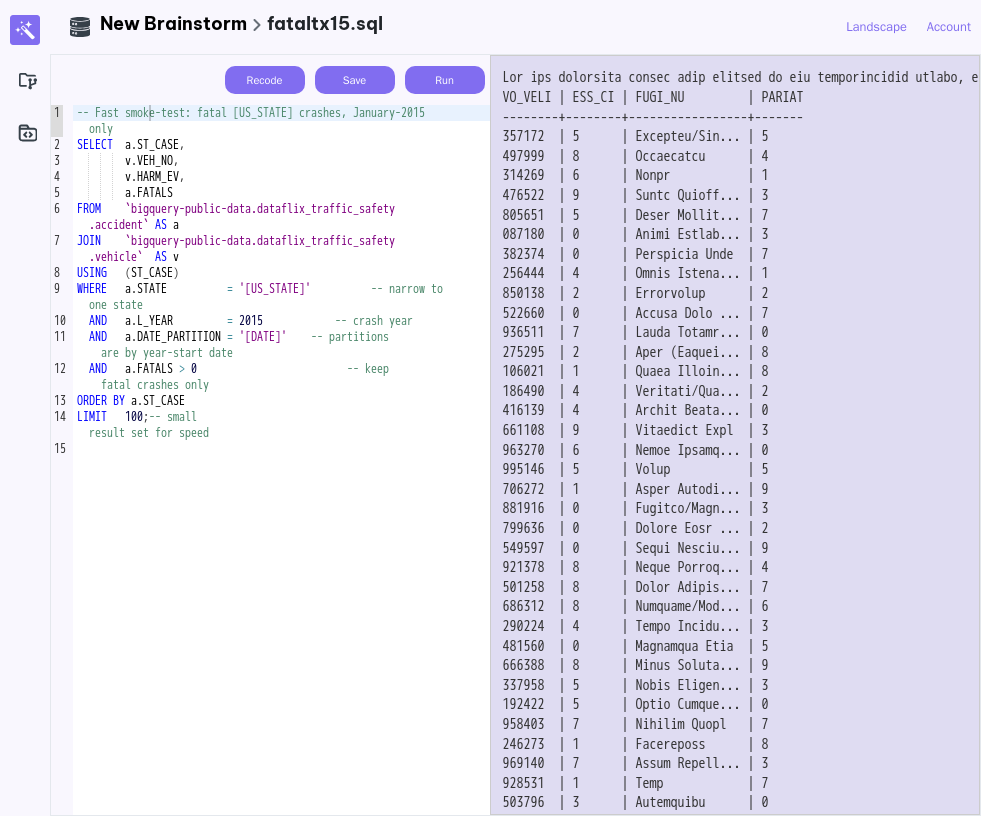 click at bounding box center [735, 435] 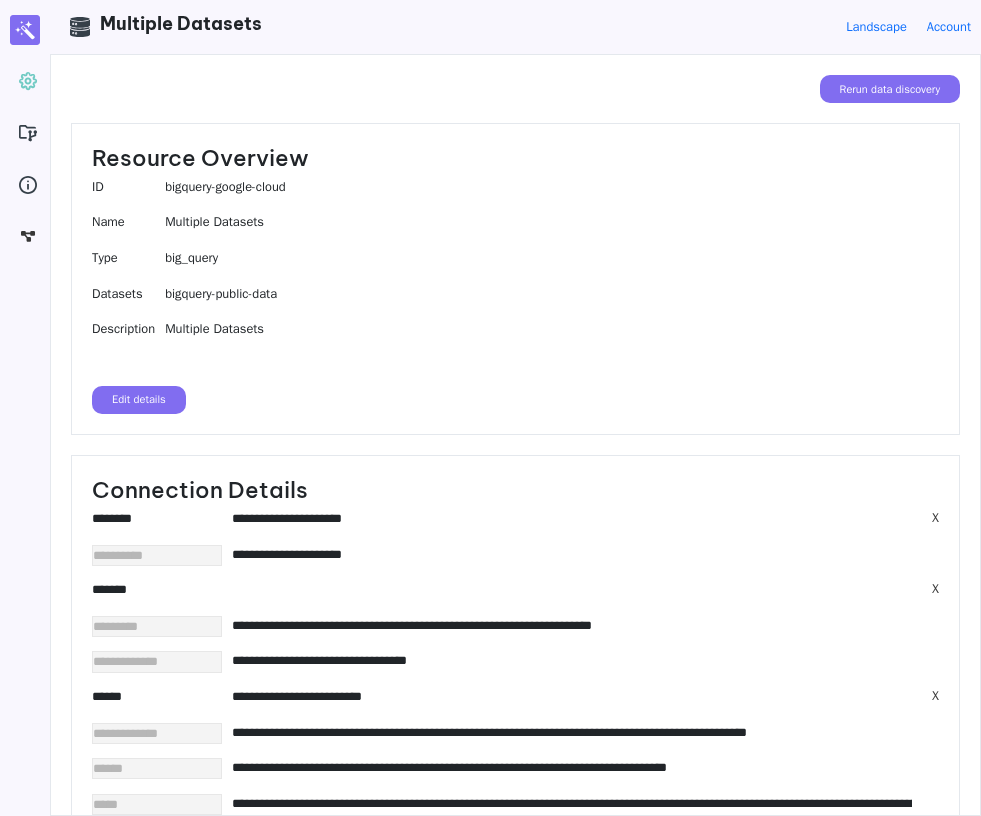 scroll, scrollTop: 0, scrollLeft: 0, axis: both 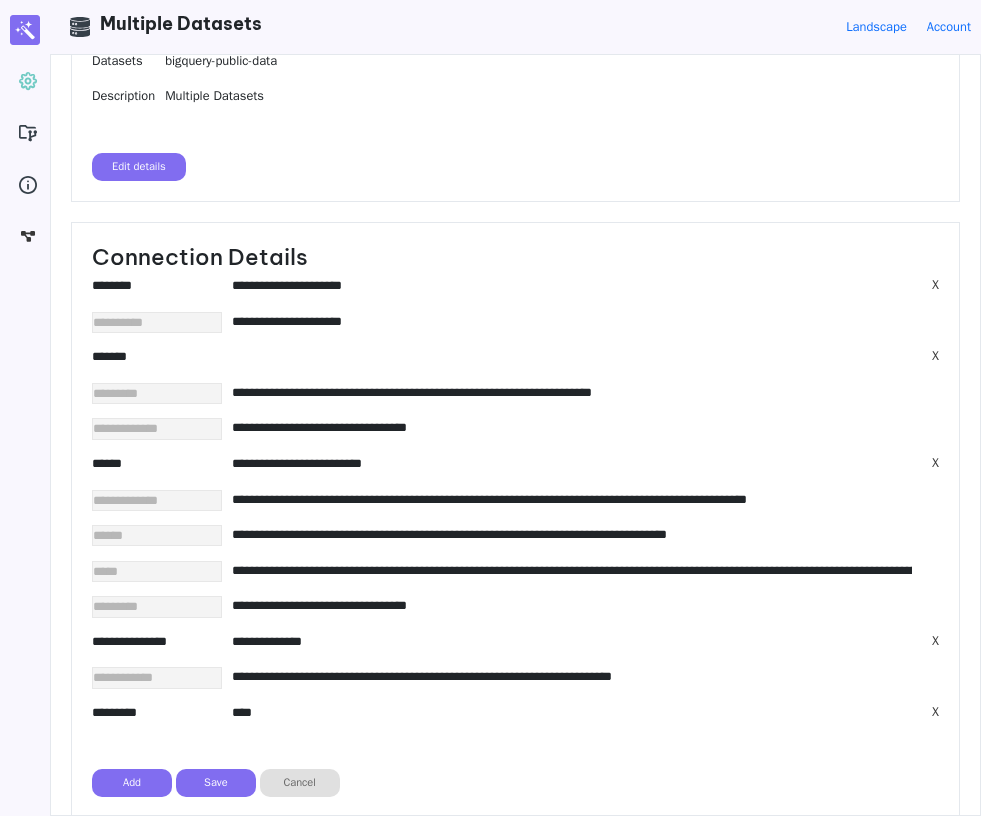 click on "Cancel" at bounding box center [300, 783] 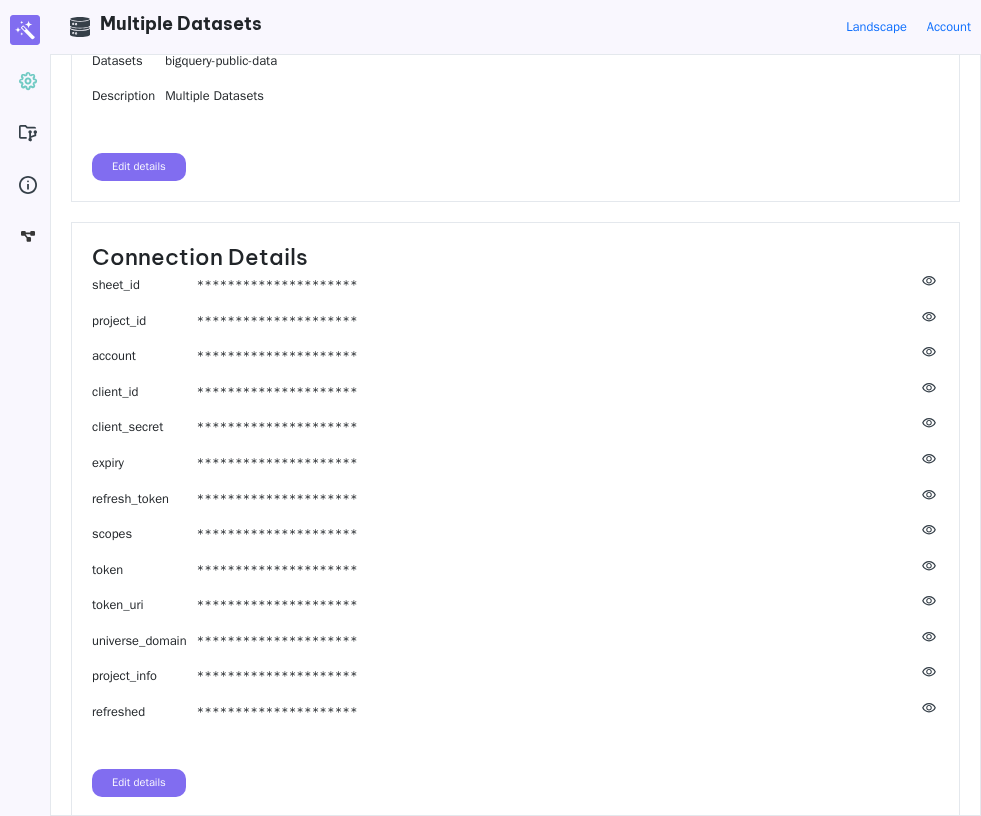 scroll, scrollTop: 0, scrollLeft: 0, axis: both 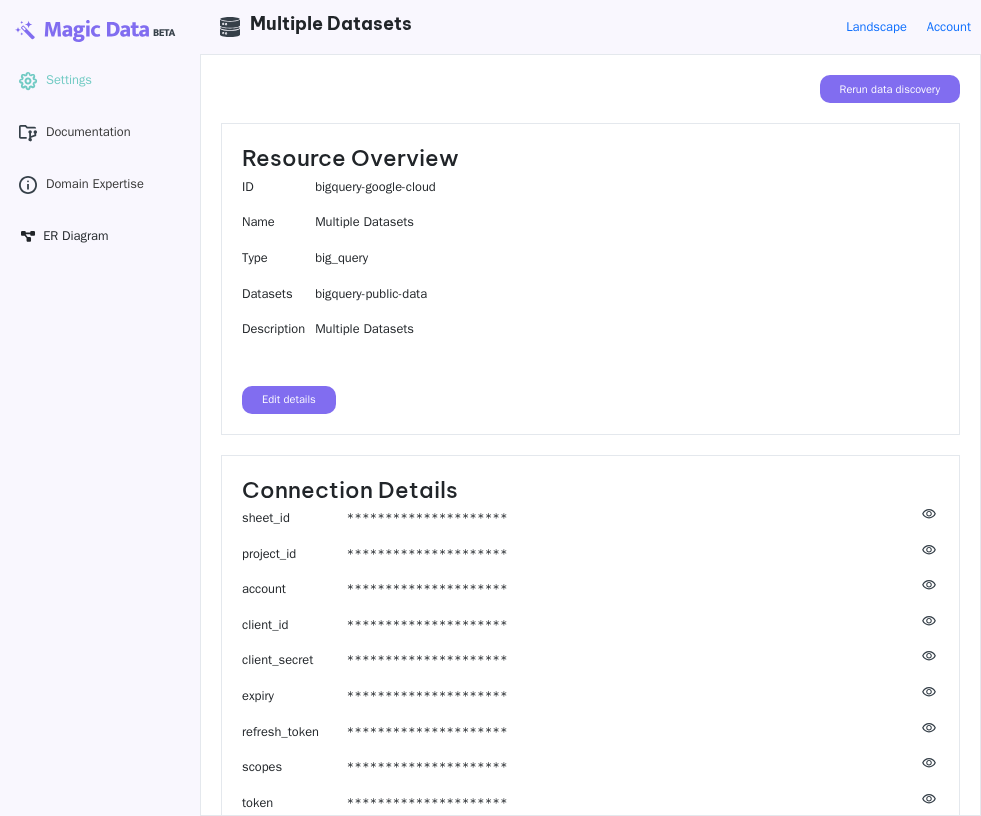 click on "ER Diagram" at bounding box center (75, 236) 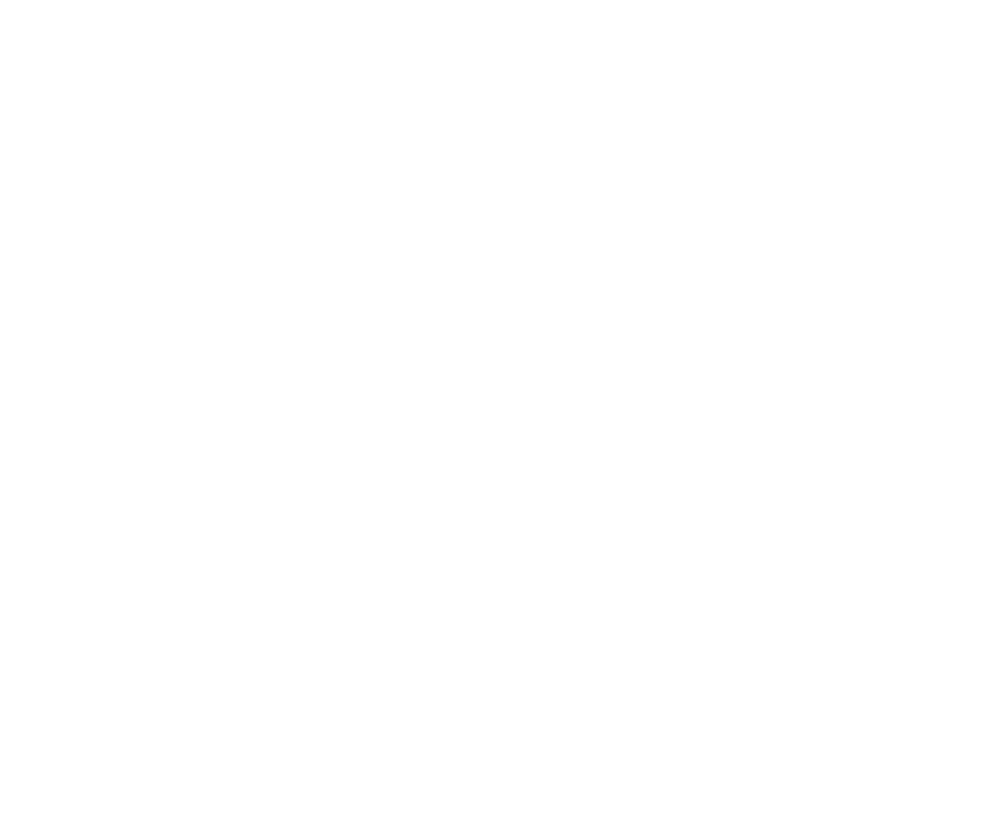 scroll, scrollTop: 0, scrollLeft: 0, axis: both 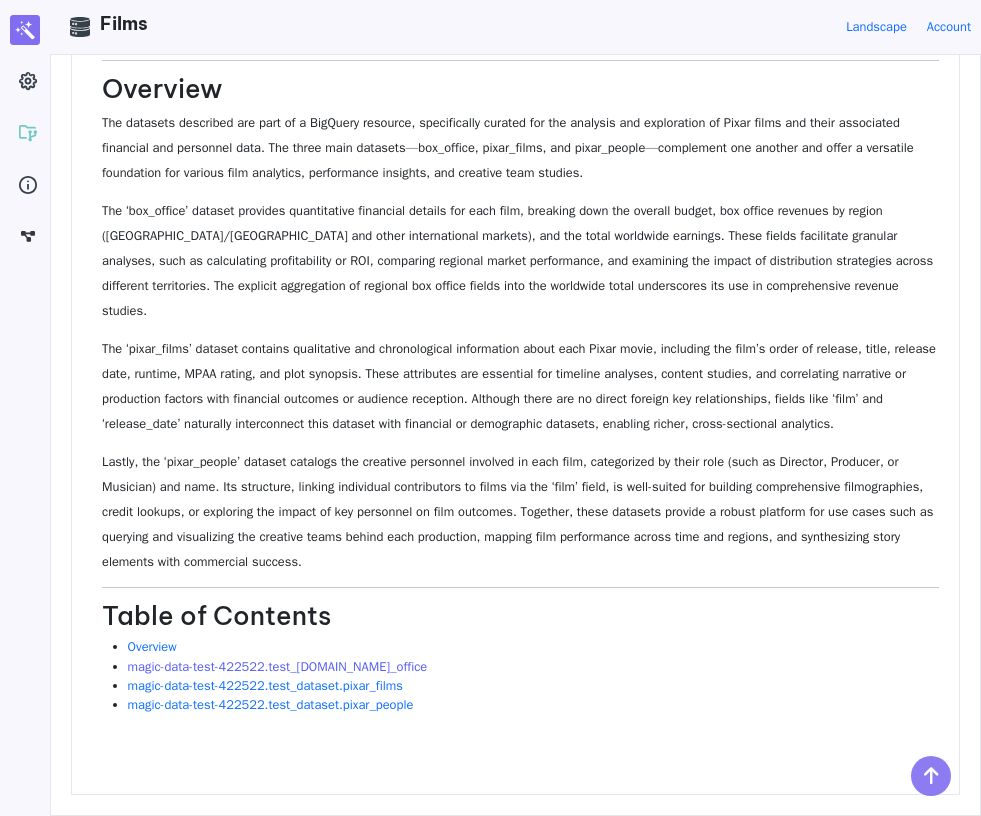 click on "magic-data-test-422522.test_dataset.box_office" at bounding box center (278, 667) 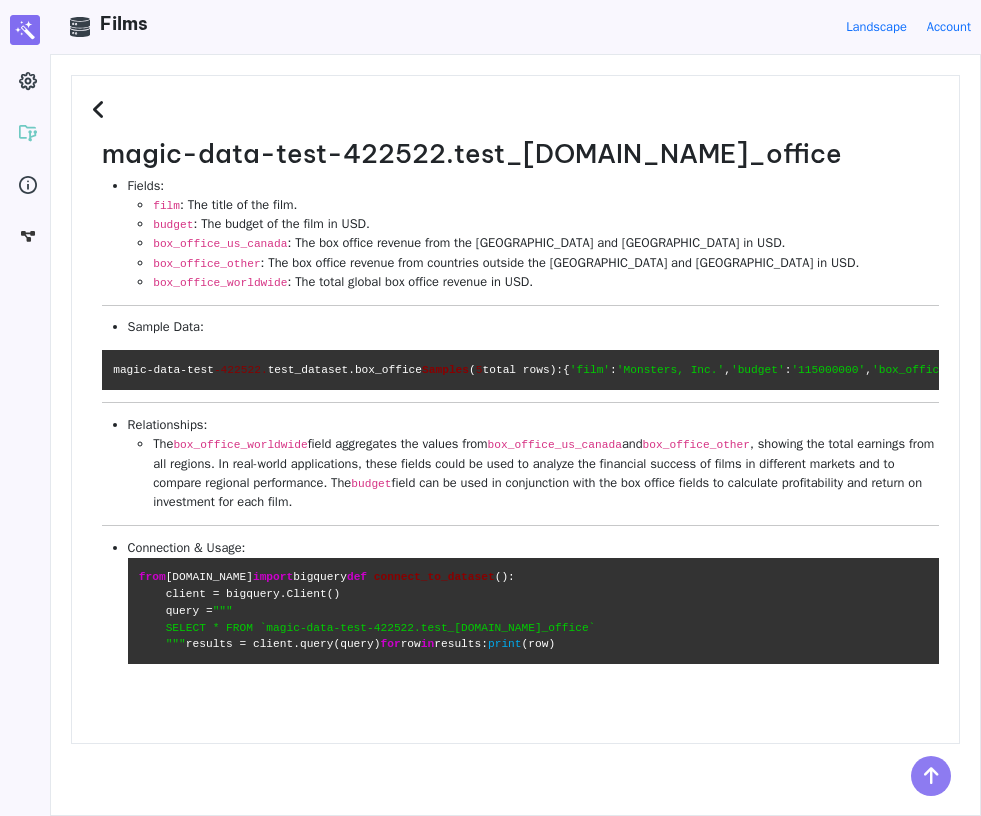 scroll, scrollTop: 0, scrollLeft: 0, axis: both 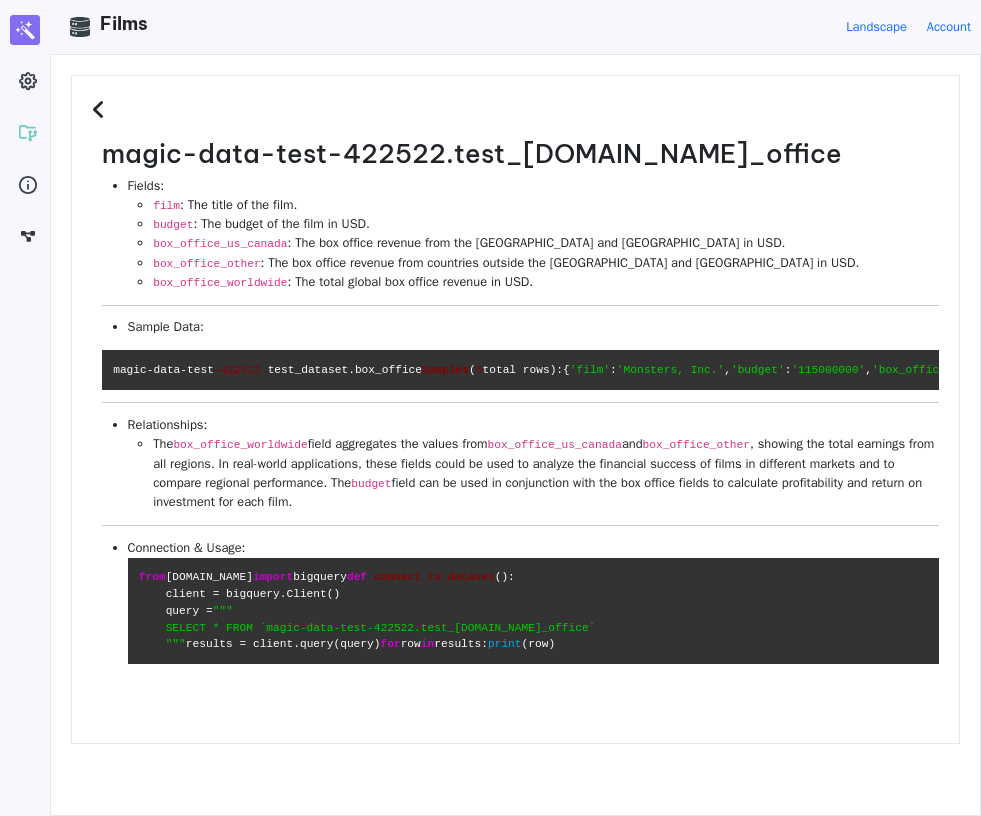 click at bounding box center (101, 110) 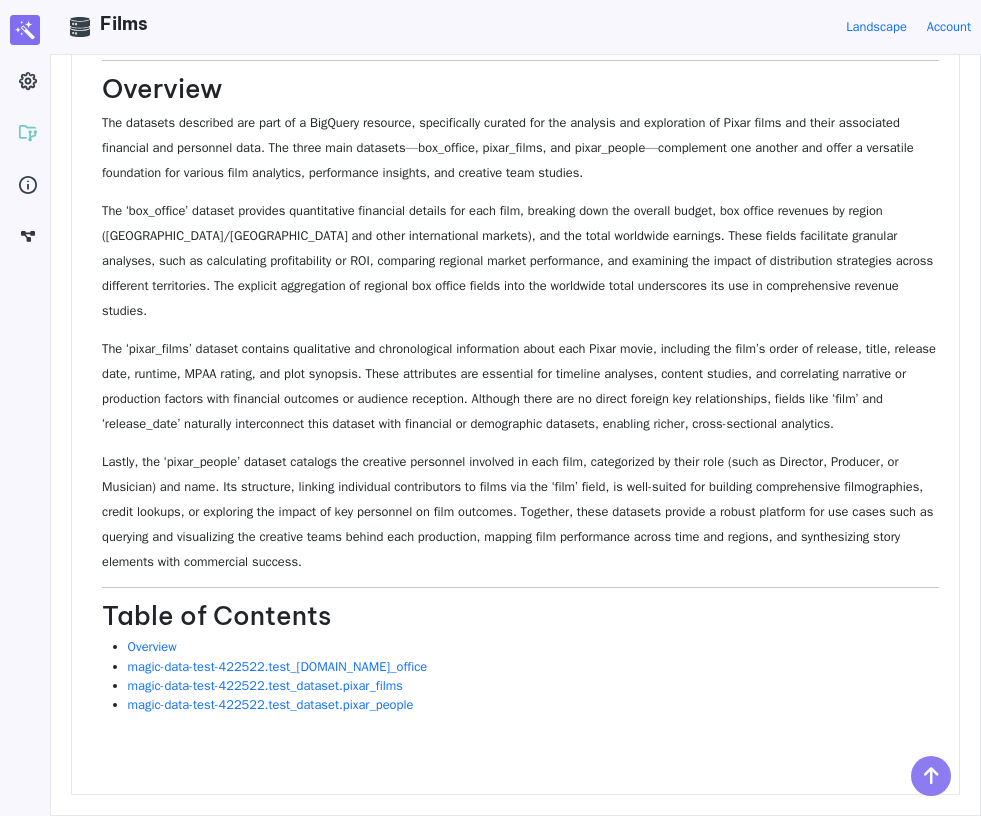 scroll, scrollTop: 140, scrollLeft: 0, axis: vertical 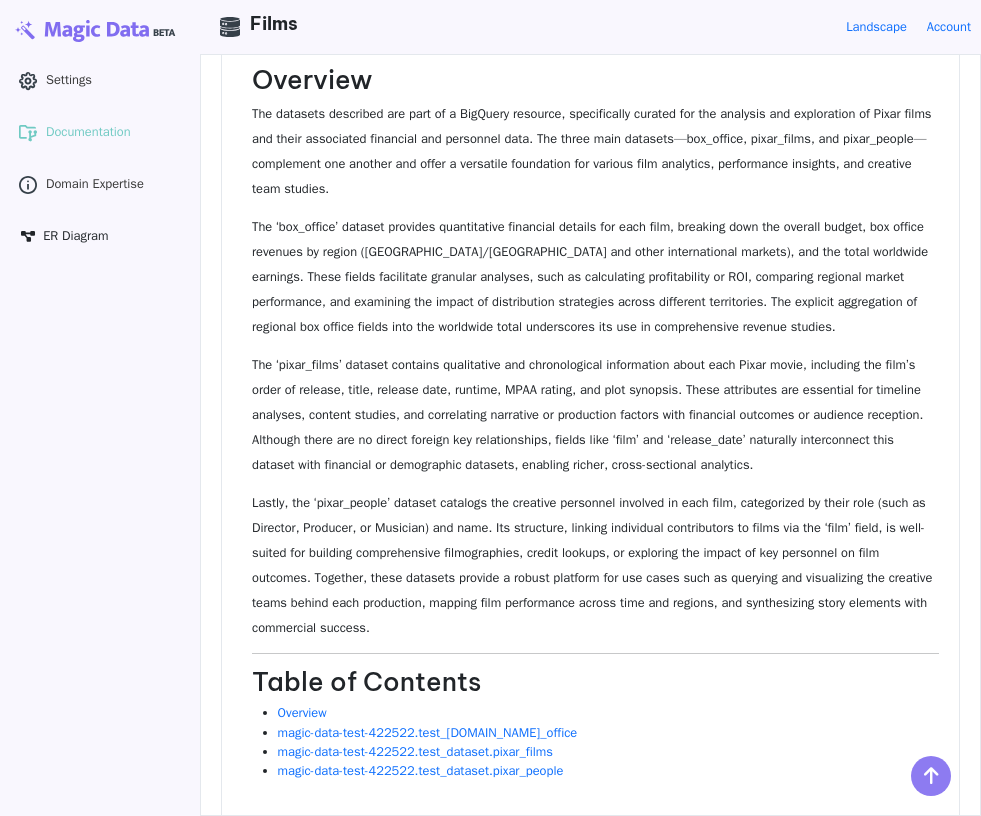 click on "ER Diagram" at bounding box center [100, 237] 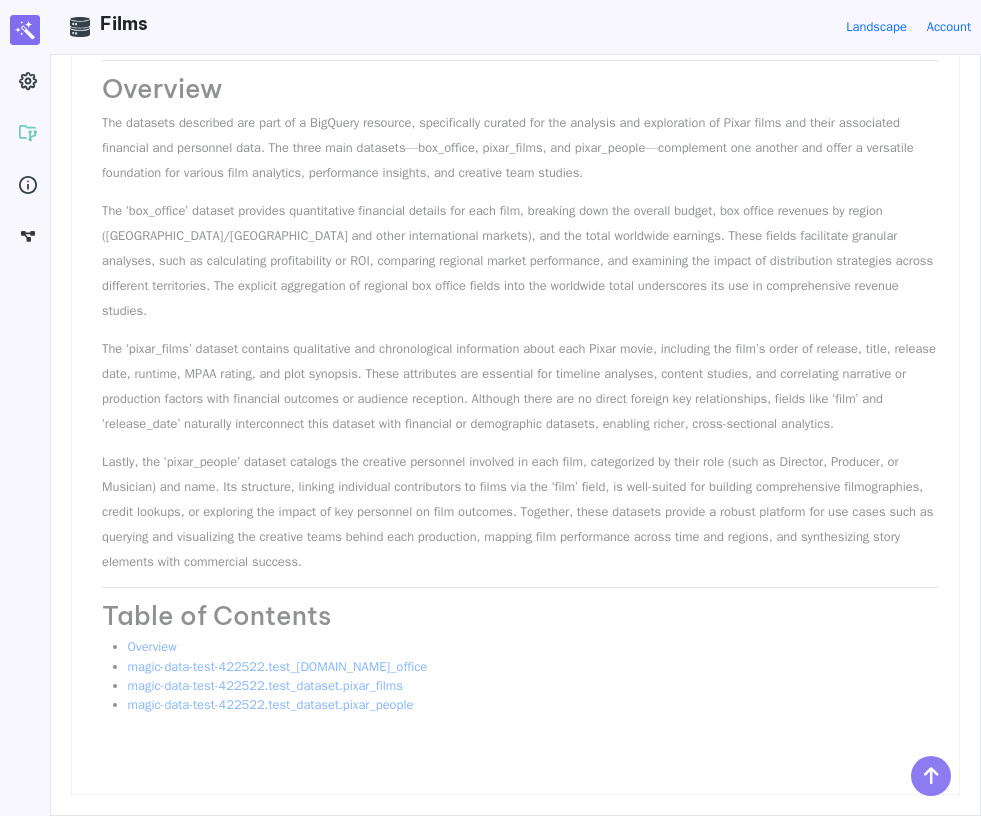 scroll, scrollTop: 156, scrollLeft: 0, axis: vertical 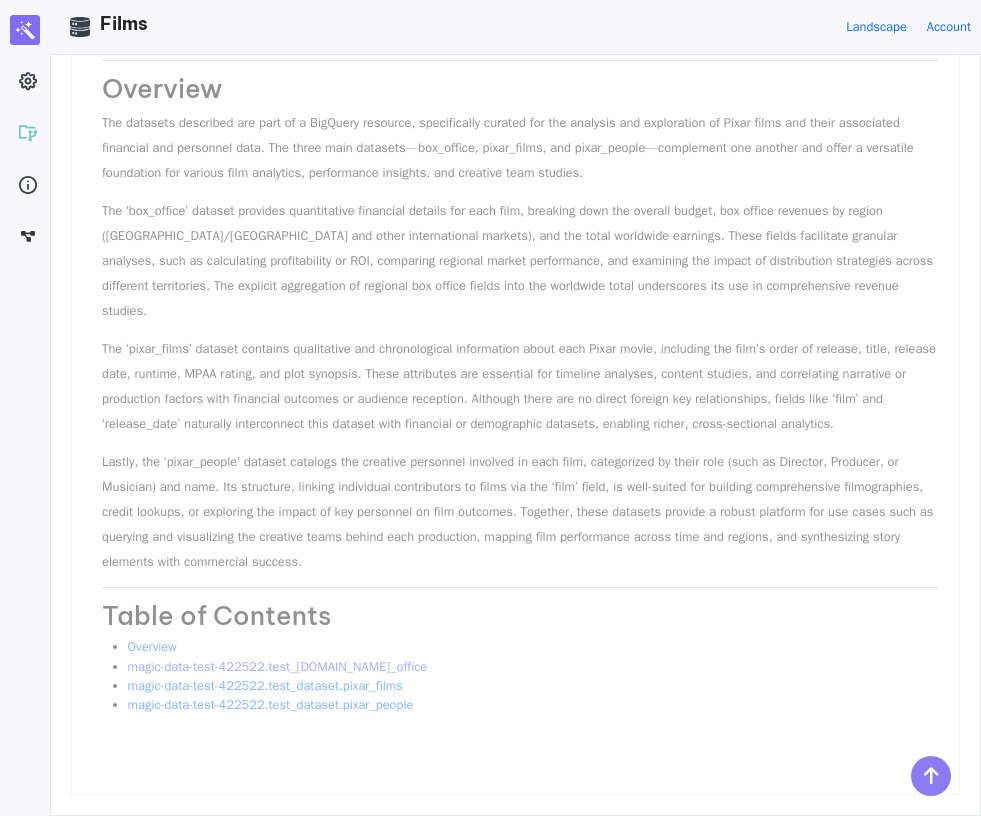 click on "magic-data-test-422522.test_dataset.box_office" at bounding box center (278, 667) 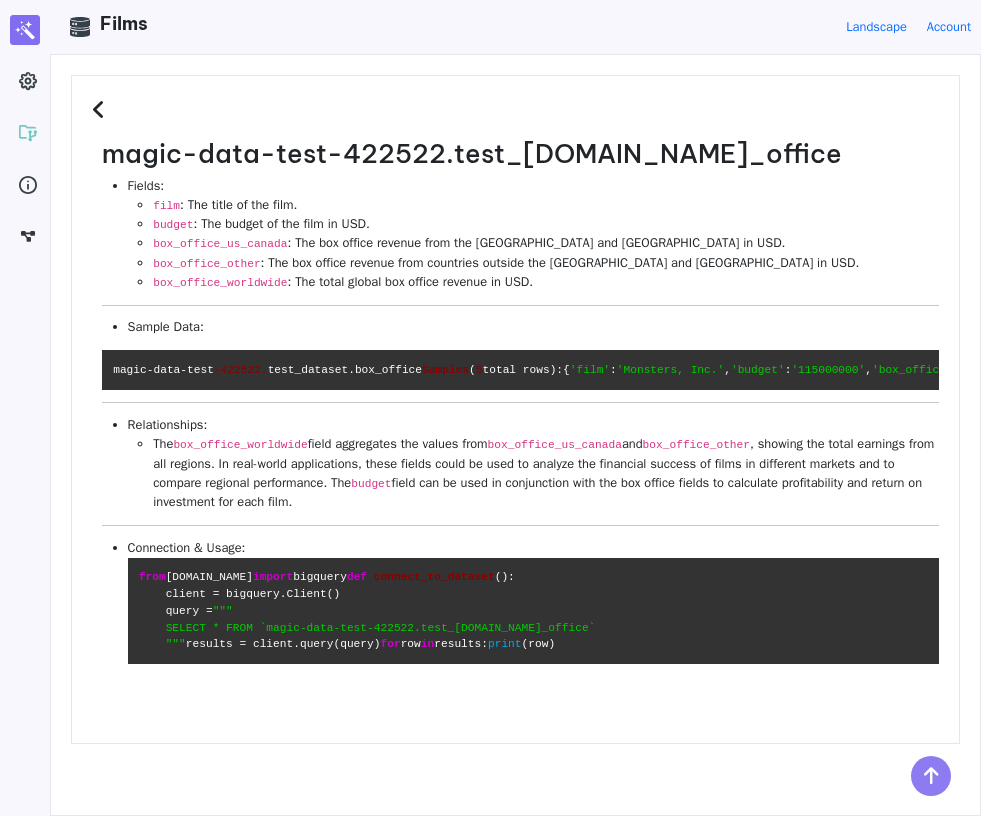 scroll, scrollTop: 68, scrollLeft: 0, axis: vertical 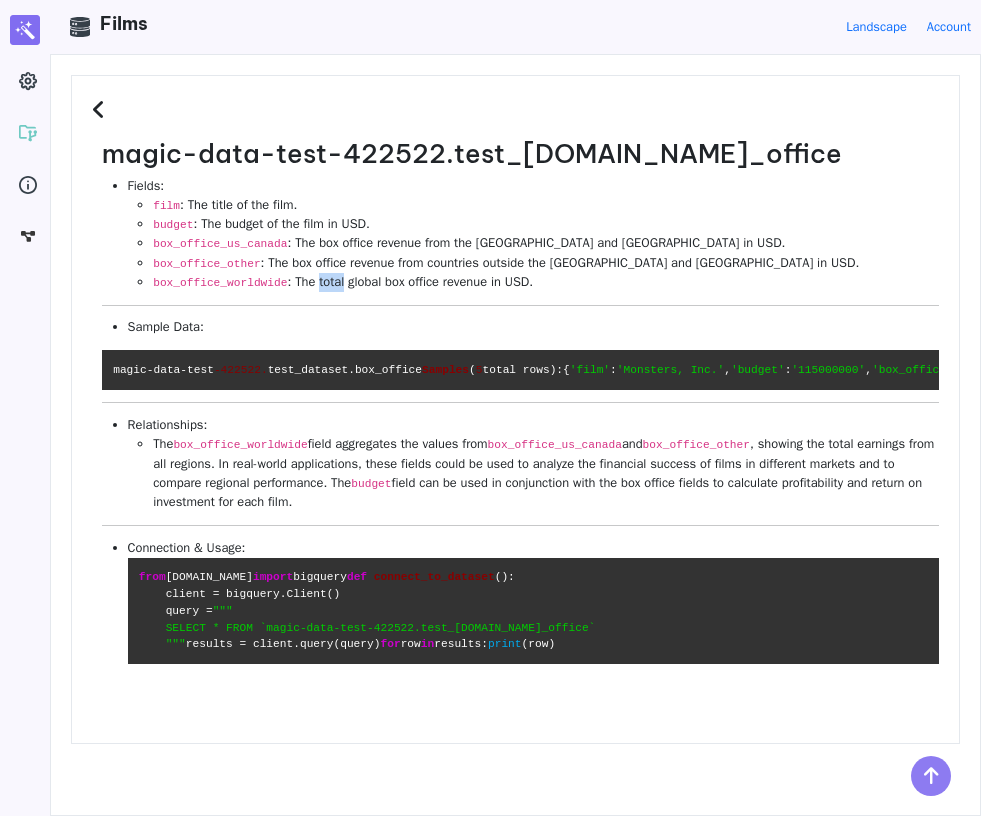 click on "box_office_worldwide : The total global box office revenue in USD." at bounding box center [546, 282] 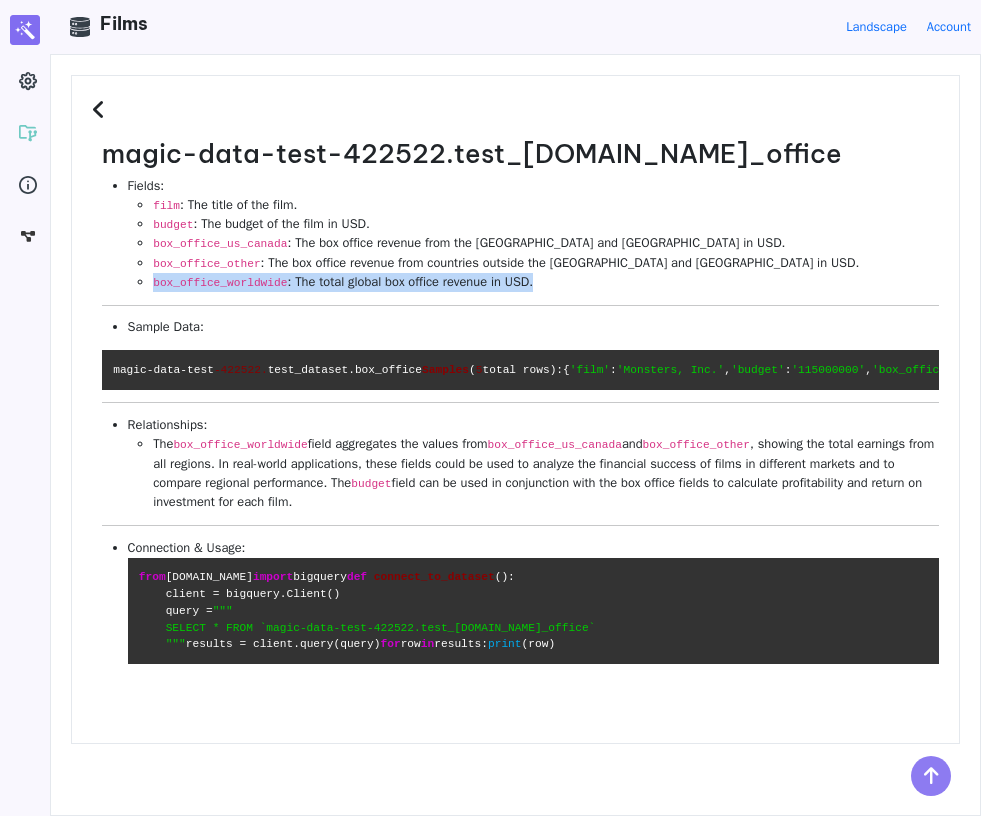 click on "box_office_worldwide : The total global box office revenue in USD." at bounding box center (546, 282) 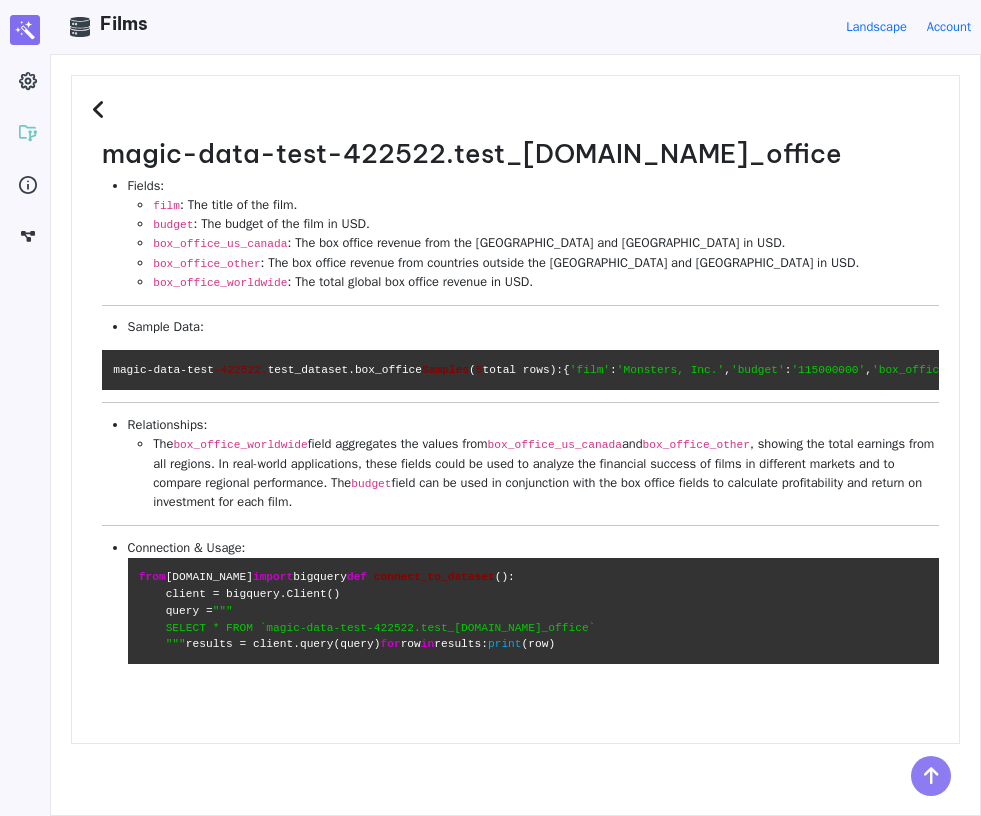 click on "magic-data-test-422522.test_dataset.box_office
Fields:
film : The title of the film.
budget : The budget of the film in USD.
box_office_us_canada : The box office revenue from the United States and Canada in USD.
box_office_other : The box office revenue from countries outside the United States and Canada in USD.
box_office_worldwide : The total global box office revenue in USD.
Sample Data:
magic-data-test -422522. test_dataset. box_office  Samples  ( 5  total rows ):
{ 'film' :  'Monsters, Inc.' ,  'budget' :  '115000000' ,  'box_office_us_canada' :  255873250 ,  'box_office_other' :  272900000 ,  'box_office_worldwide' :  528773250 }{ 'film' :  "A Bug's Life" ,  'budget' :  '120000000' ,  'box_office_us_canada' :  162798565 ,  'box_office_other' :  200460294 ,  'box_office_worldwide' :  363258859 }{ 'film' :  'Cars' ,  'budget' :  '120000000' ,  'box_office_us_canada' :  244082982 ,  'box_office_other' :  217900167 ,  'box_office_worldwide' :  461983149 }{ 'film' :  ,  :" at bounding box center [520, 408] 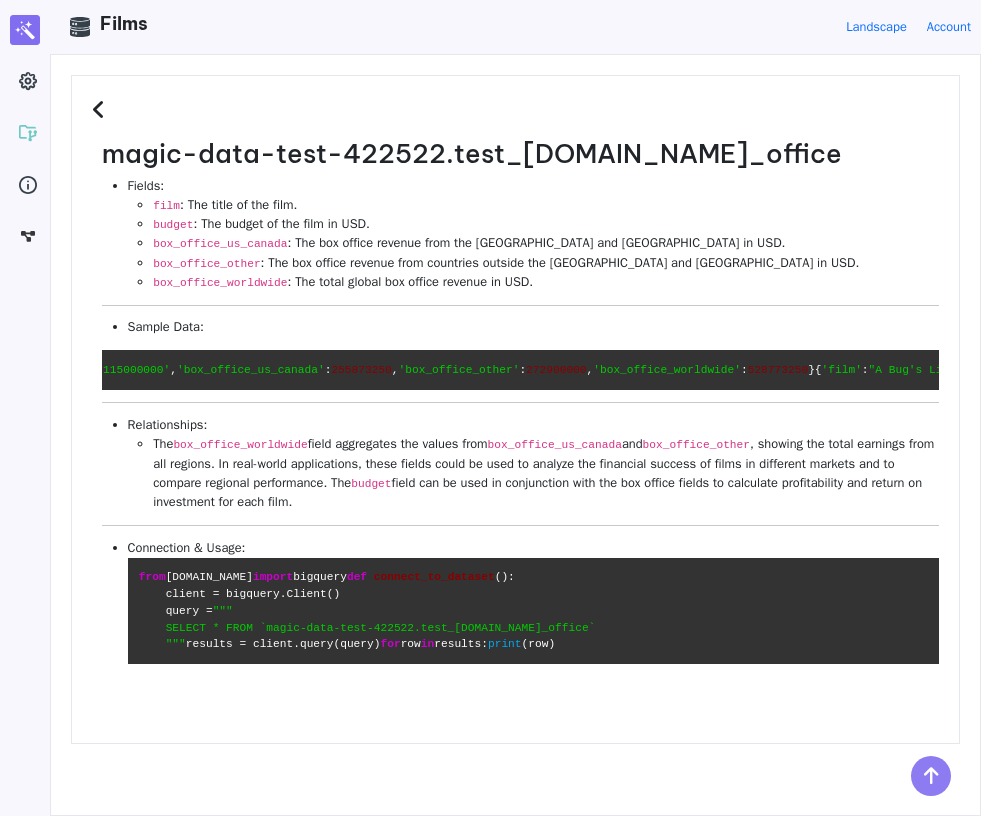 scroll, scrollTop: 0, scrollLeft: 0, axis: both 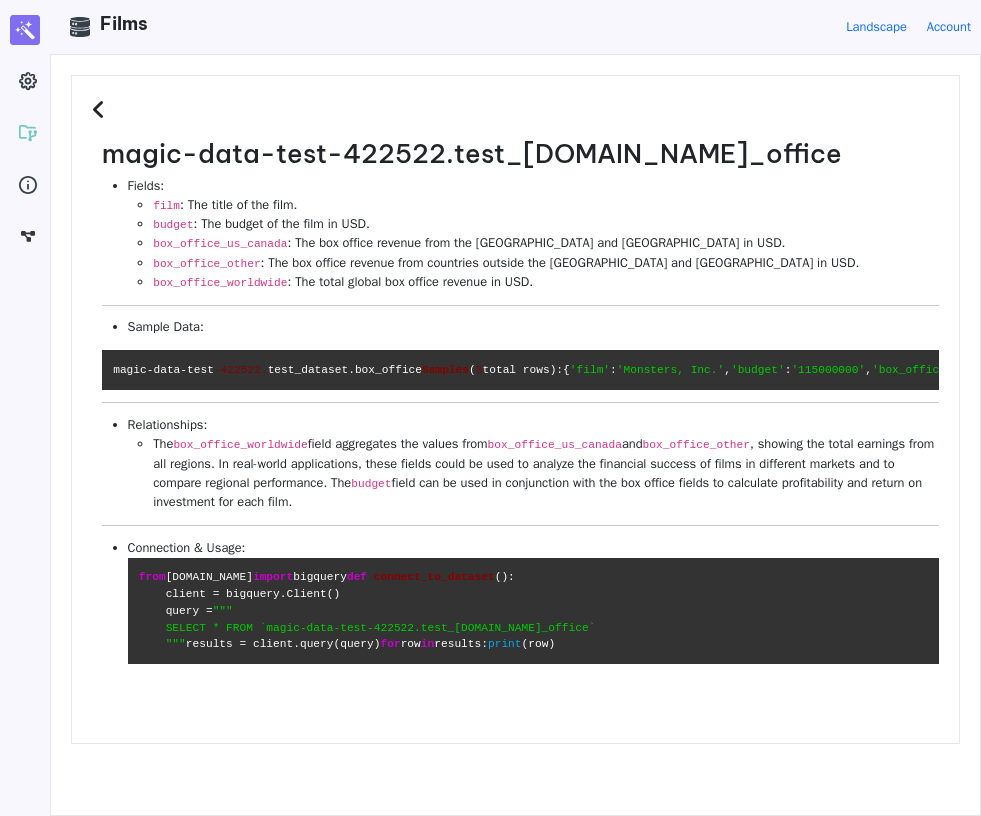 click at bounding box center (101, 110) 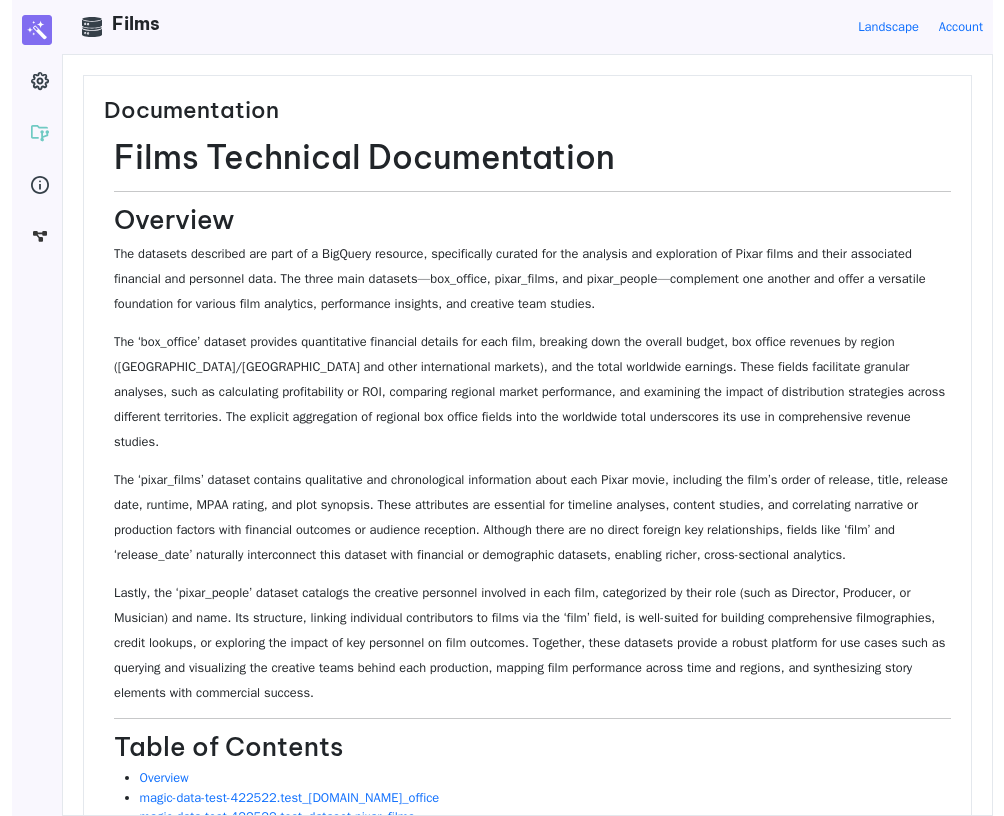 scroll, scrollTop: 156, scrollLeft: 0, axis: vertical 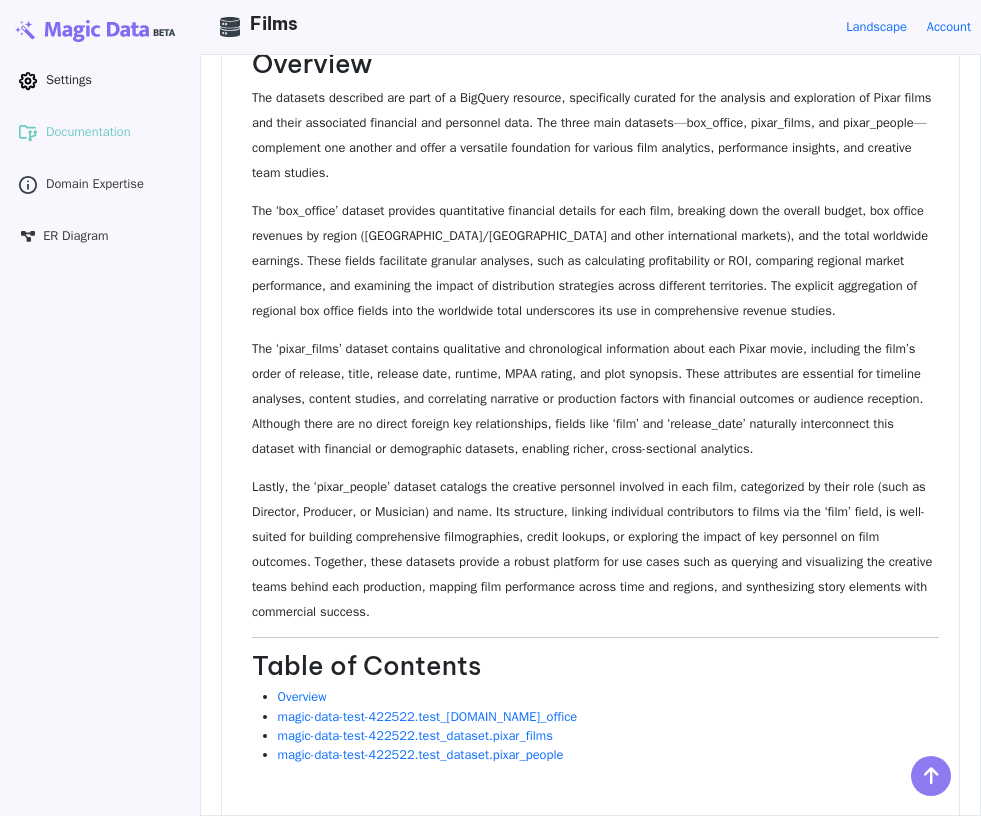 click 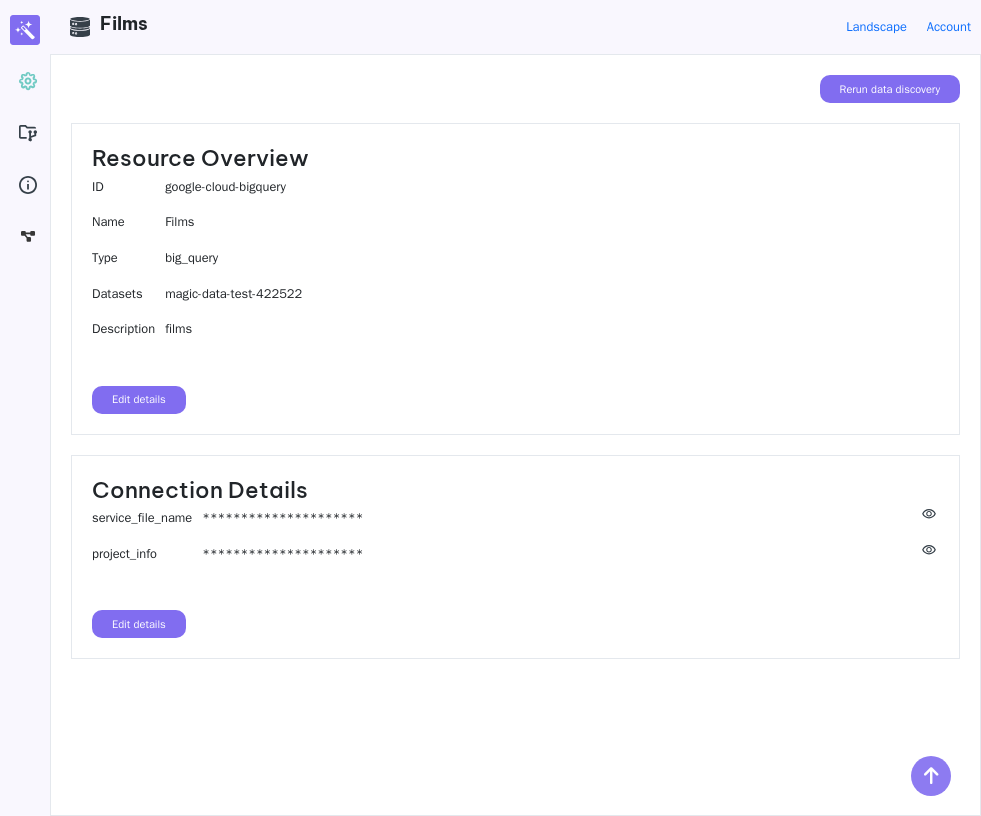click on "Edit details" at bounding box center [139, 624] 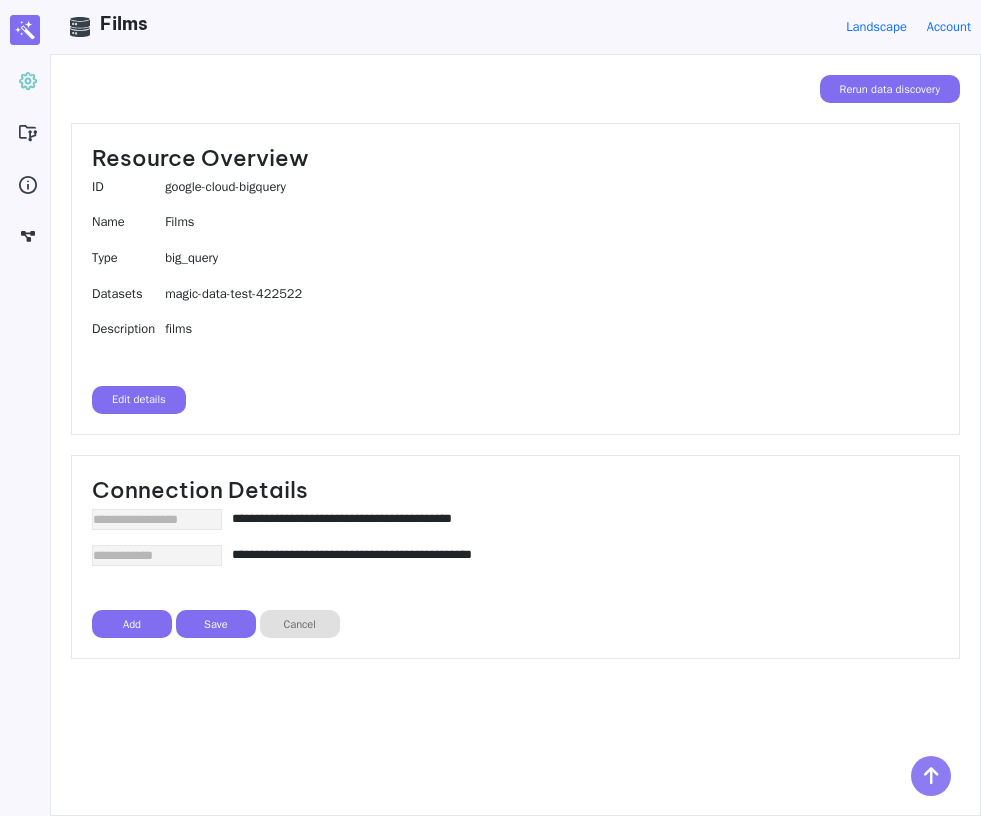 click on "Cancel" at bounding box center (300, 624) 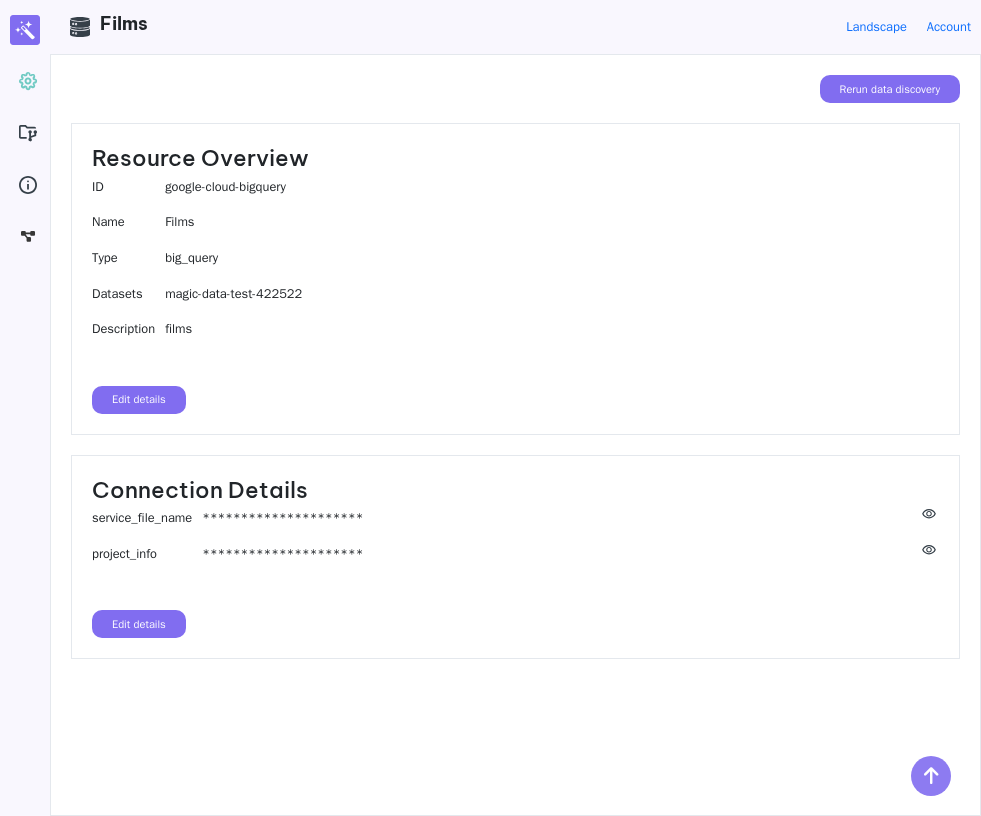 click on "**********" at bounding box center (515, 557) 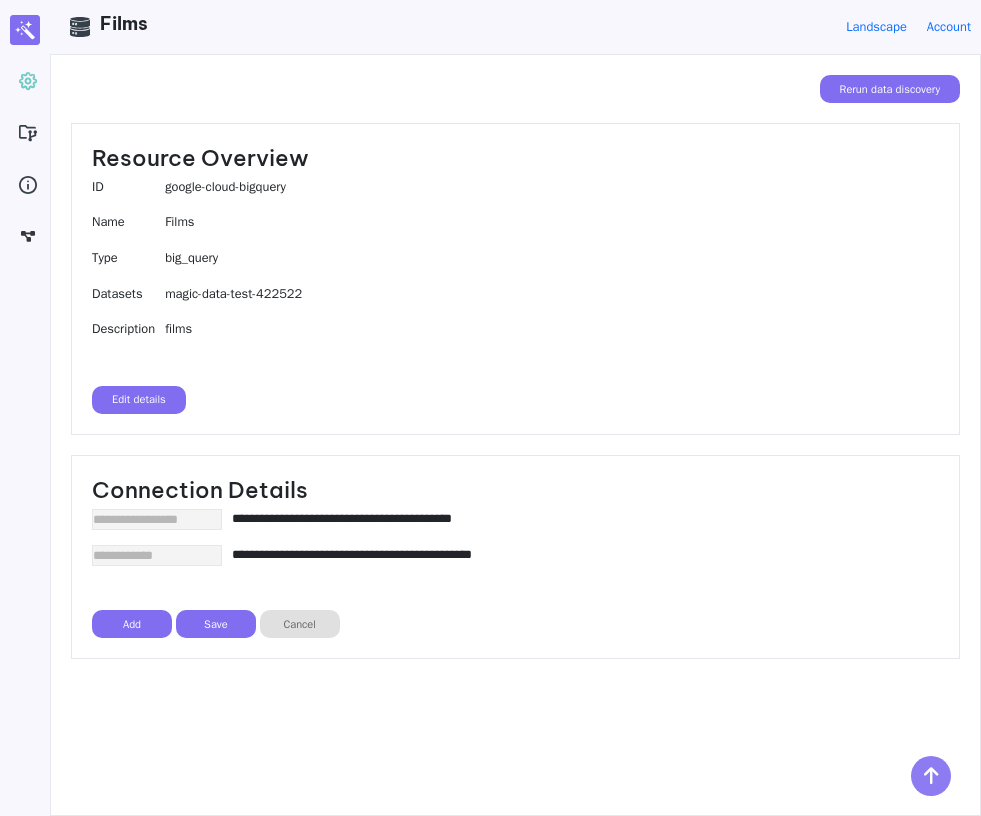 click on "Cancel" at bounding box center (300, 624) 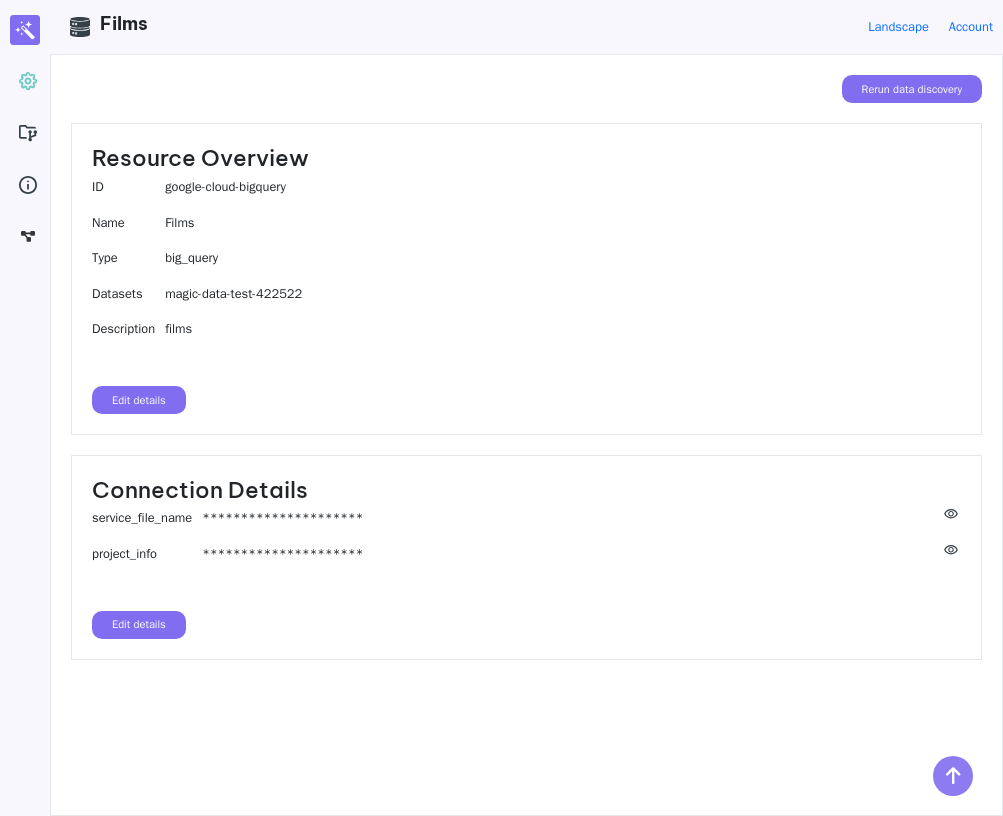 click on "Edit details" at bounding box center [139, 625] 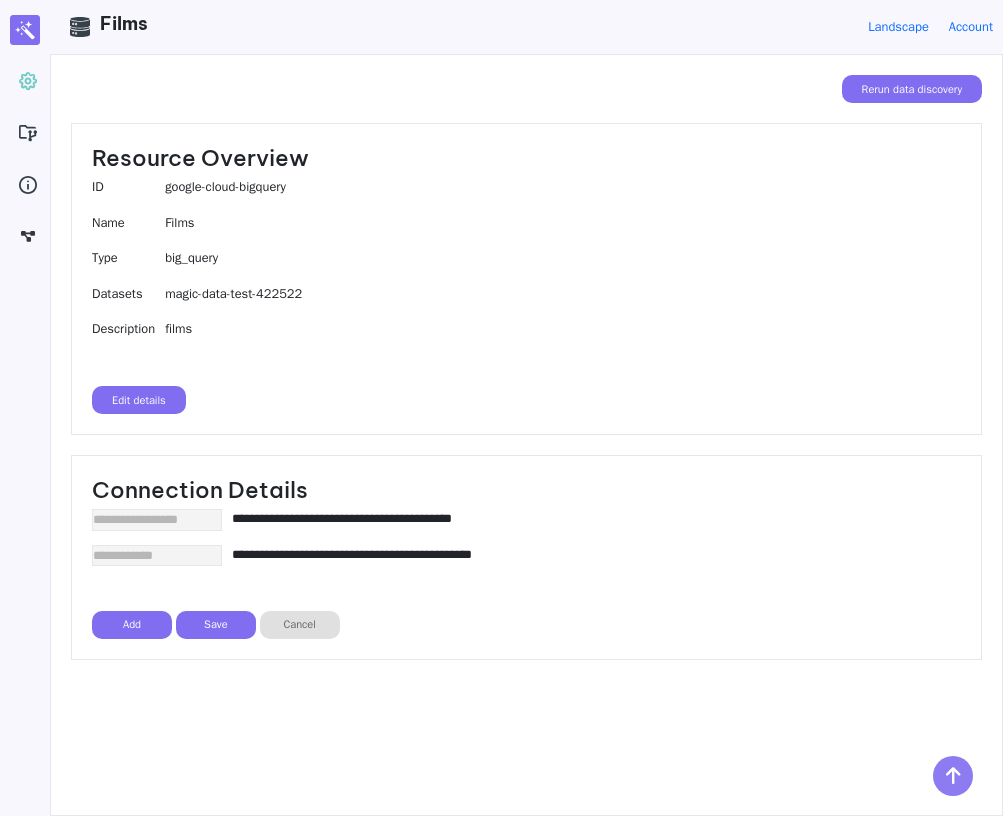 drag, startPoint x: 261, startPoint y: 519, endPoint x: 461, endPoint y: 511, distance: 200.15994 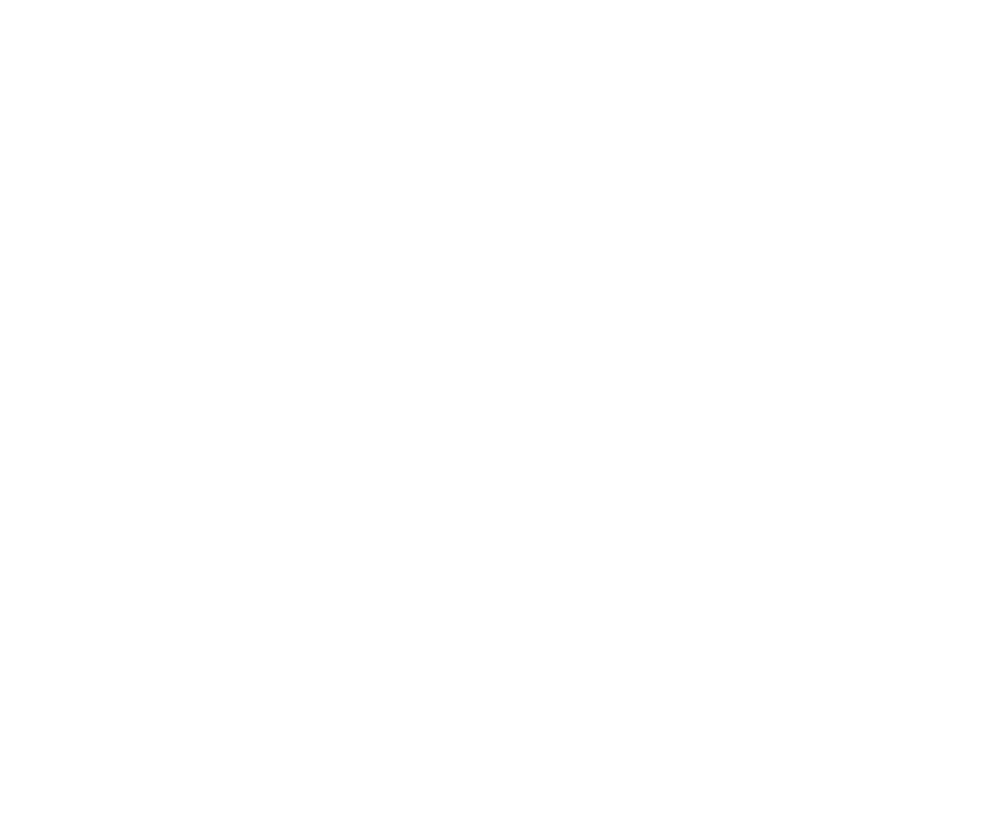 scroll, scrollTop: 0, scrollLeft: 0, axis: both 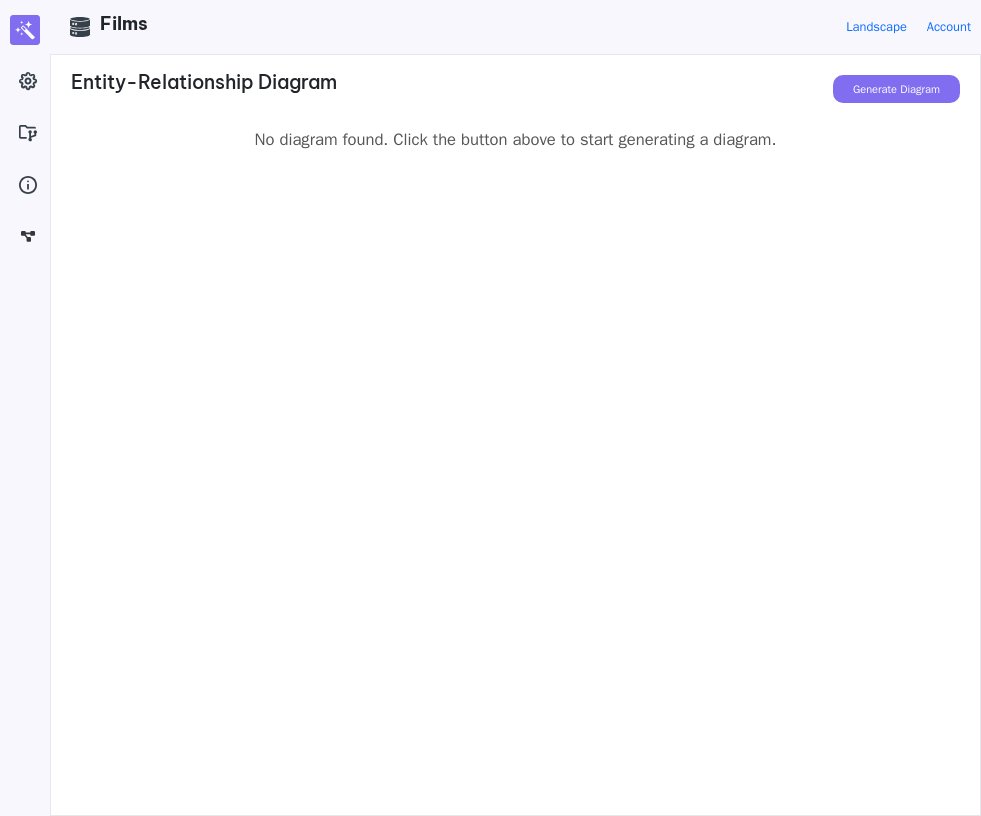 click on "Generate Diagram" at bounding box center [896, 89] 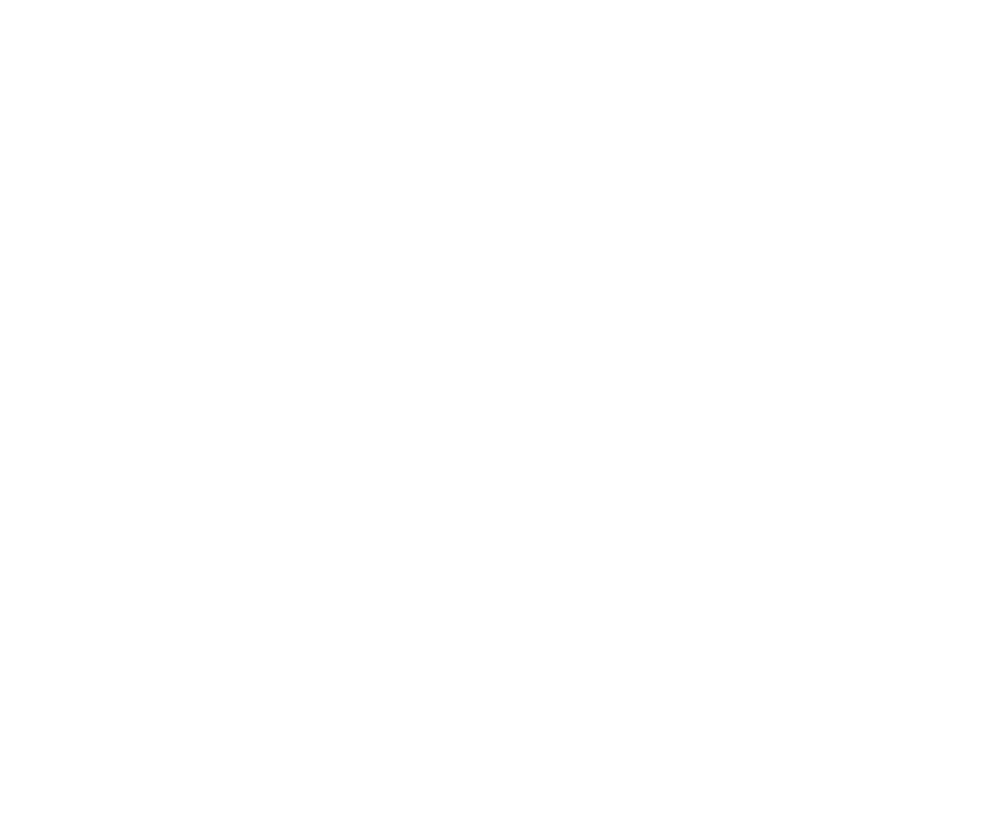 scroll, scrollTop: 0, scrollLeft: 0, axis: both 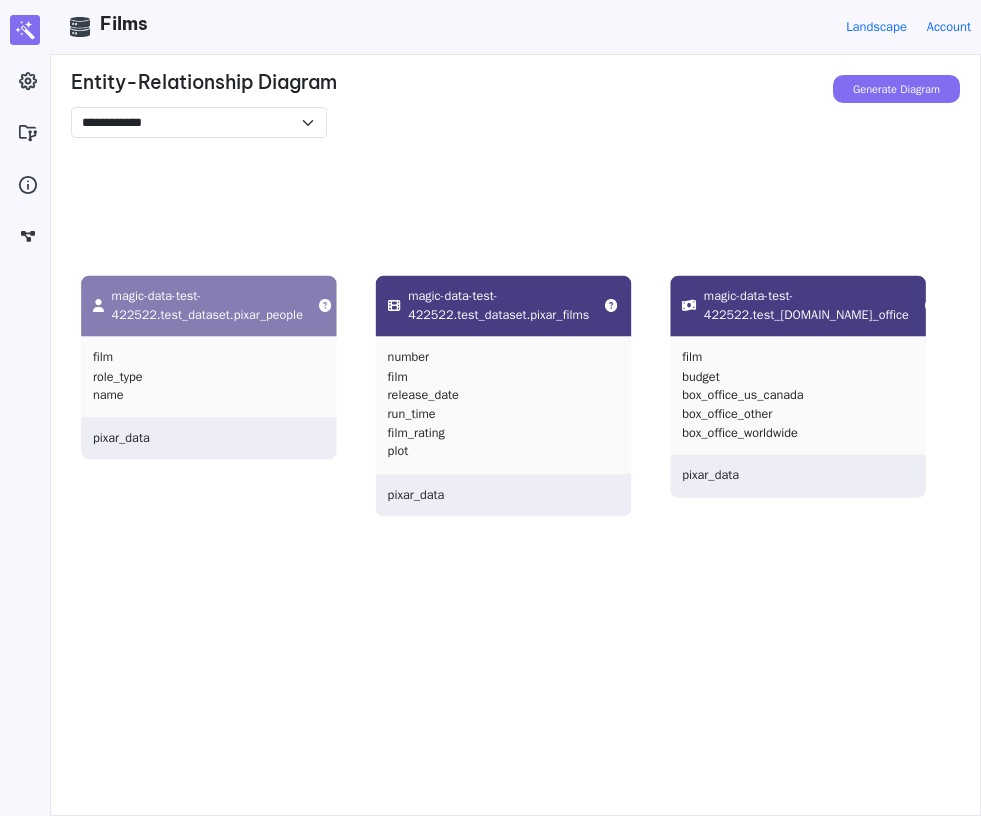 drag, startPoint x: 533, startPoint y: 194, endPoint x: 521, endPoint y: 195, distance: 12.0415945 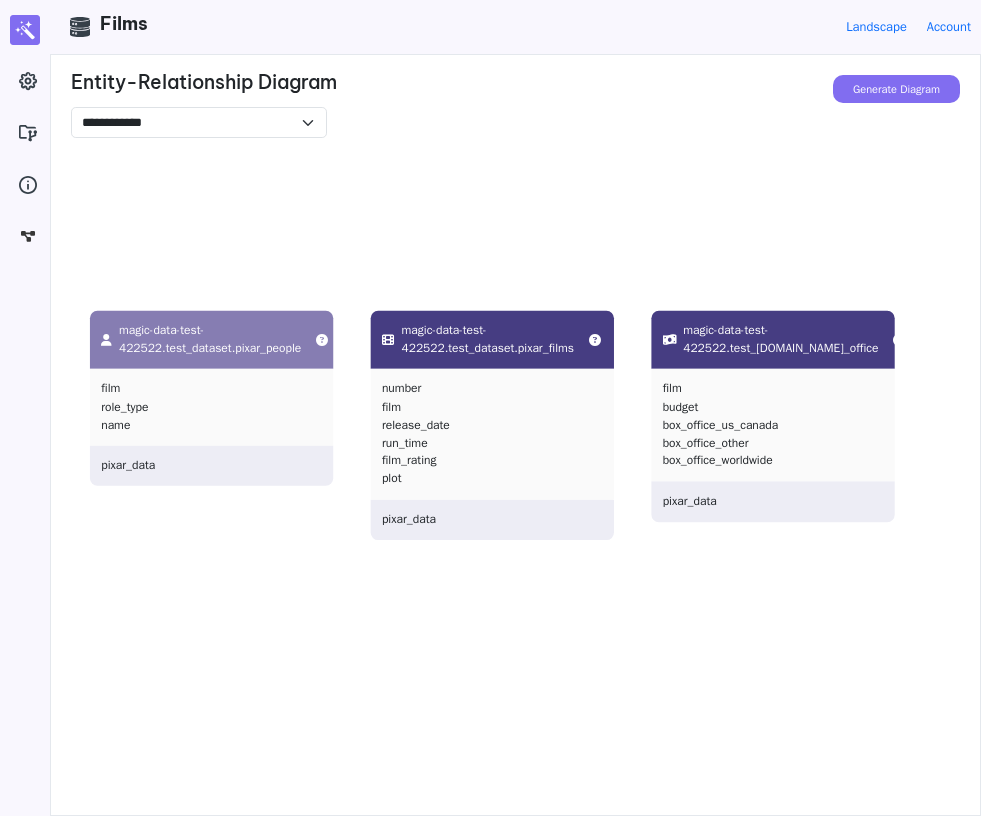 drag, startPoint x: 485, startPoint y: 181, endPoint x: 481, endPoint y: 219, distance: 38.209946 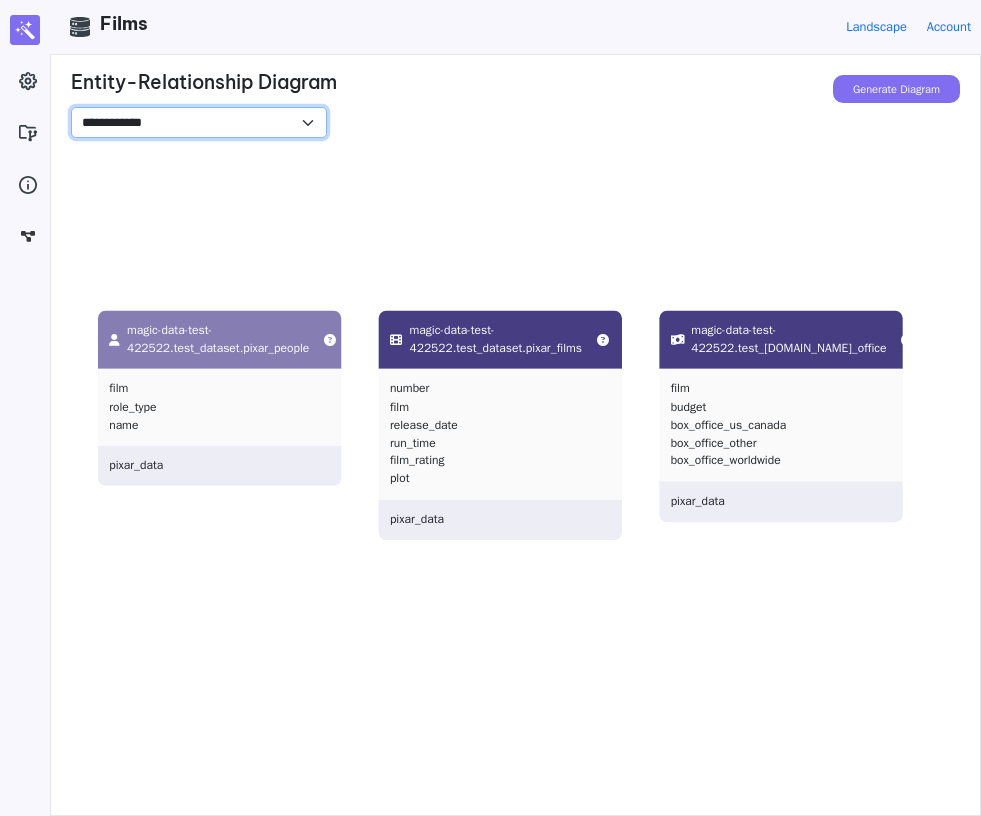 click on "**********" at bounding box center (199, 122) 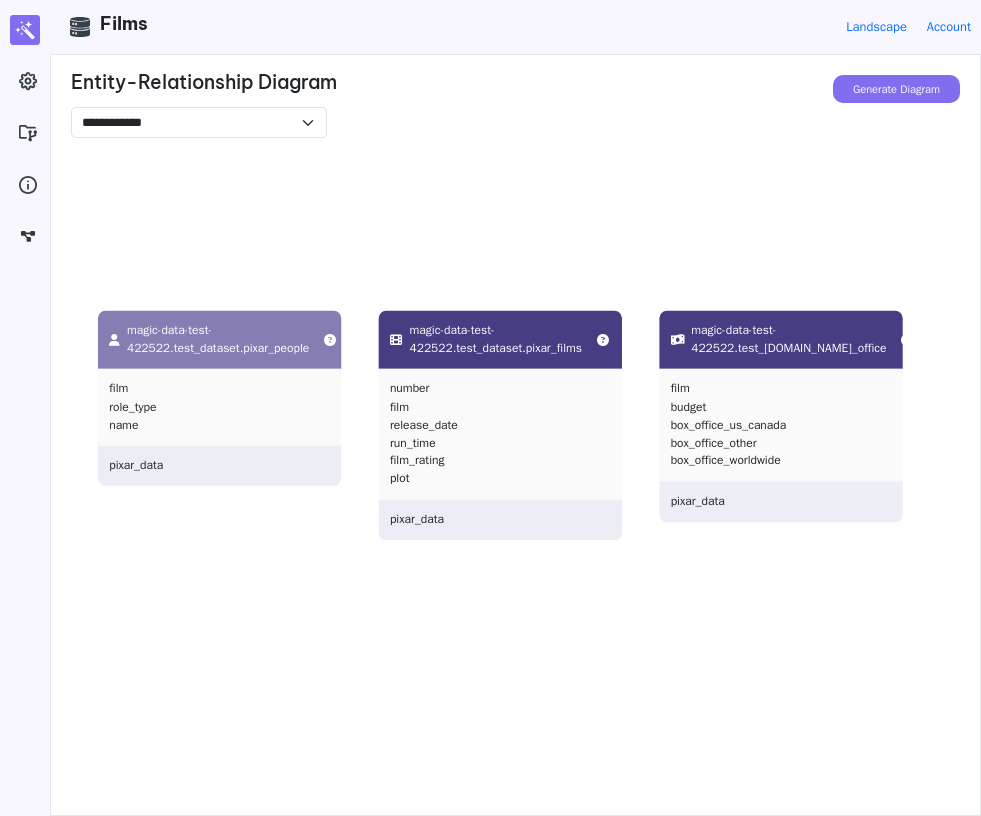 click on "magic-data-test-422522.test_dataset.pixar_people film role_type name pixar_data magic-data-test-422522.test_dataset.pixar_films number film release_date run_time film_rating plot pixar_data magic-data-test-422522.test_dataset.box_office film budget box_office_us_canada box_office_other box_office_worldwide pixar_data" at bounding box center [561, 546] 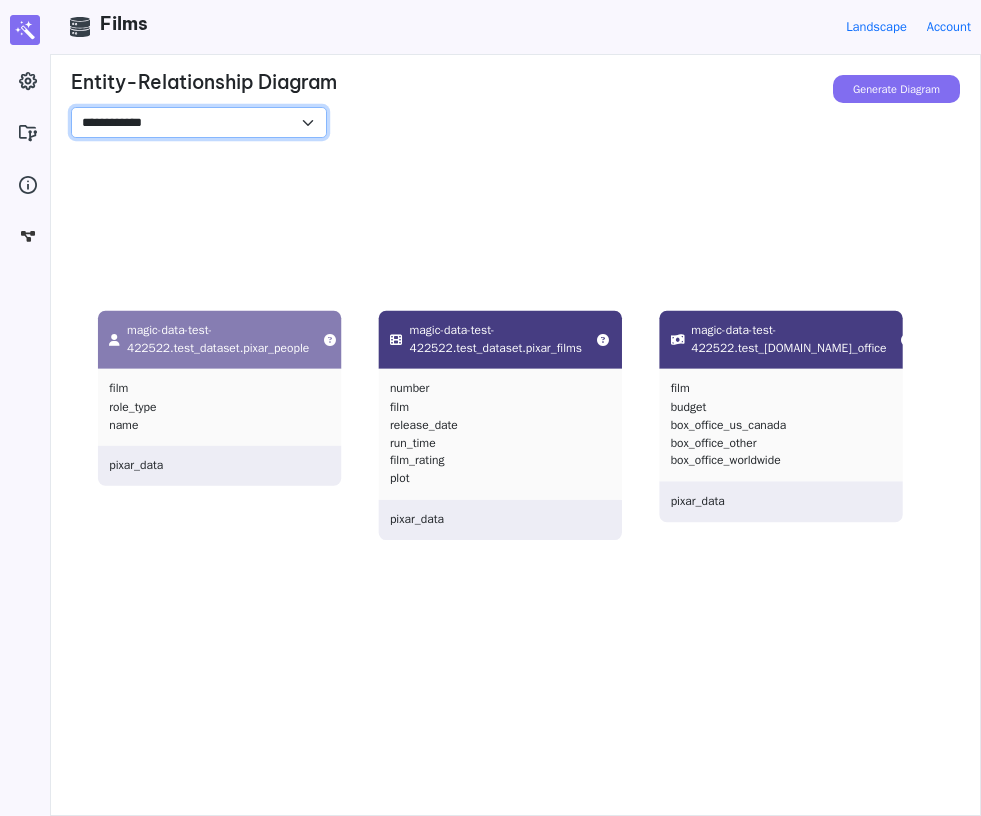 click on "**********" at bounding box center [199, 122] 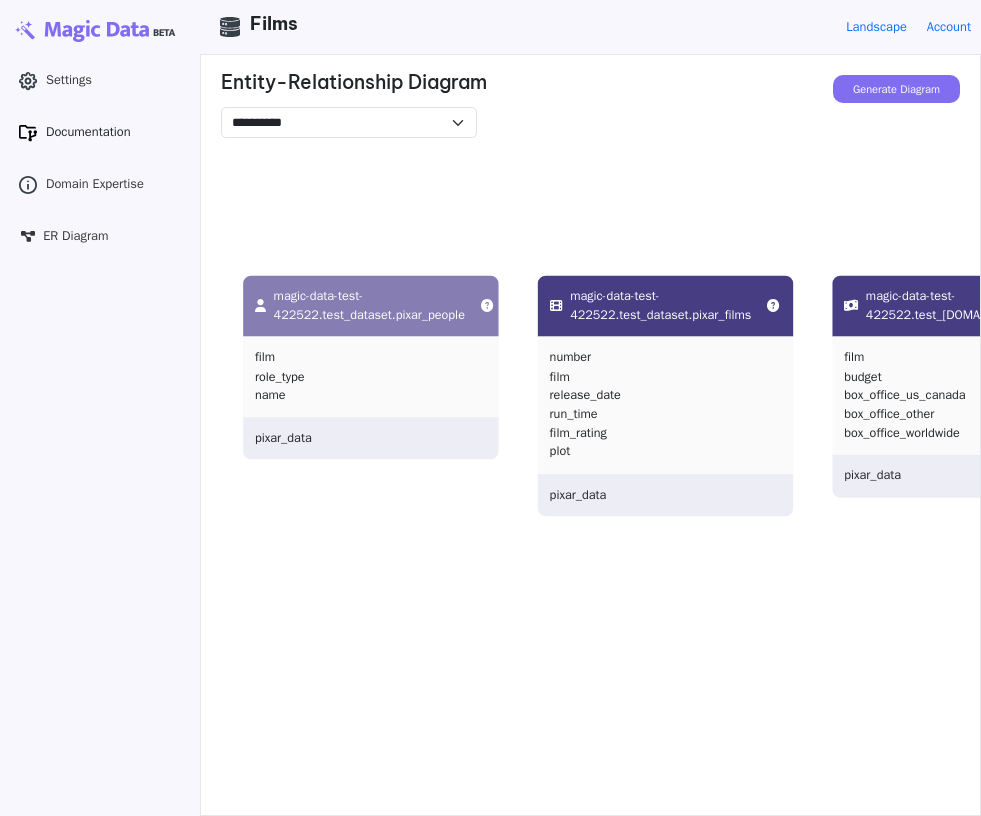 click on ".cls-1 {
stroke-width: 0px;
}
Documentation" at bounding box center [100, 133] 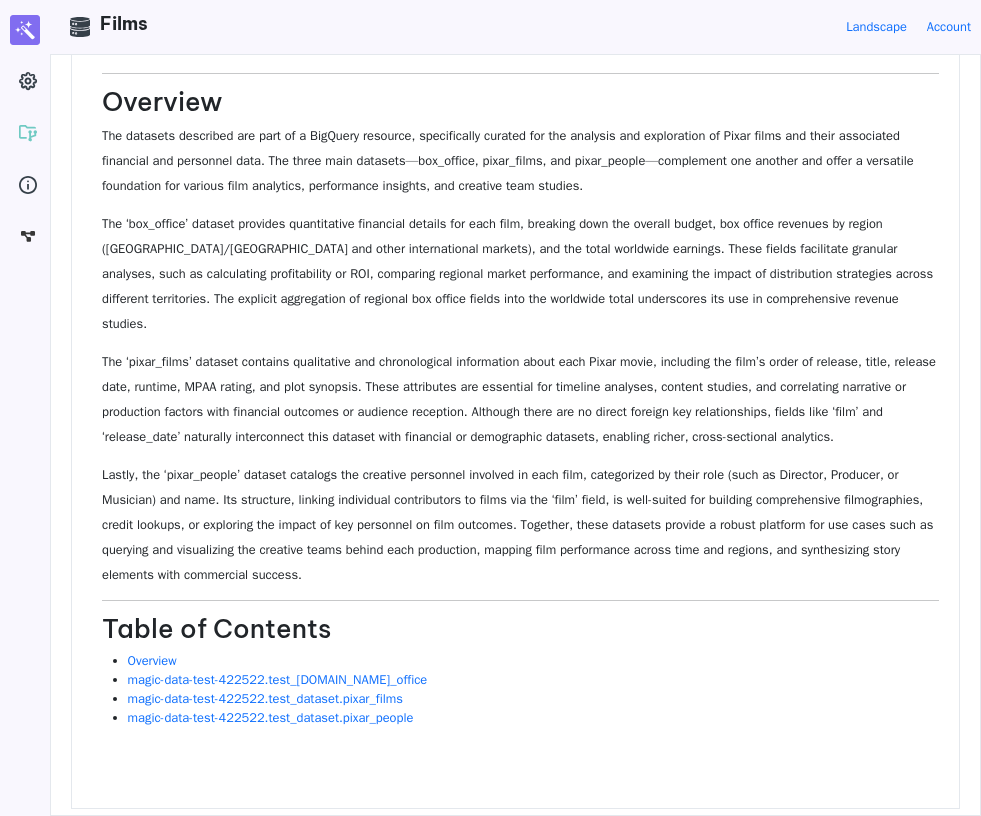 scroll, scrollTop: 233, scrollLeft: 0, axis: vertical 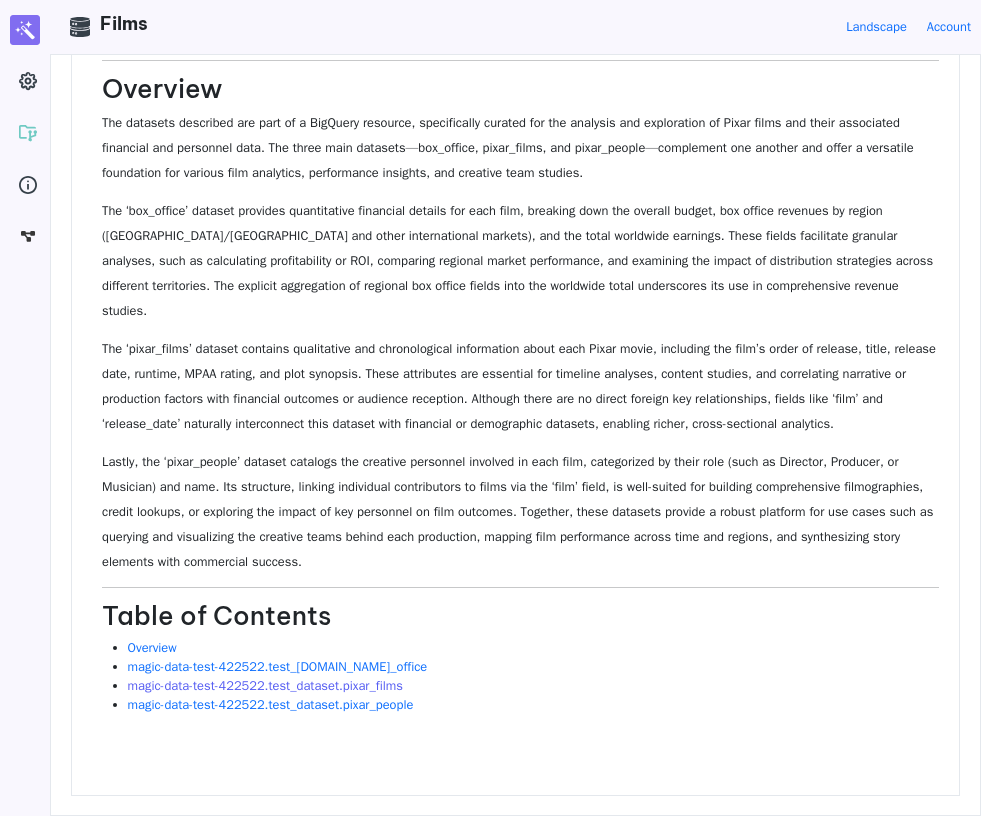 click on "magic-data-test-422522.test_dataset.pixar_films" at bounding box center (265, 686) 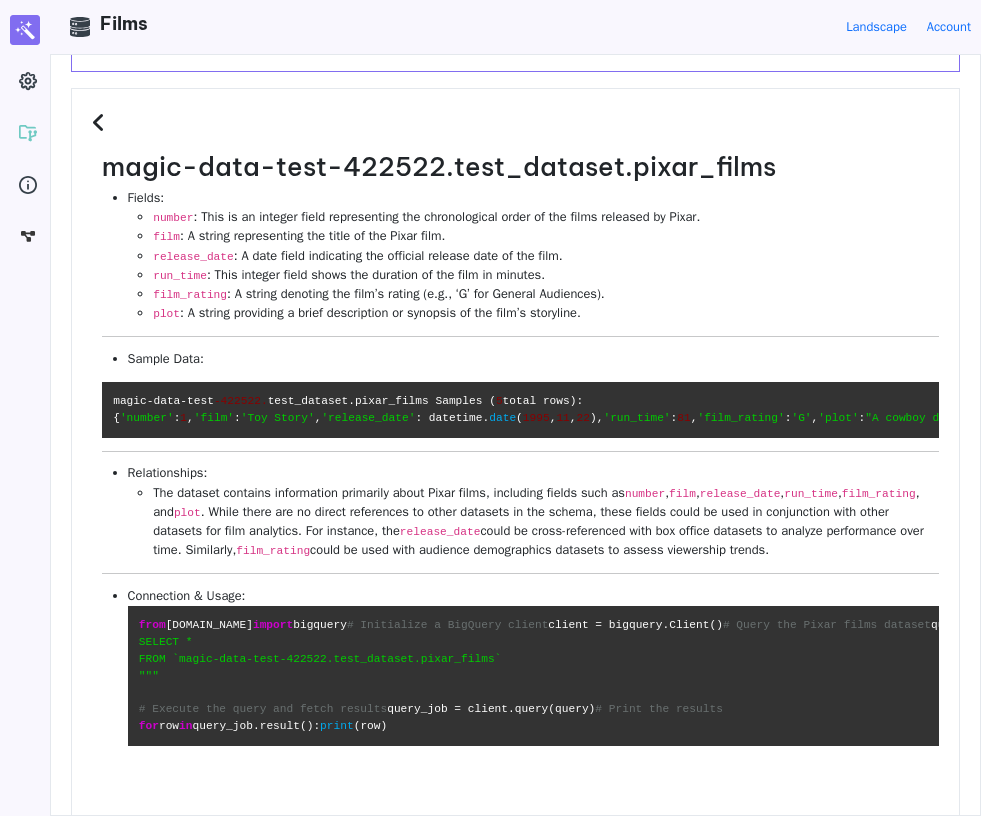scroll, scrollTop: 125, scrollLeft: 0, axis: vertical 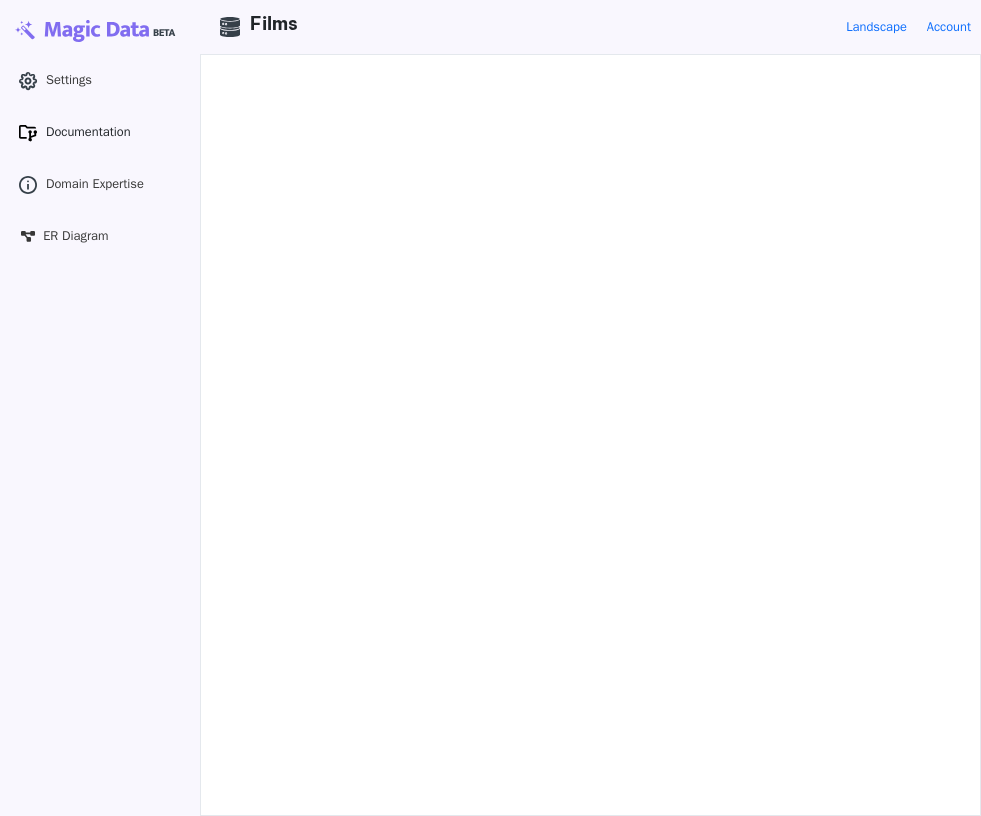 click on "Documentation" at bounding box center (88, 132) 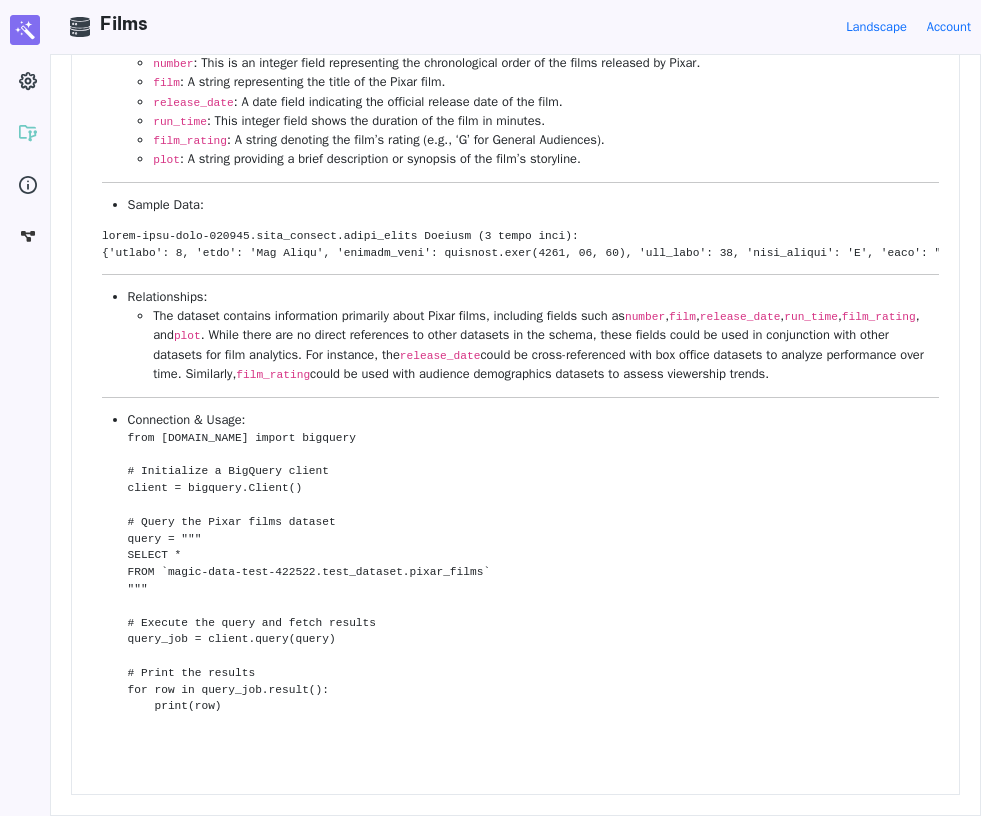 scroll, scrollTop: 0, scrollLeft: 0, axis: both 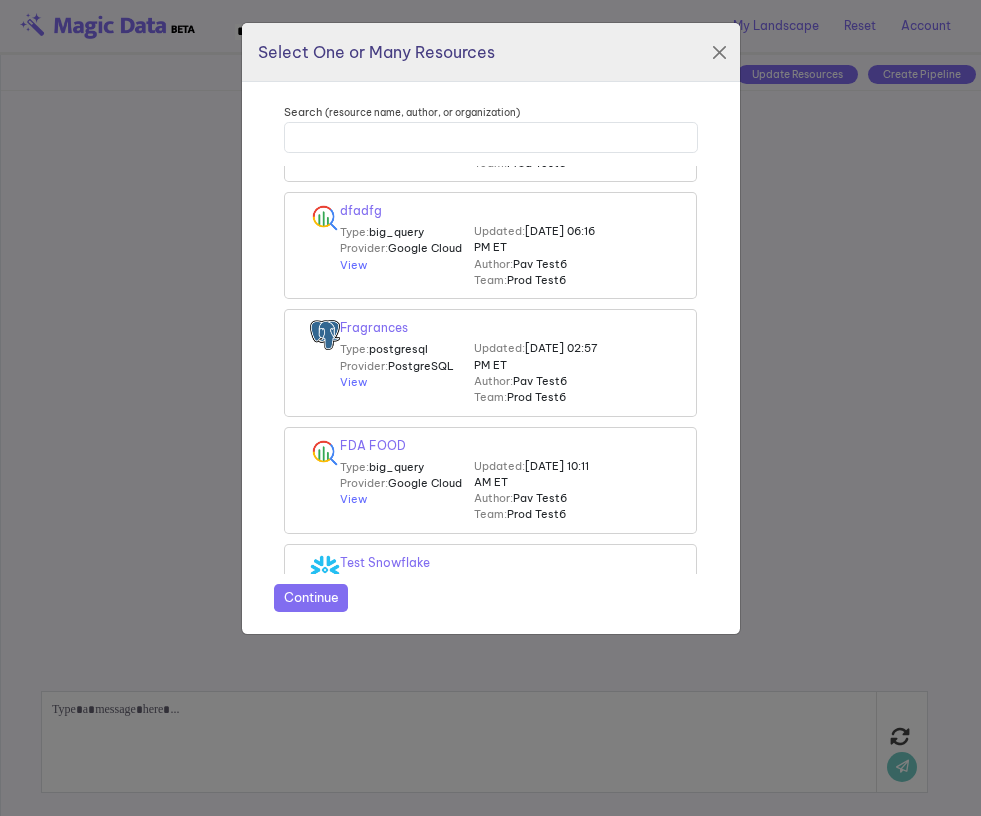click on "Updated:" at bounding box center [499, 348] 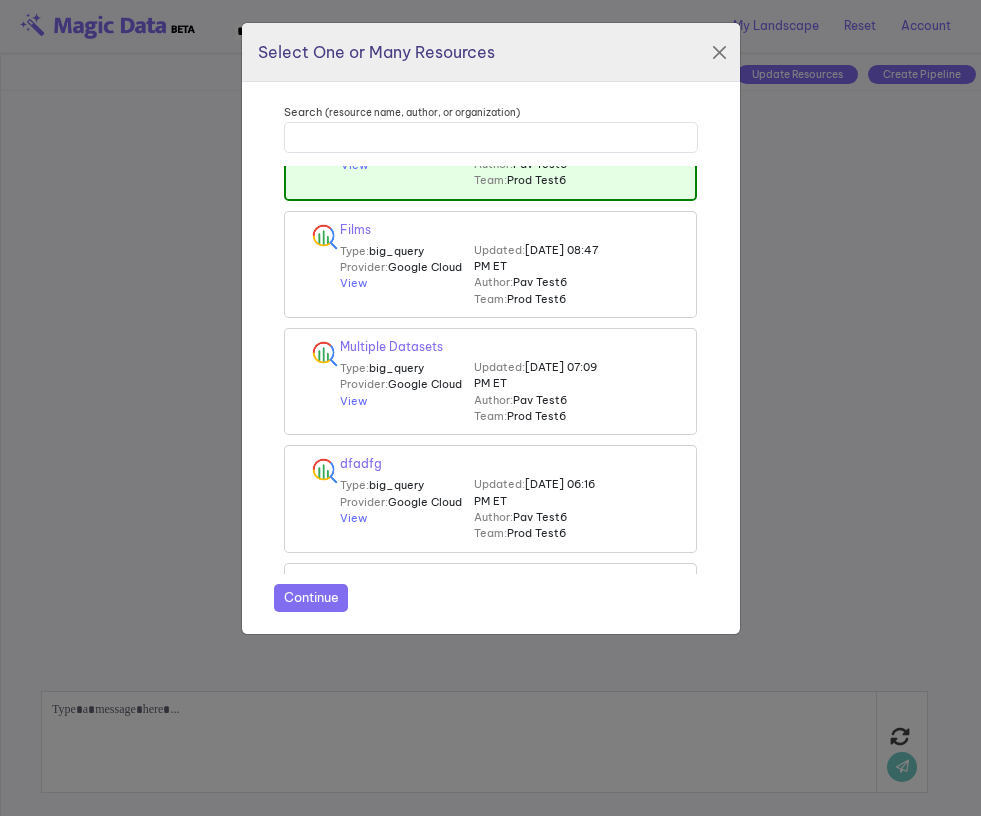 scroll, scrollTop: 0, scrollLeft: 0, axis: both 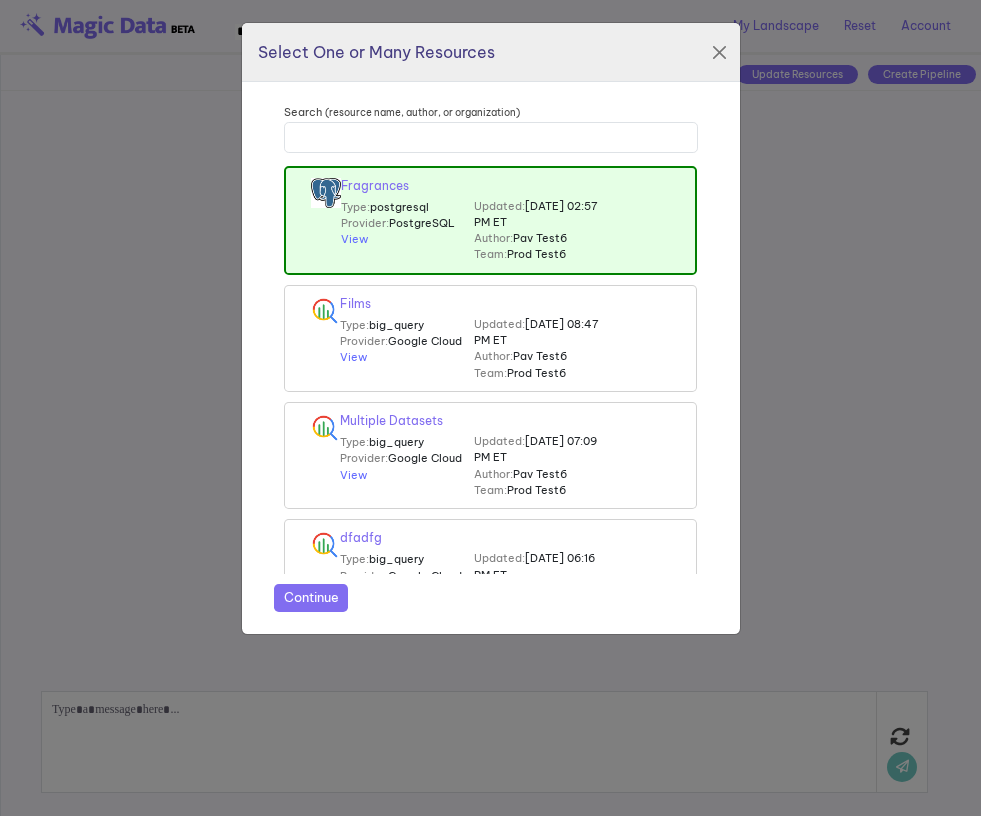 click on "Updated:  [DATE] 08:47 PM ET
Author:  Pav Test6
Team:  Prod Test6" at bounding box center [541, 338] 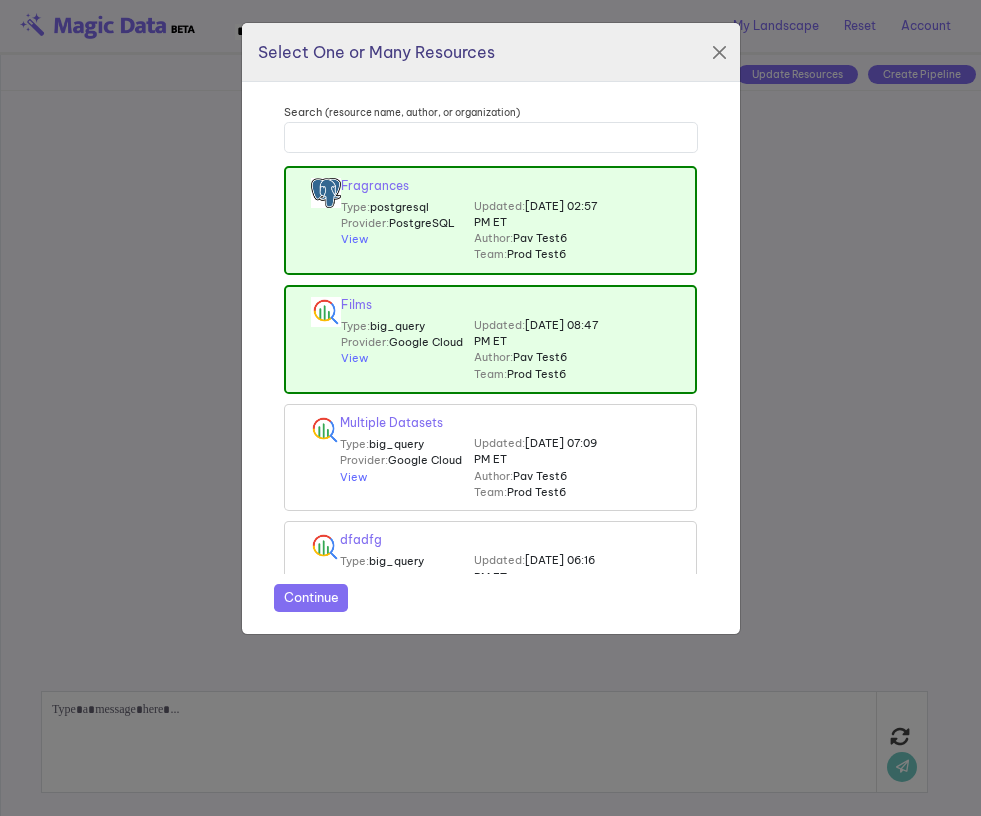click on "Continue" at bounding box center (311, 598) 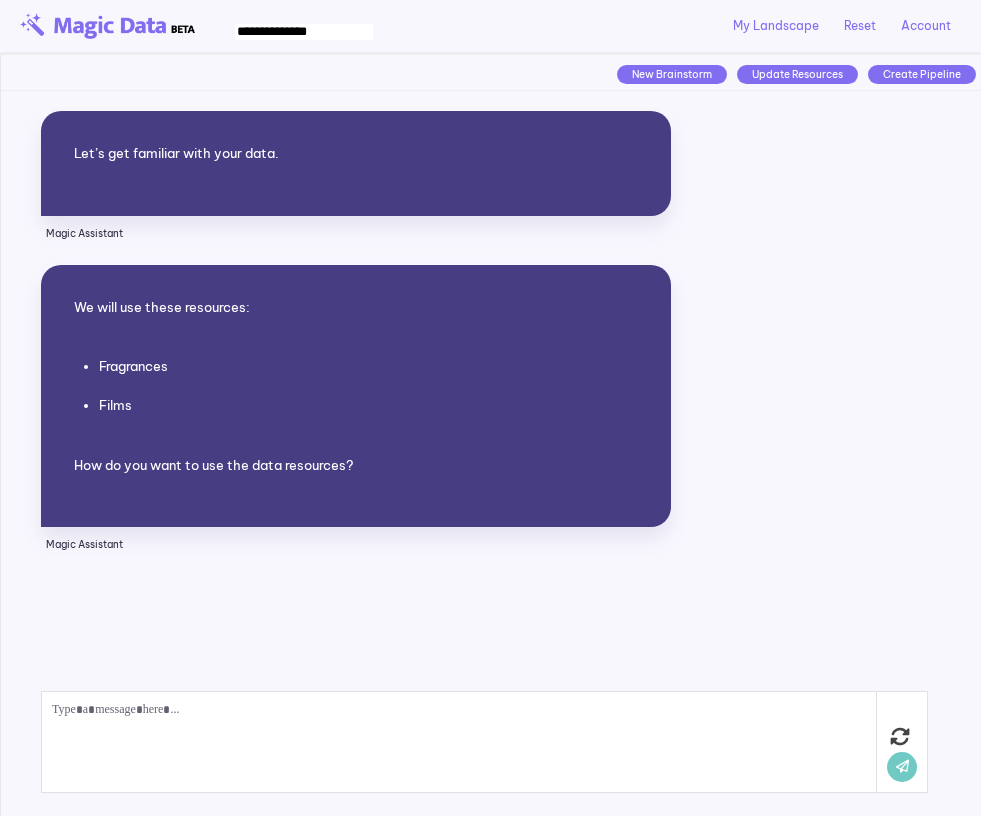 click at bounding box center (459, 742) 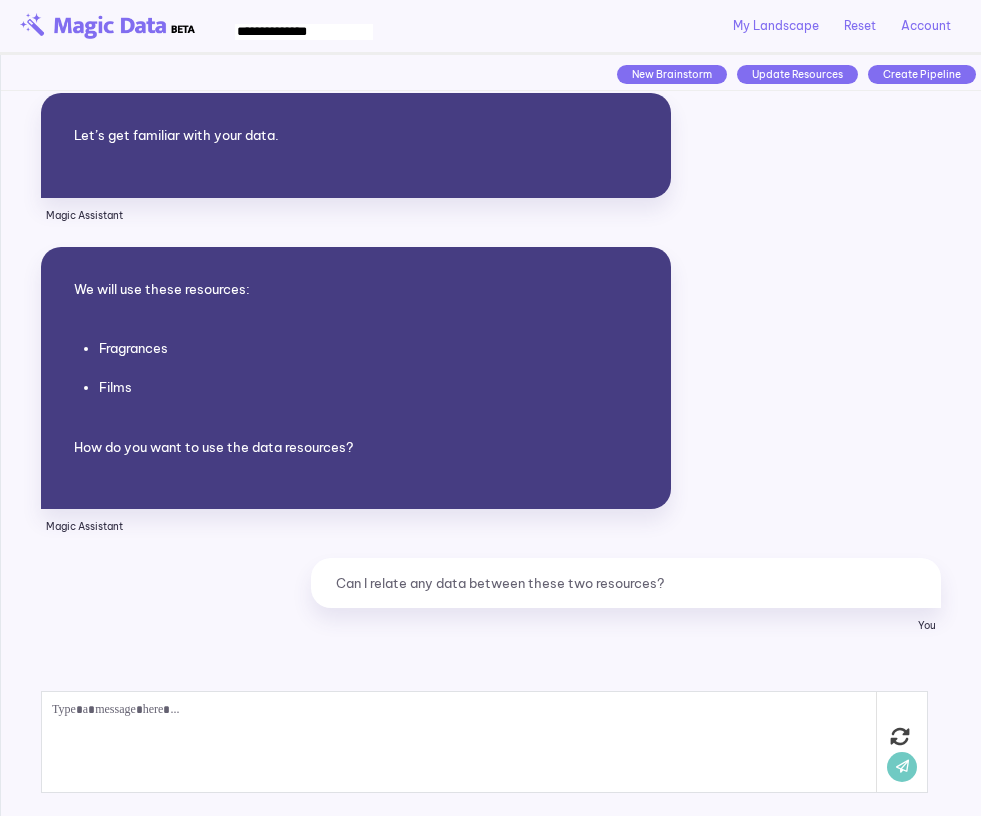 scroll, scrollTop: 1974, scrollLeft: 0, axis: vertical 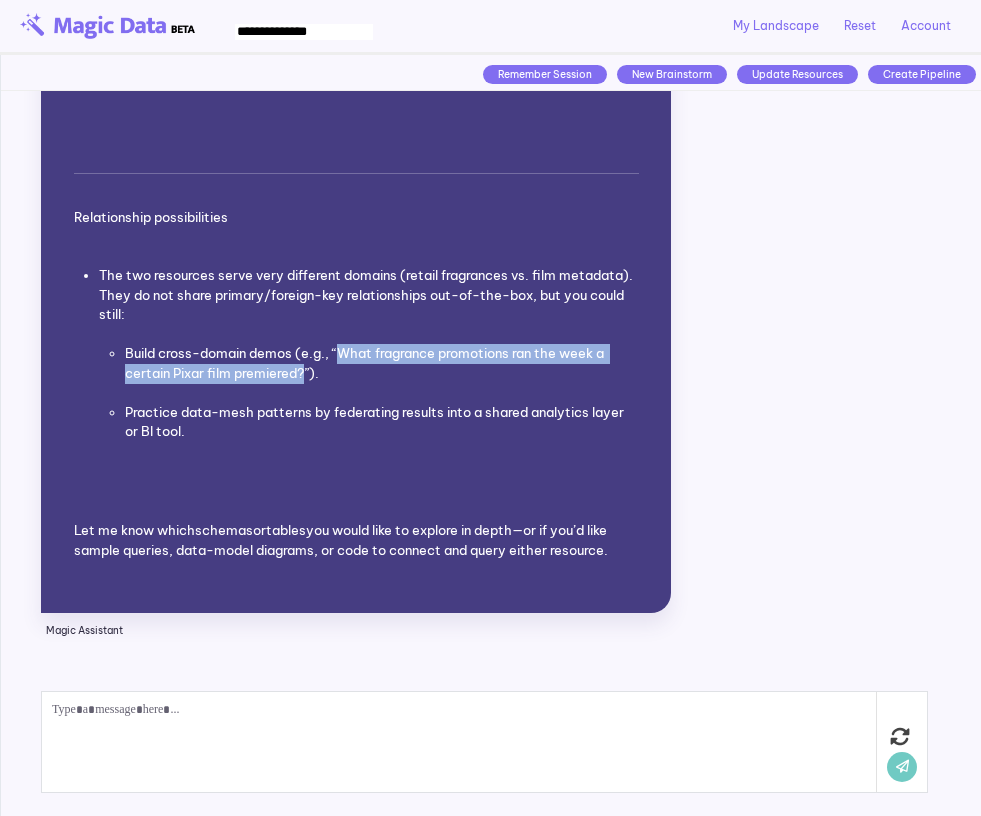 drag, startPoint x: 343, startPoint y: 399, endPoint x: 304, endPoint y: 419, distance: 43.829212 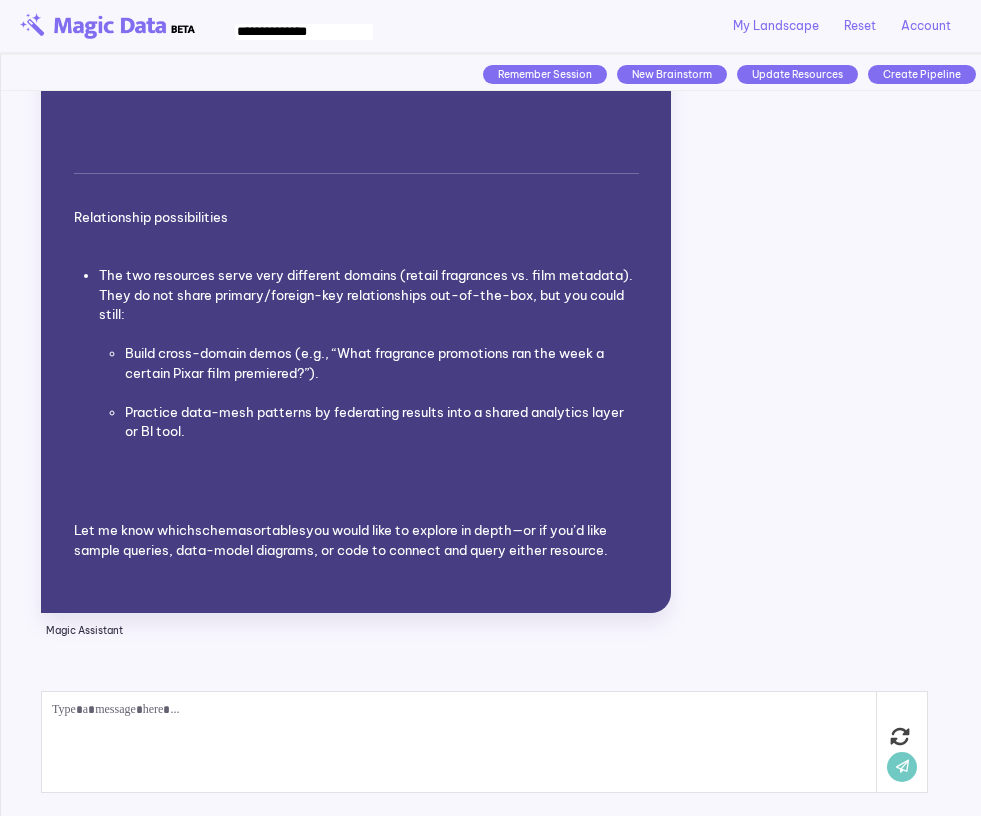 click at bounding box center [459, 742] 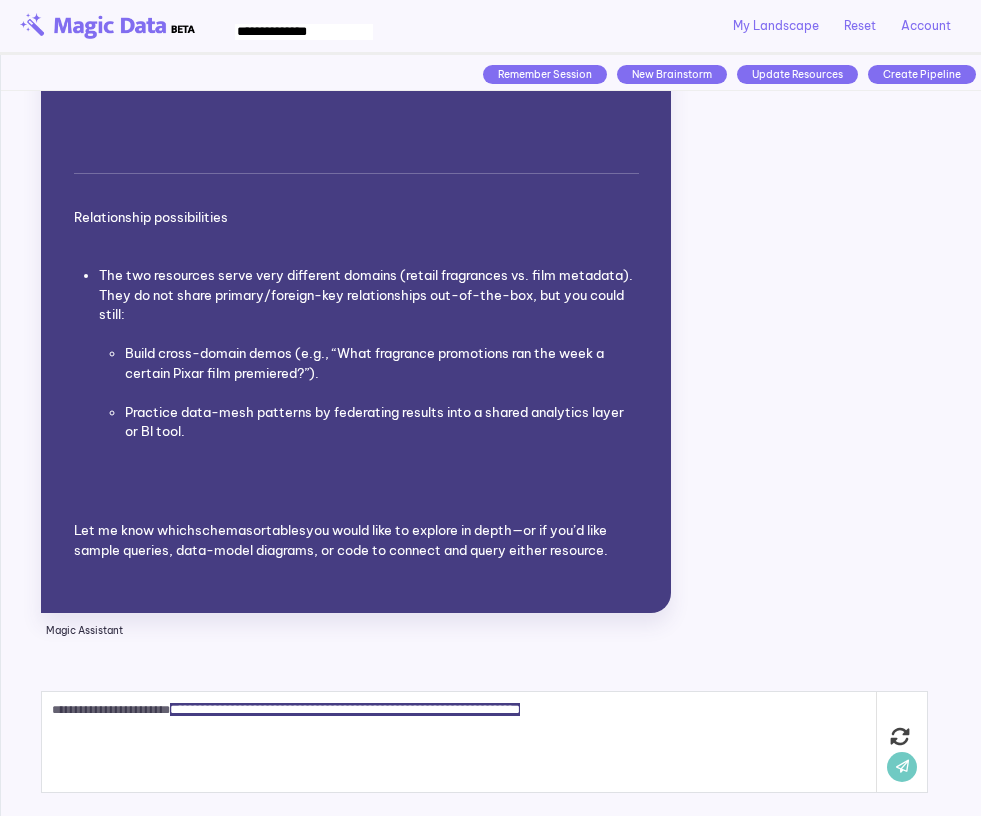 click on "**********" at bounding box center (459, 742) 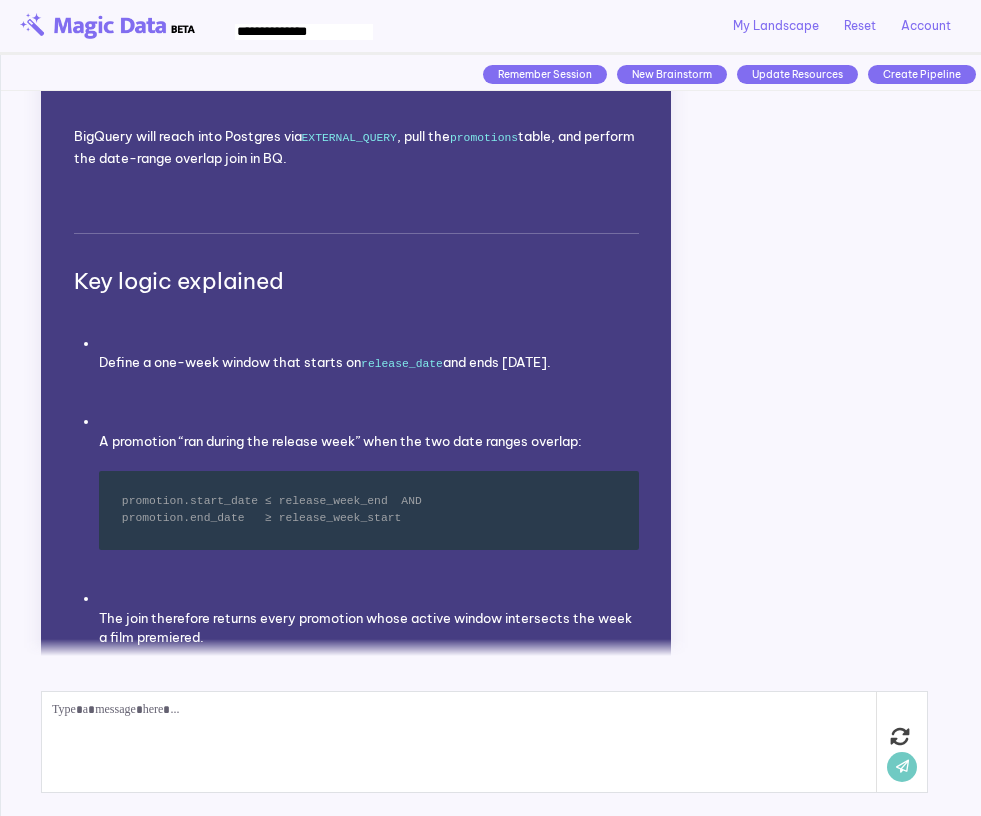 scroll, scrollTop: 3953, scrollLeft: 0, axis: vertical 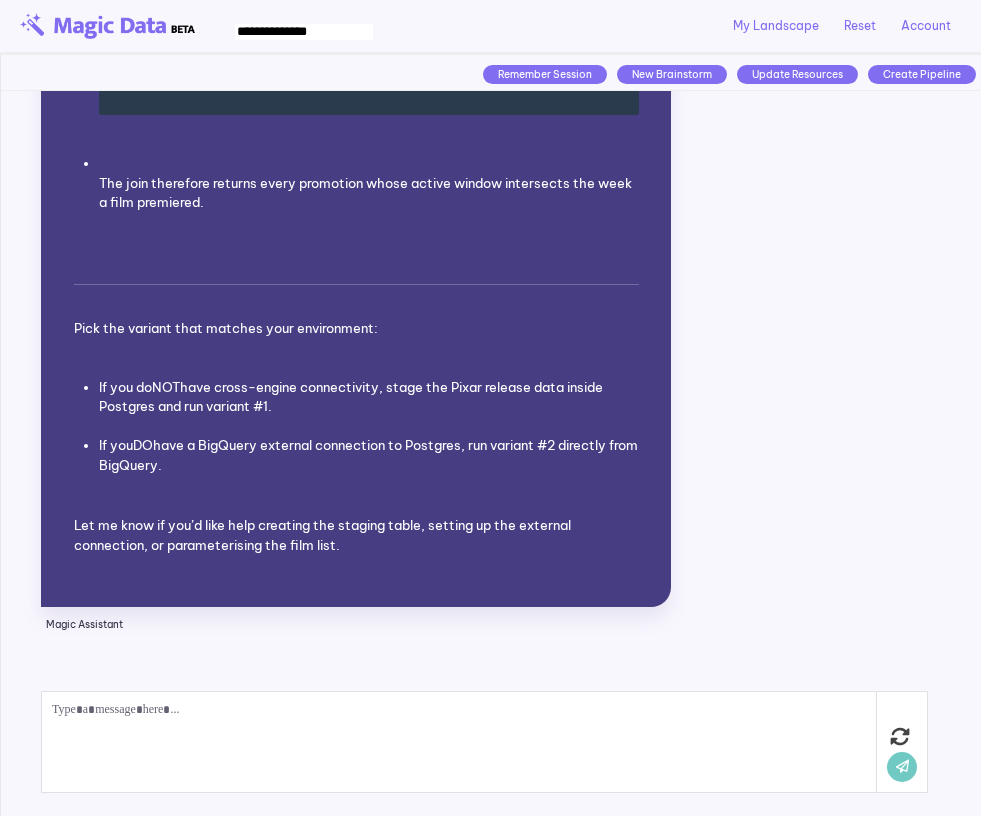 click at bounding box center [459, 742] 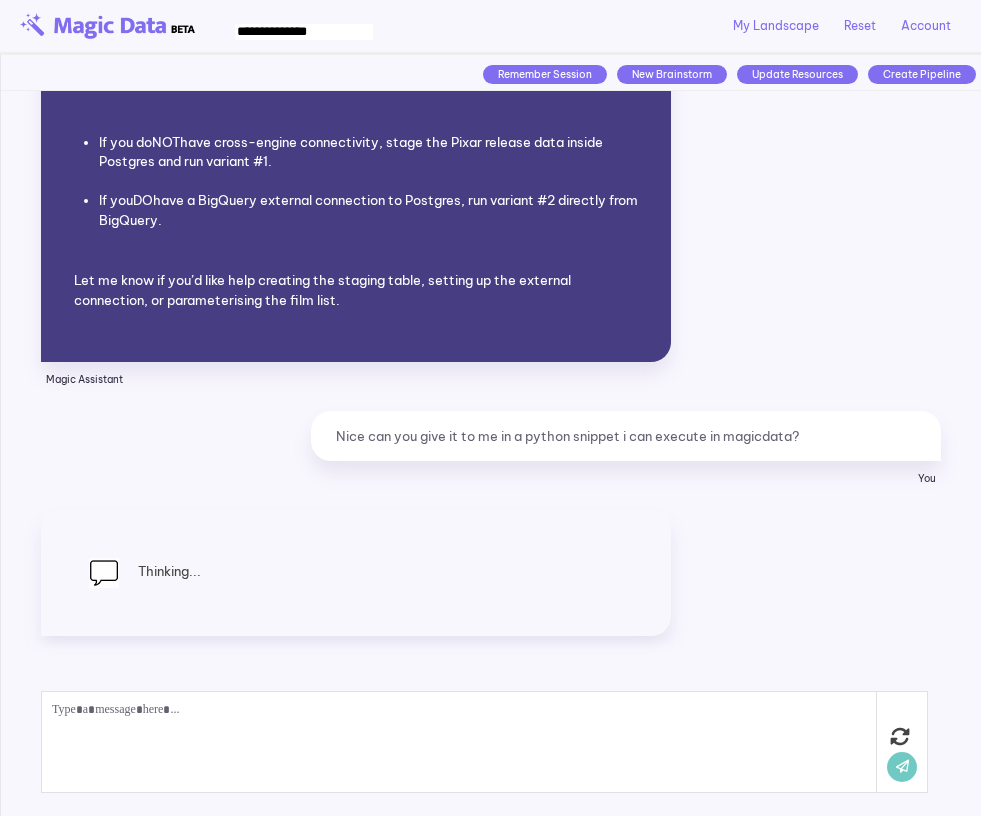 scroll, scrollTop: 5075, scrollLeft: 0, axis: vertical 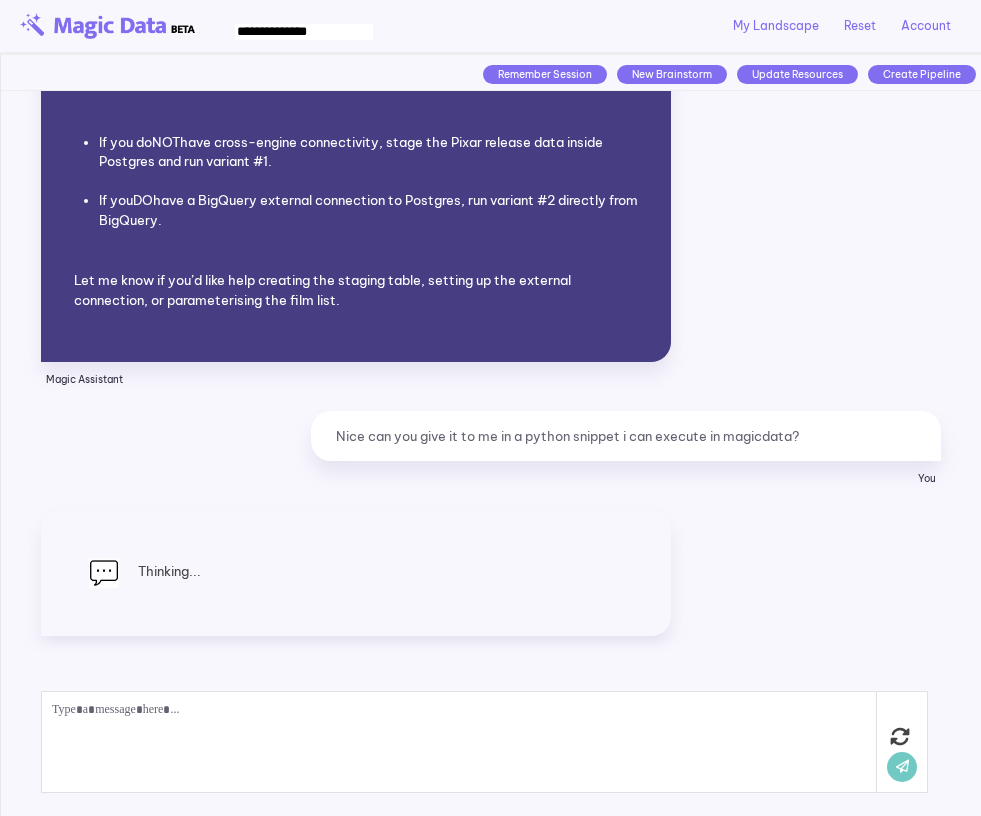 click on "**********" at bounding box center [304, 32] 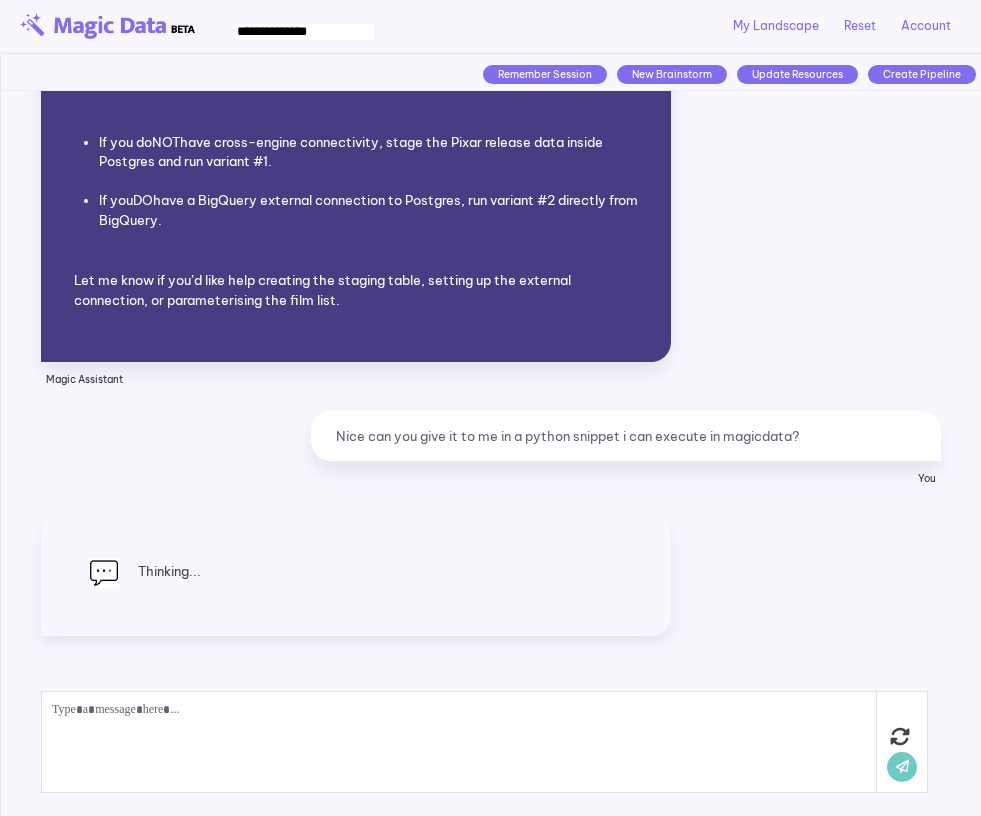 click on "**********" at bounding box center [304, 32] 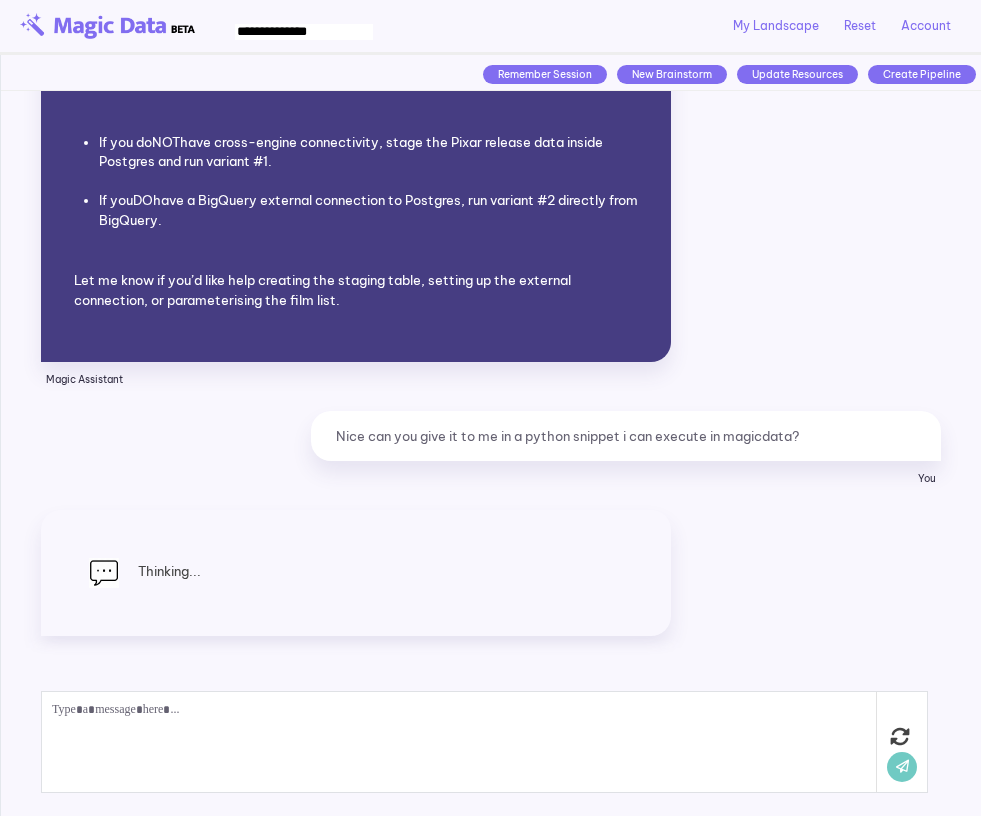 click on "**********" at bounding box center (304, 32) 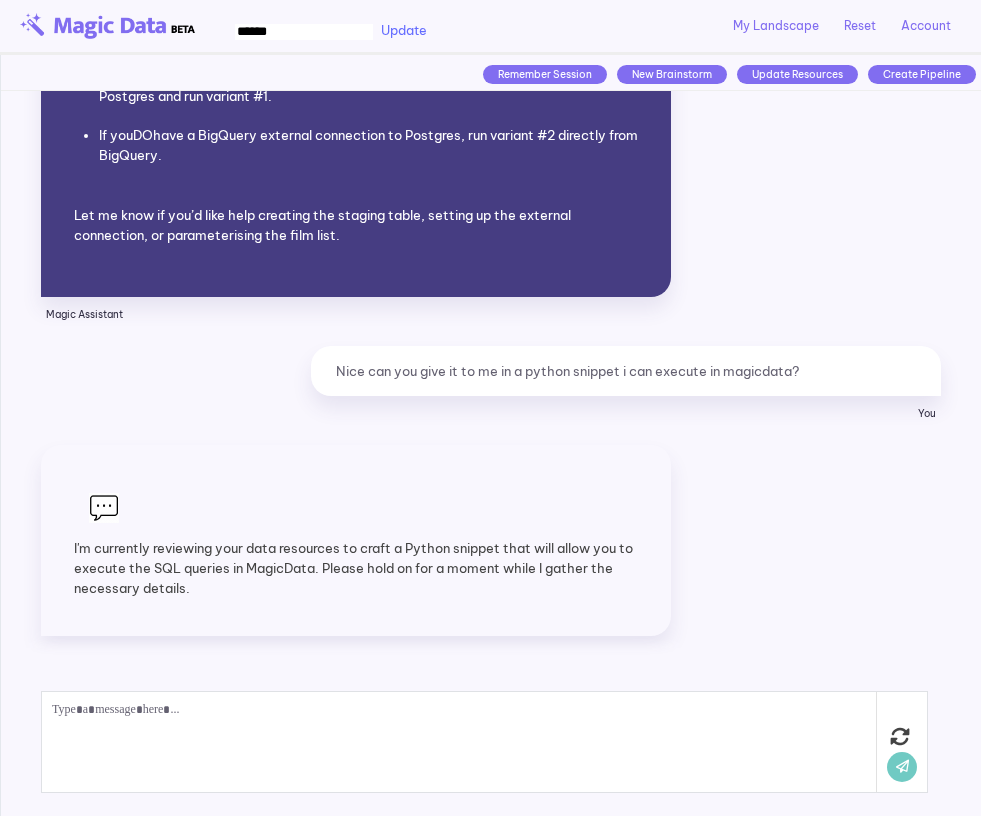 scroll, scrollTop: 5135, scrollLeft: 0, axis: vertical 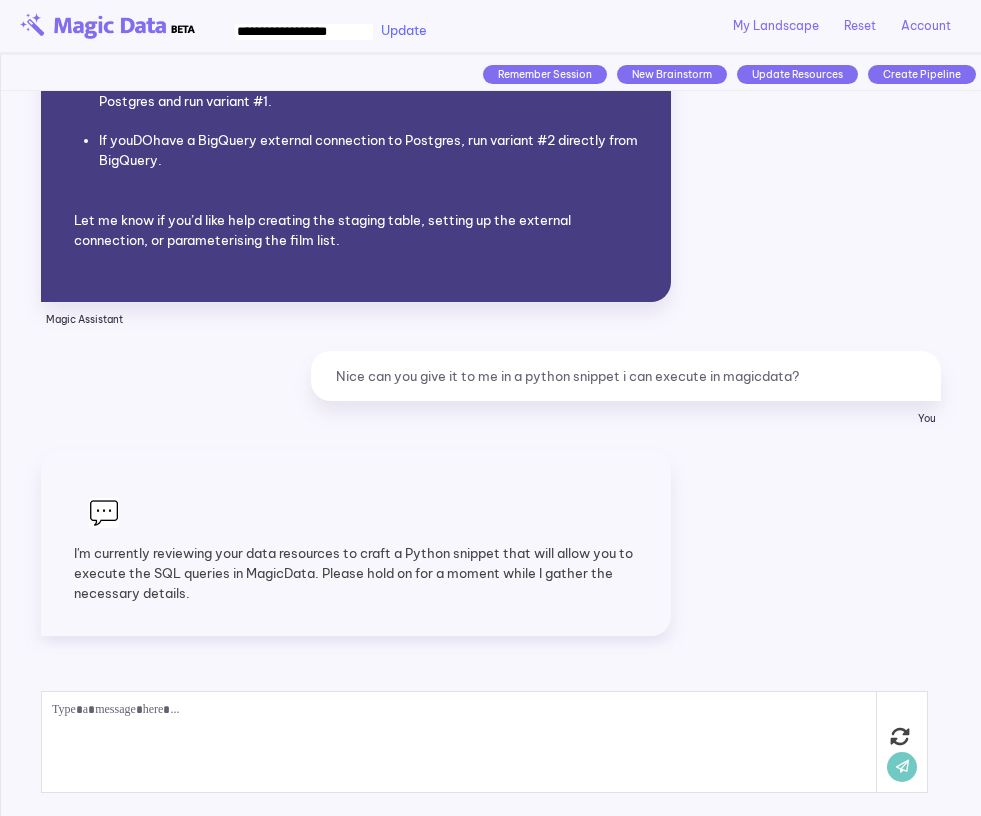 type on "**********" 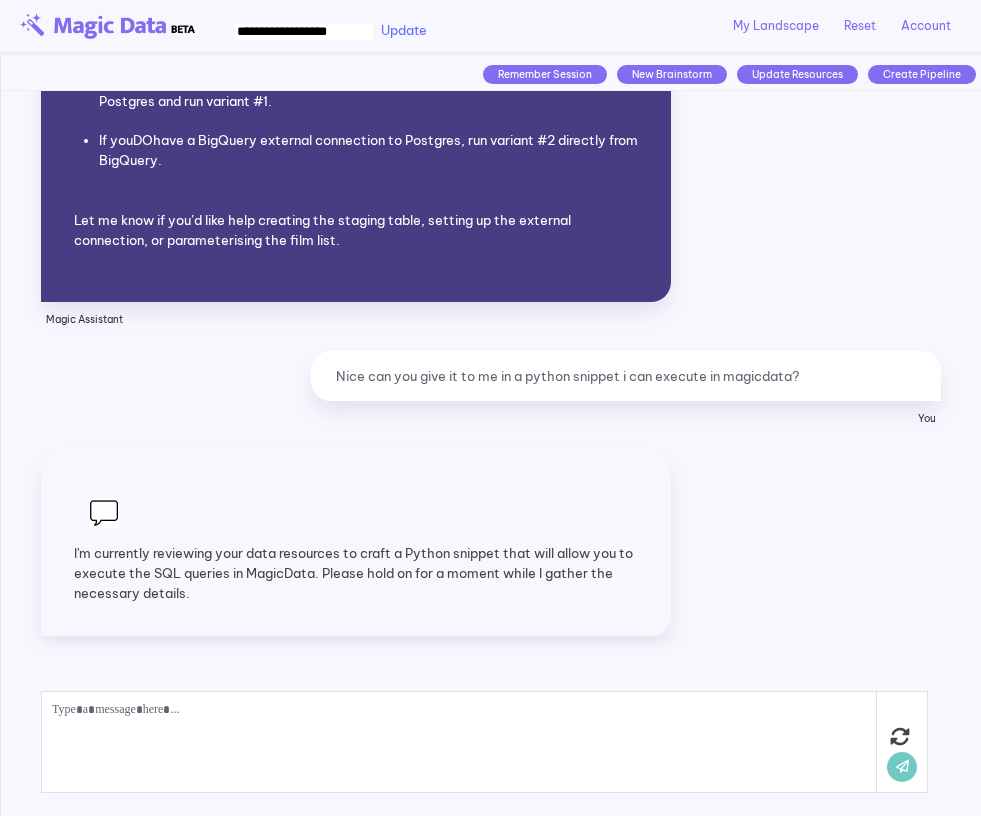 click on "Update" at bounding box center [404, 30] 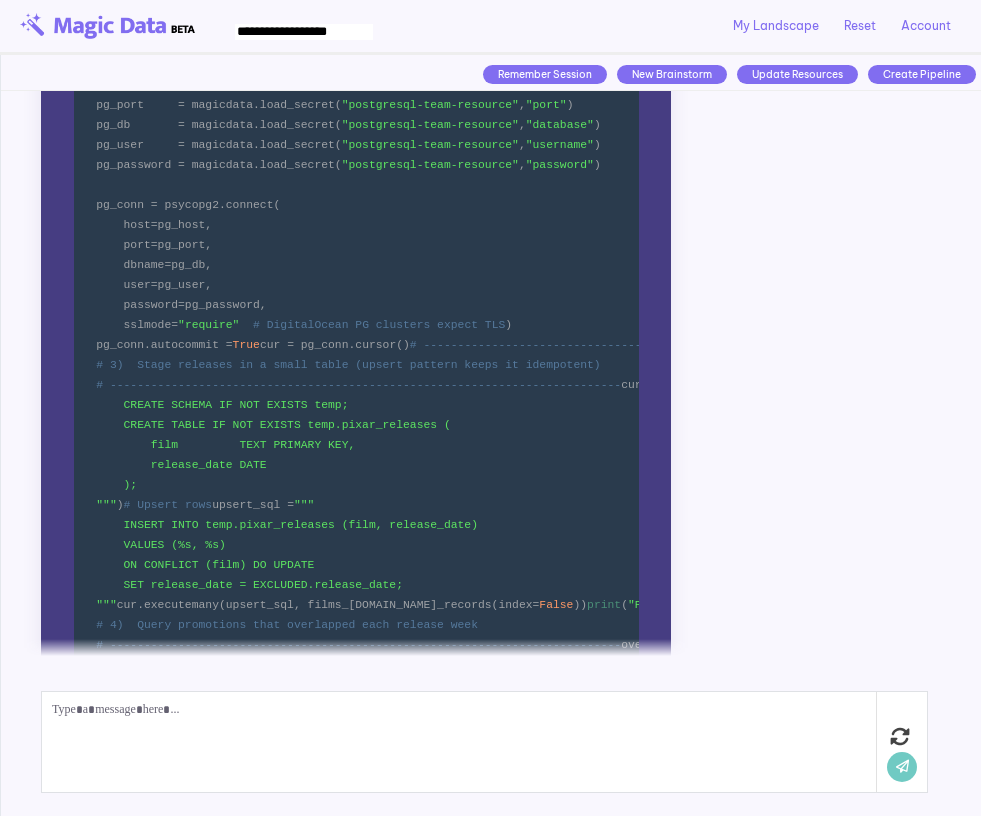 scroll, scrollTop: 5522, scrollLeft: 0, axis: vertical 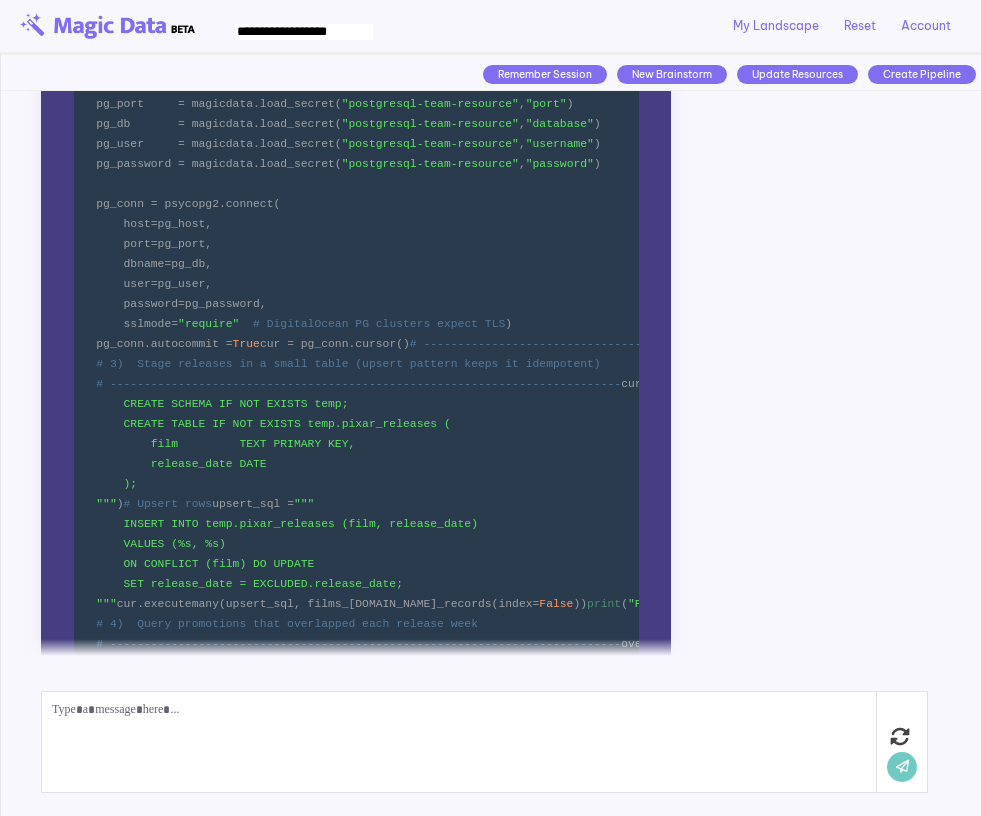 click at bounding box center (580, -81) 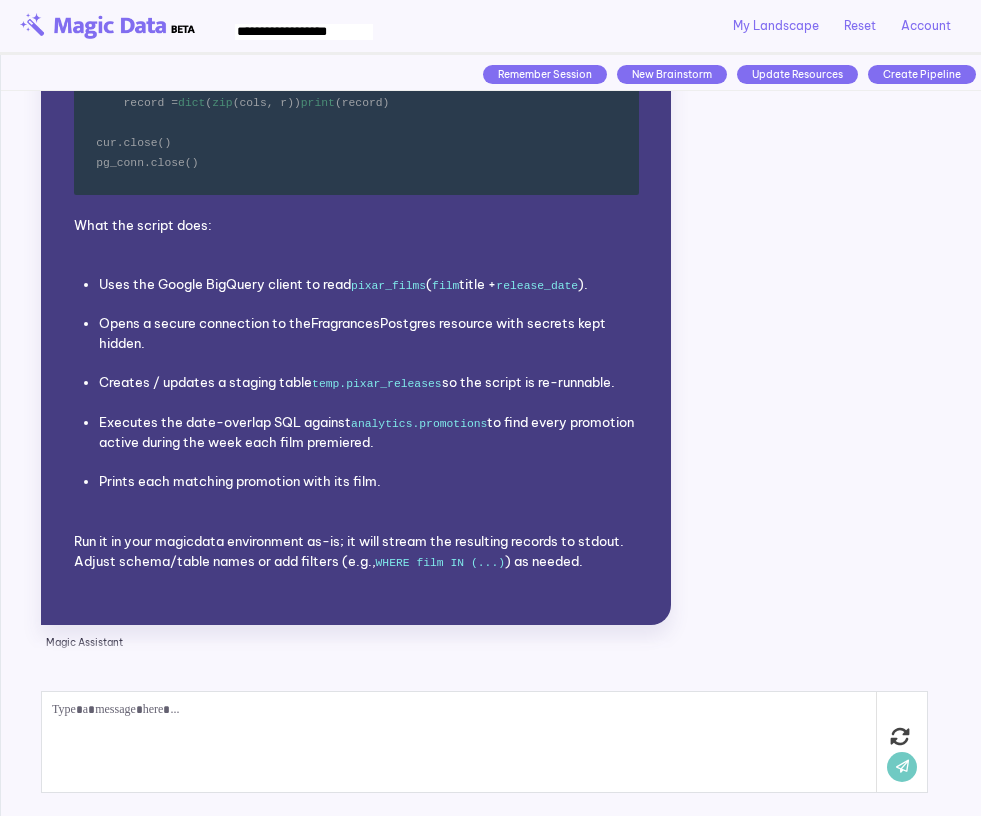scroll, scrollTop: 6675, scrollLeft: 0, axis: vertical 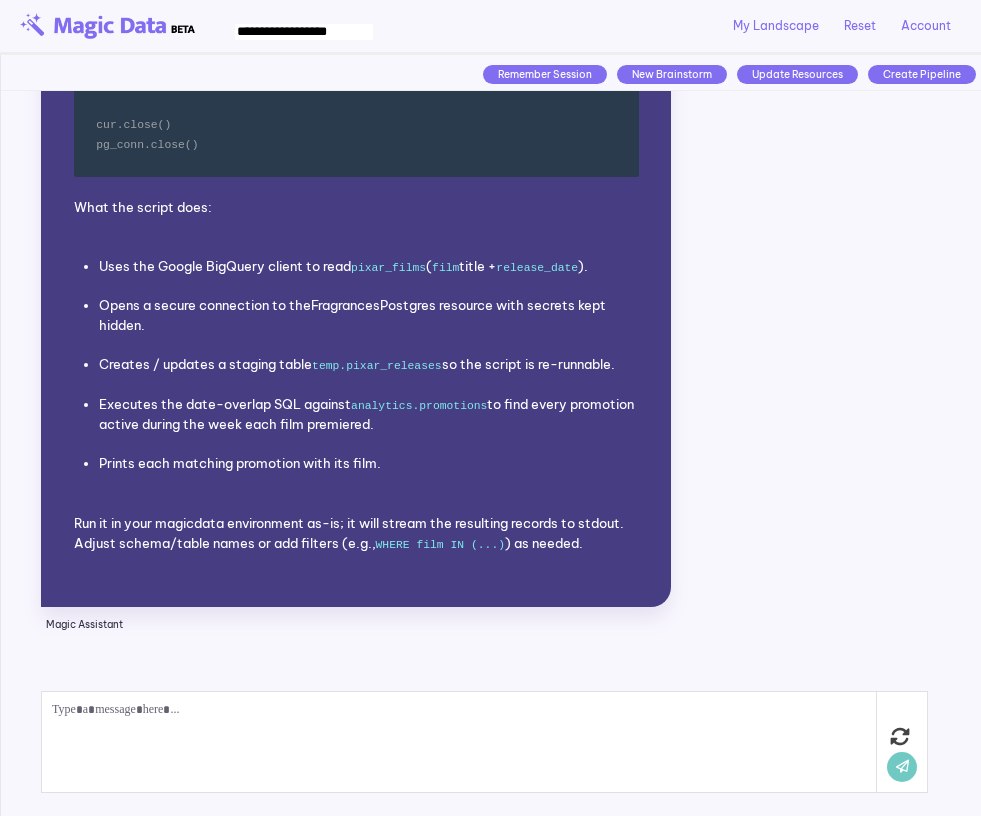 click at bounding box center (459, 742) 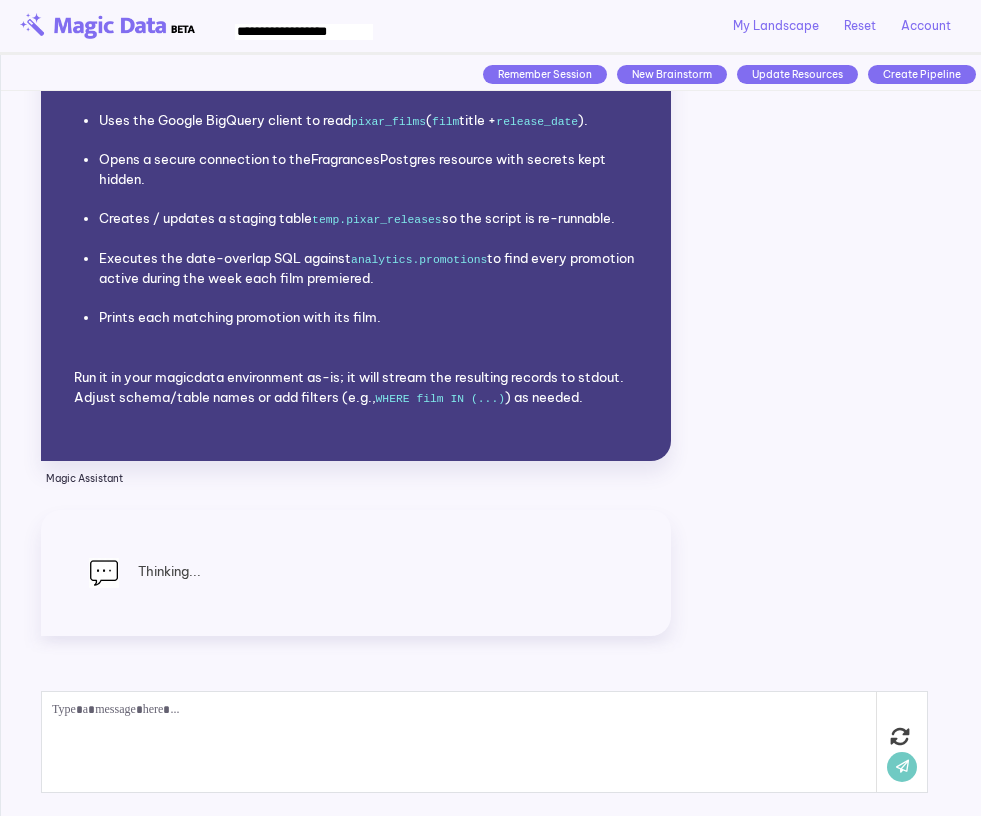 scroll, scrollTop: 7983, scrollLeft: 0, axis: vertical 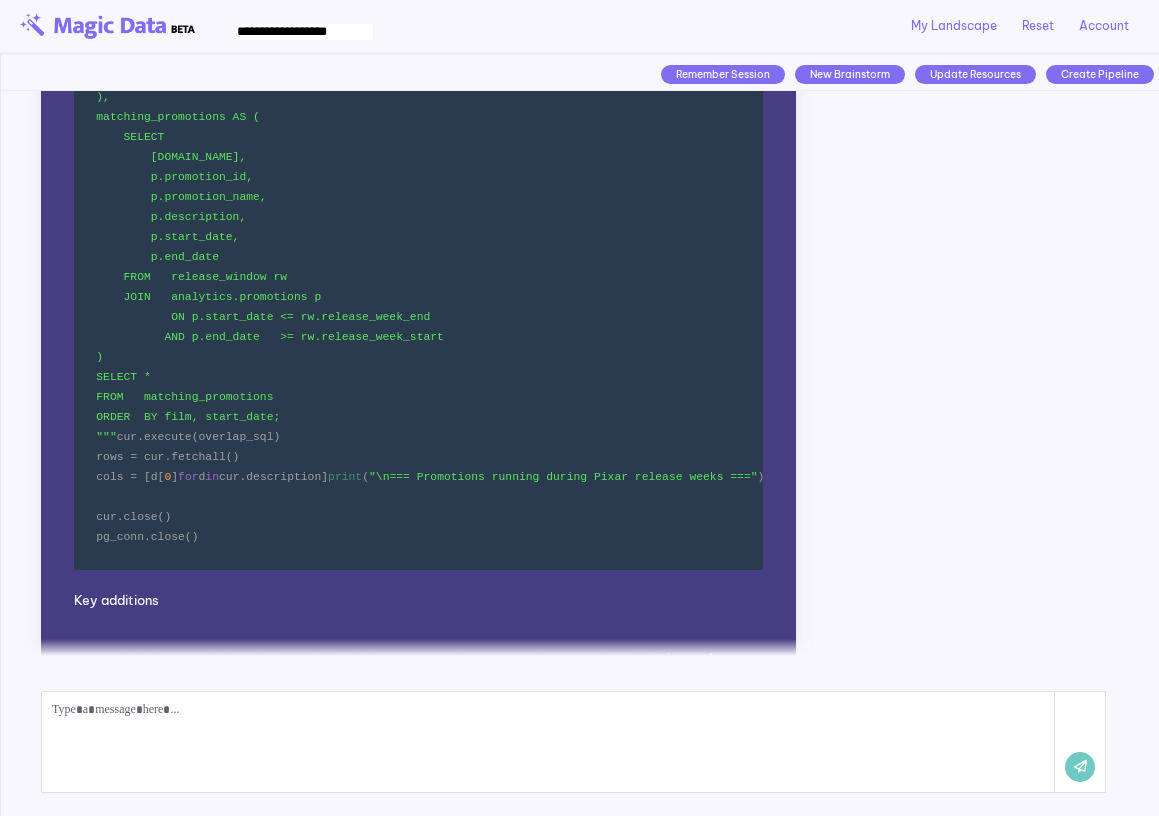 click on "import  magicdata
from  datetime  import  timedelta
from  google.cloud  import  bigquery
from  google.oauth2  import  service_account
import  psycopg2
# ---------------------------------------------------------------------------
# 1)  BigQuery  ➜  authenticate & pull Pixar film + release_date
# ---------------------------------------------------------------------------
# Load the service-account JSON that was registered with the Films resource.
creds_info = magicdata.load_file( "pav-big-query-service-account-json-test.json" )
credentials = service_account.Credentials.from_service_account_info(creds_info)
BQ_PROJECT = creds_info[ "project_id" ]                 # e.g. "magic-data-test-422522"
BQ_DATASET =  "test_dataset"
BQ_TABLE   =  f" {BQ_PROJECT} . {BQ_DATASET} .pixar_films"
bq_client = bigquery.Client(project=BQ_PROJECT, credentials=credentials)
query =  f"""
SELECT film, CAST(release_date AS DATE) AS release_date
FROM ` {BQ_TABLE} `
""" print ( f"Fetched  { len (films_df)} )" at bounding box center (419, -183) 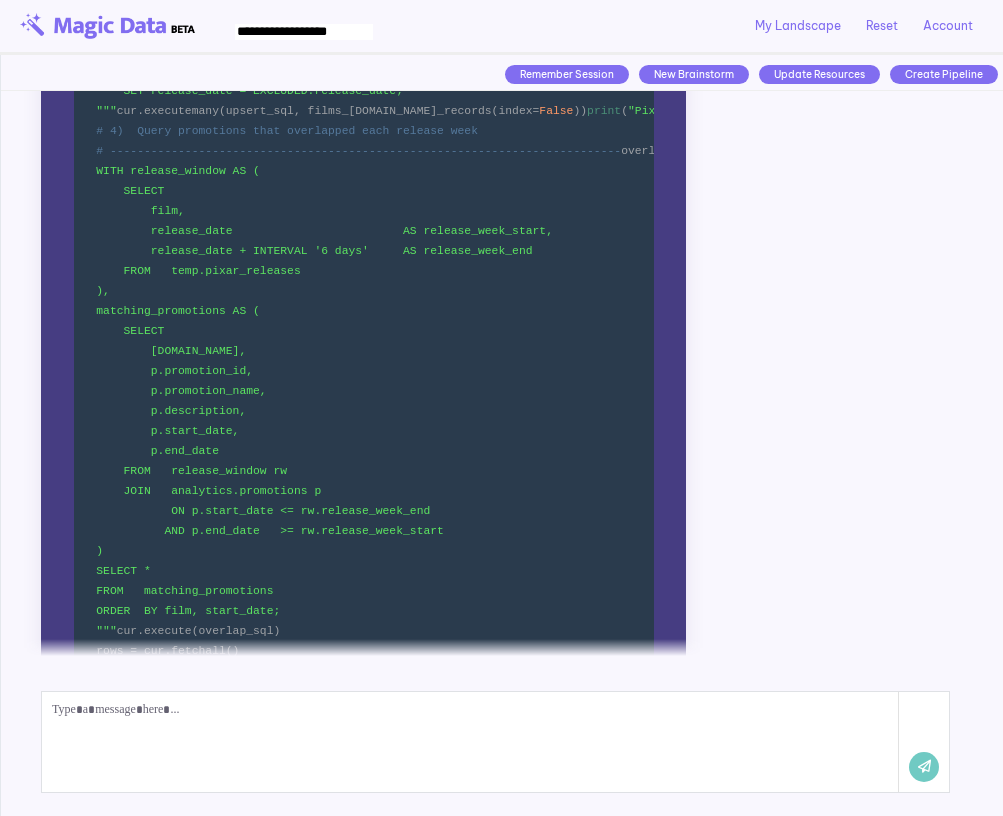 scroll, scrollTop: 8485, scrollLeft: 0, axis: vertical 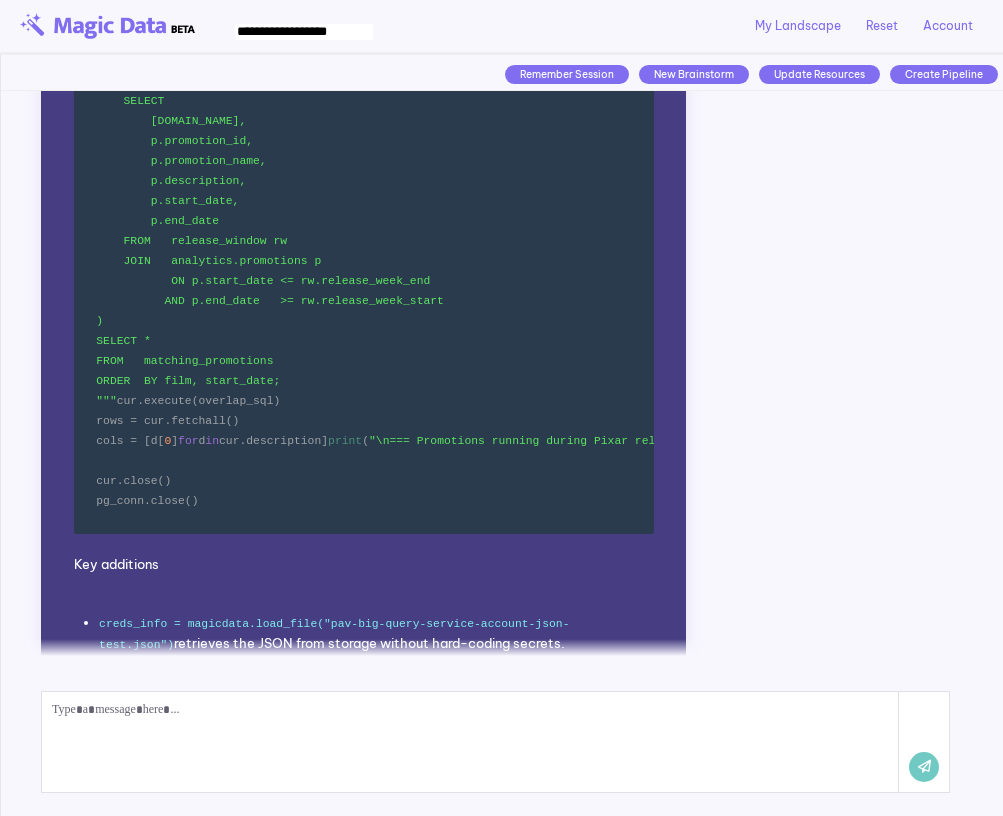 click on "import  magicdata
from  datetime  import  timedelta
from  google.cloud  import  bigquery
from  google.oauth2  import  service_account
import  psycopg2
# ---------------------------------------------------------------------------
# 1)  BigQuery  ➜  authenticate & pull Pixar film + release_date
# ---------------------------------------------------------------------------
# Load the service-account JSON that was registered with the Films resource.
creds_info = magicdata.load_file( "pav-big-query-service-account-json-test.json" )
credentials = service_account.Credentials.from_service_account_info(creds_info)
BQ_PROJECT = creds_info[ "project_id" ]                 # e.g. "magic-data-test-422522"
BQ_DATASET =  "test_dataset"
BQ_TABLE   =  f" {BQ_PROJECT} . {BQ_DATASET} .pixar_films"
bq_client = bigquery.Client(project=BQ_PROJECT, credentials=credentials)
query =  f"""
SELECT film, CAST(release_date AS DATE) AS release_date
FROM ` {BQ_TABLE} `
""" print ( f"Fetched  { len (films_df)} )" at bounding box center (364, -219) 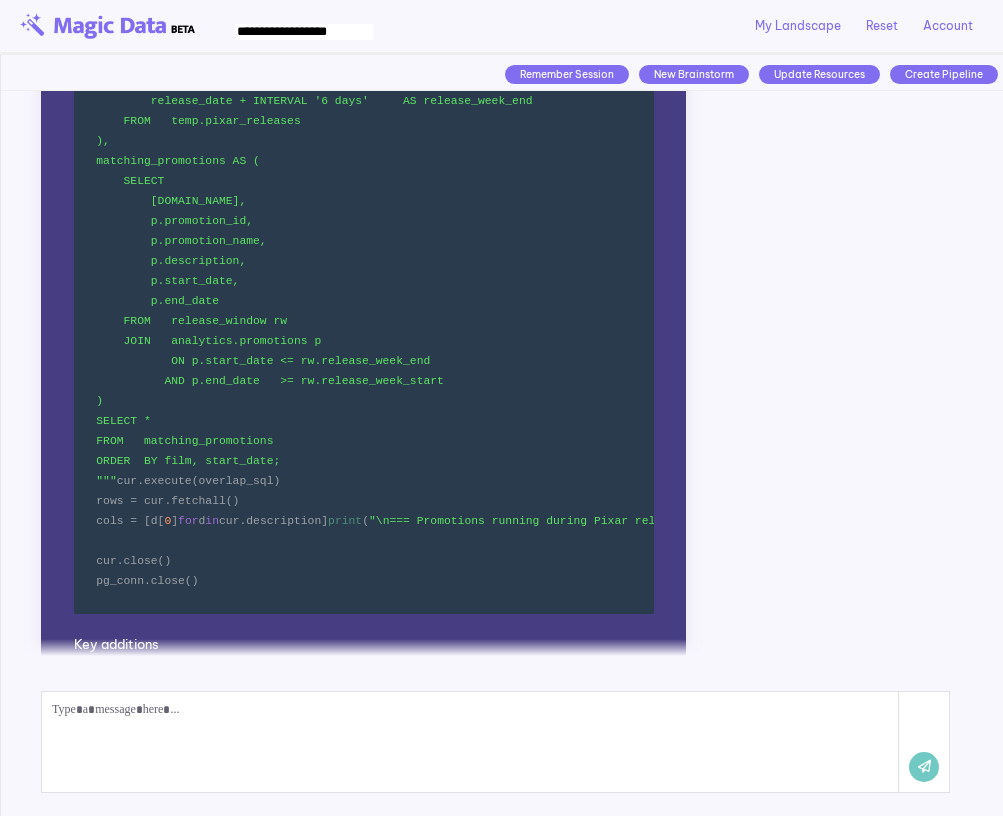 scroll, scrollTop: 8403, scrollLeft: 0, axis: vertical 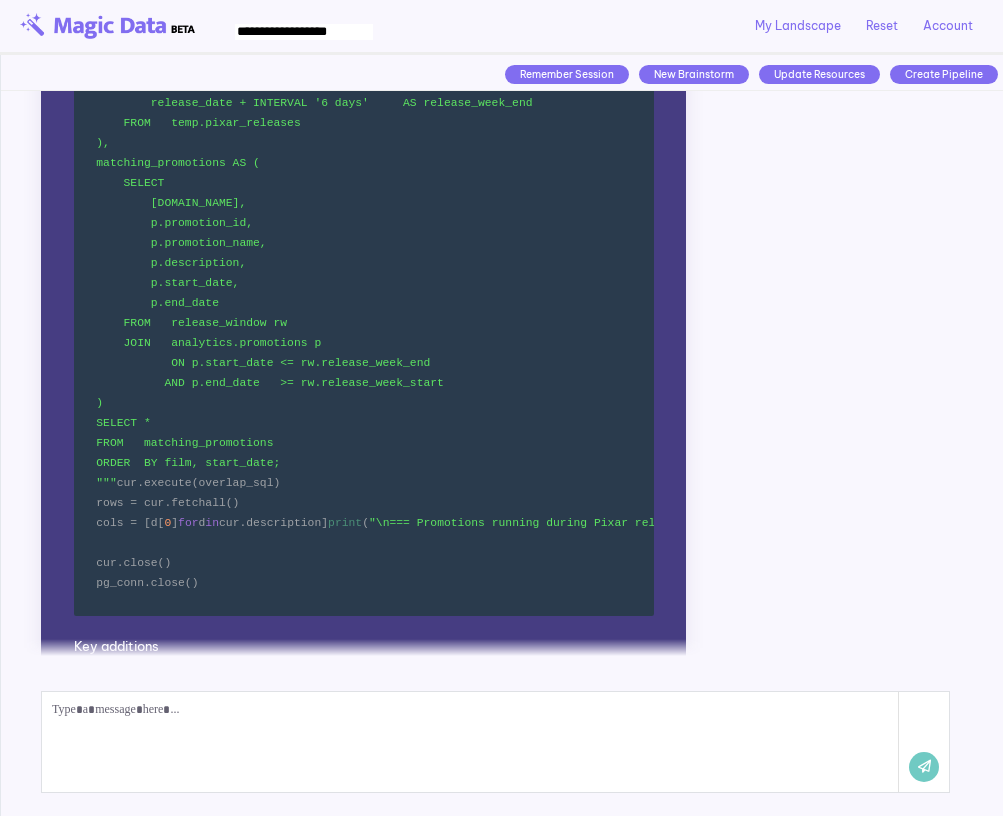 click on "import  magicdata
from  datetime  import  timedelta
from  google.cloud  import  bigquery
from  google.oauth2  import  service_account
import  psycopg2
# ---------------------------------------------------------------------------
# 1)  BigQuery  ➜  authenticate & pull Pixar film + release_date
# ---------------------------------------------------------------------------
# Load the service-account JSON that was registered with the Films resource.
creds_info = magicdata.load_file( "pav-big-query-service-account-json-test.json" )
credentials = service_account.Credentials.from_service_account_info(creds_info)
BQ_PROJECT = creds_info[ "project_id" ]                 # e.g. "magic-data-test-422522"
BQ_DATASET =  "test_dataset"
BQ_TABLE   =  f" {BQ_PROJECT} . {BQ_DATASET} .pixar_films"
bq_client = bigquery.Client(project=BQ_PROJECT, credentials=credentials)
query =  f"""
SELECT film, CAST(release_date AS DATE) AS release_date
FROM ` {BQ_TABLE} `
""" print ( f"Fetched  { len (films_df)} )" at bounding box center (364, -137) 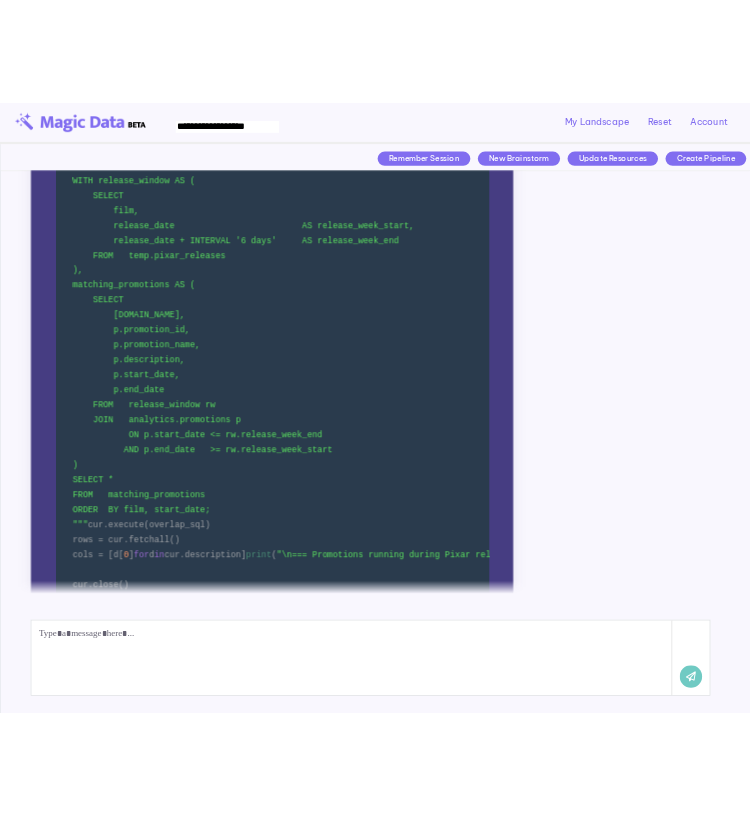 scroll, scrollTop: 8320, scrollLeft: 0, axis: vertical 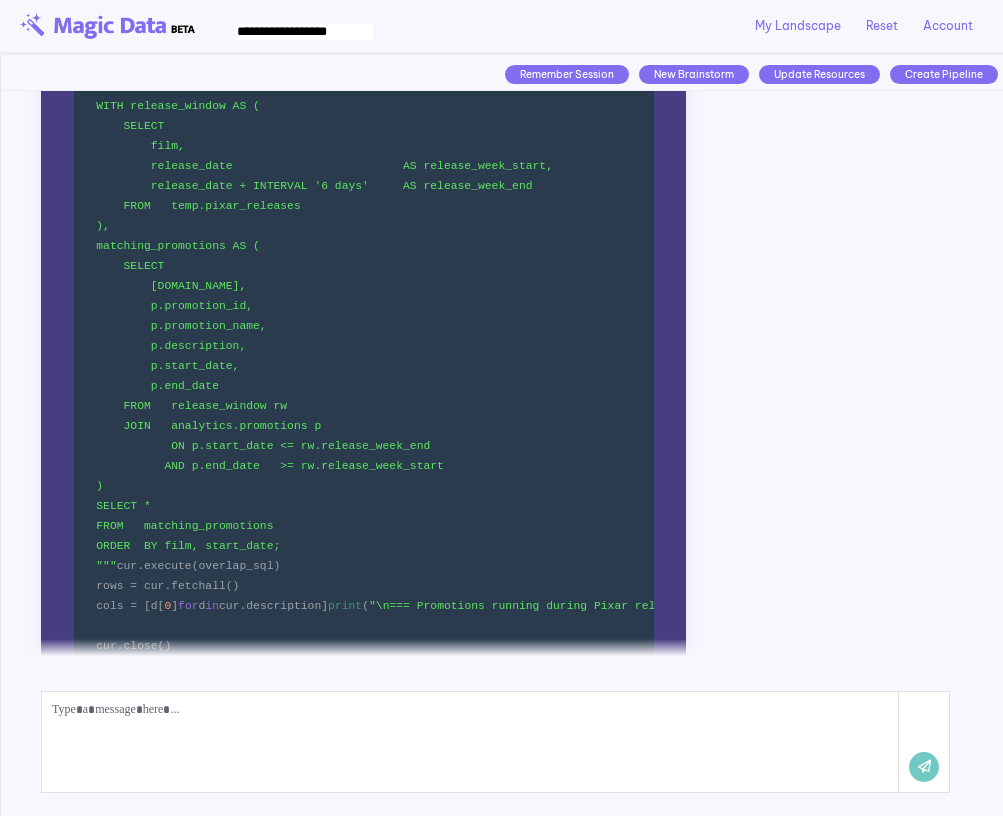 click on "Let’s get familiar with your data.
Magic Assistant We will use these resources:
Fragrances
Films
How do you want to use the data resources?
Magic Assistant Can I relate any data between these two resources? You Here is a high-level look at the two data resources you currently have available:
Fragrances    (PostgreSQL – id: postgresql-team-resource)
Focus:  Commercial operations for a fragrance retailer / distributor.
Schemas:
analytics   → rich, mostly read-only analytical layer (e.g.,  analytics.categories ,  analytics.customers ,  analytics.orders ,  analytics.suppliers , etc.).
public      → classic Northwind-style demo tables ( public.products ,  public.orders ,  public.categories , …).
tracking    → event/operational layer that tracks ongoing changes and status tables ( tracking.orders ,  tracking.product_inventory ,  tracking.customer_support_tickets , …).
Example tables & fields:
analytics.categories        ( category_id ,  category_name ,  ,  )" at bounding box center [502, -3552] 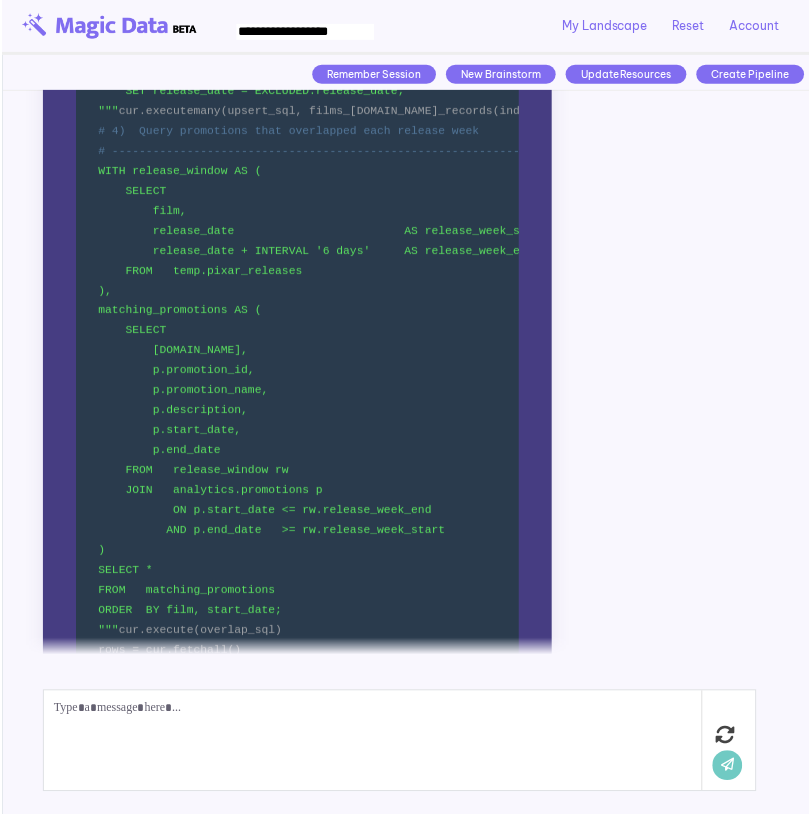 scroll, scrollTop: 8667, scrollLeft: 0, axis: vertical 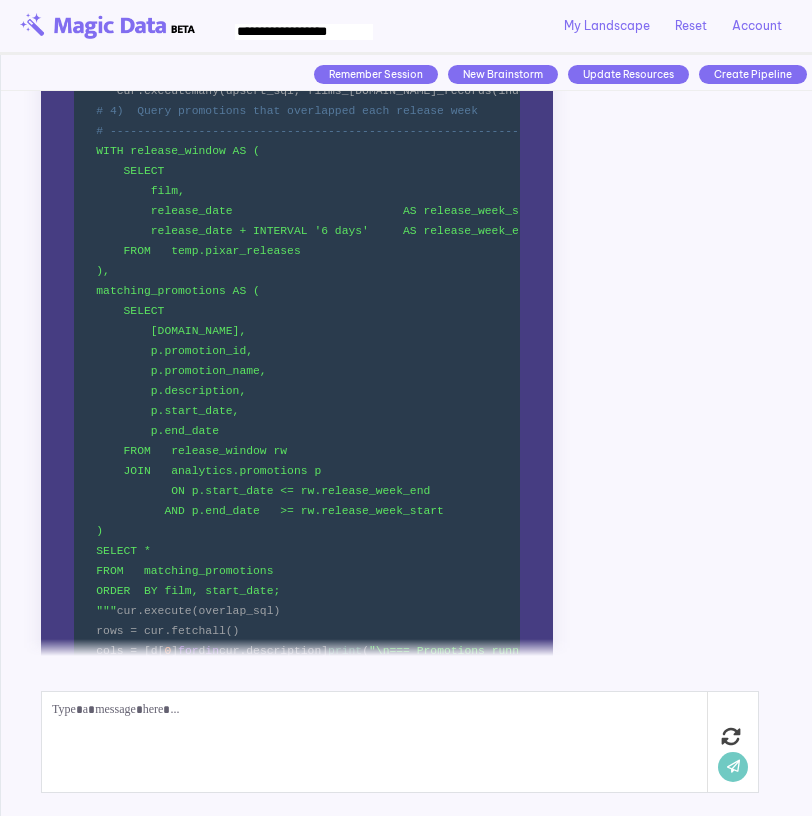 click on "Let’s get familiar with your data.
Magic Assistant We will use these resources:
Fragrances
Films
How do you want to use the data resources?
Magic Assistant Can I relate any data between these two resources? You Here is a high-level look at the two data resources you currently have available:
Fragrances    (PostgreSQL – id: postgresql-team-resource)
Focus:  Commercial operations for a fragrance retailer / distributor.
Schemas:
analytics   → rich, mostly read-only analytical layer (e.g.,  analytics.categories ,  analytics.customers ,  analytics.orders ,  analytics.suppliers , etc.).
public      → classic Northwind-style demo tables ( public.products ,  public.orders ,  public.categories , …).
tracking    → event/operational layer that tracks ongoing changes and status tables ( tracking.orders ,  tracking.product_inventory ,  tracking.customer_support_tickets , …).
Example tables & fields:
analytics.categories        ( ," at bounding box center (406, 373) 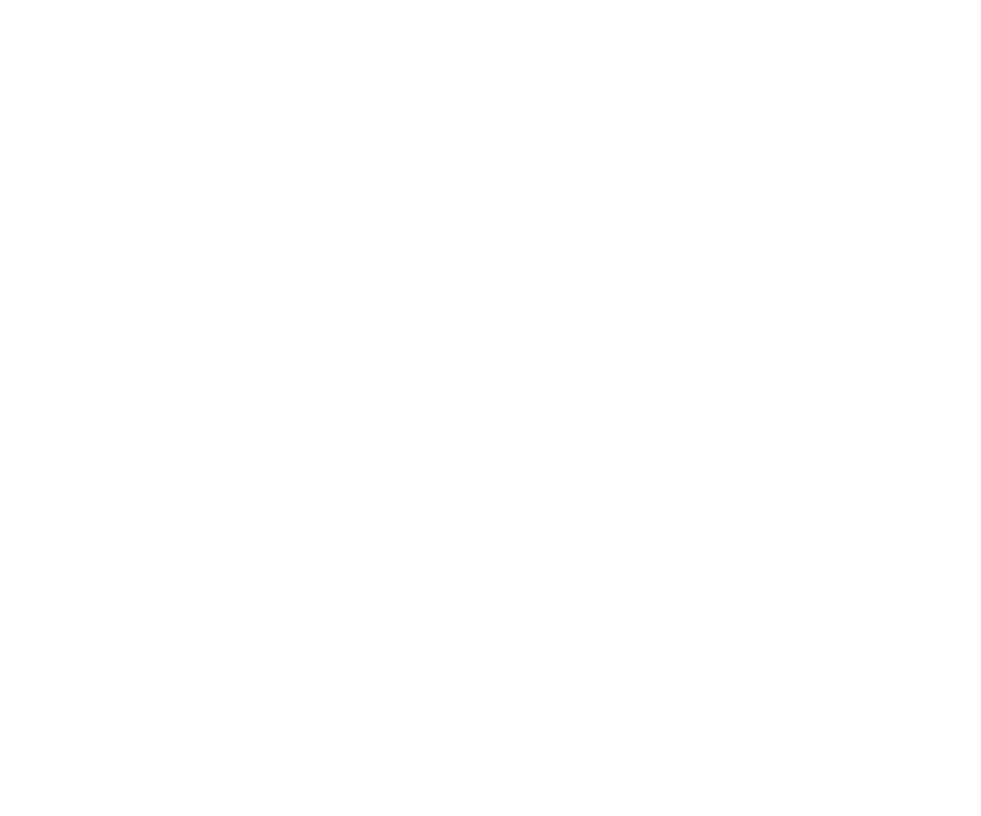 scroll, scrollTop: 0, scrollLeft: 0, axis: both 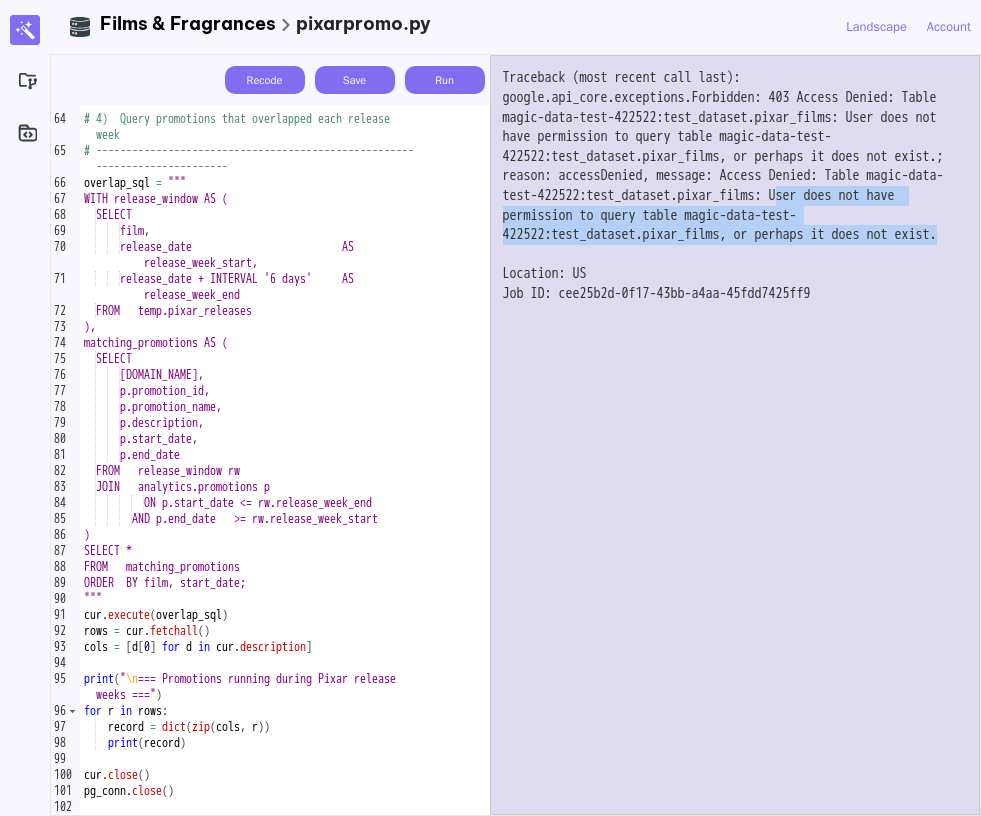 drag, startPoint x: 507, startPoint y: 232, endPoint x: 689, endPoint y: 265, distance: 184.96756 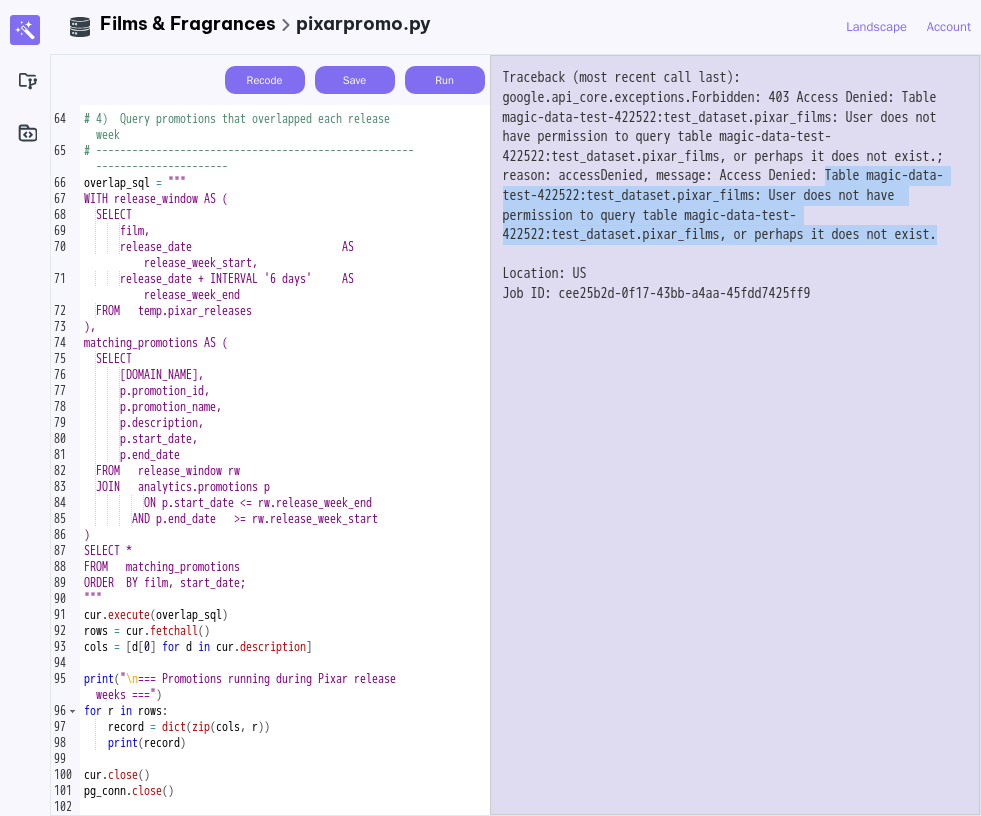 drag, startPoint x: 663, startPoint y: 272, endPoint x: 497, endPoint y: 220, distance: 173.95401 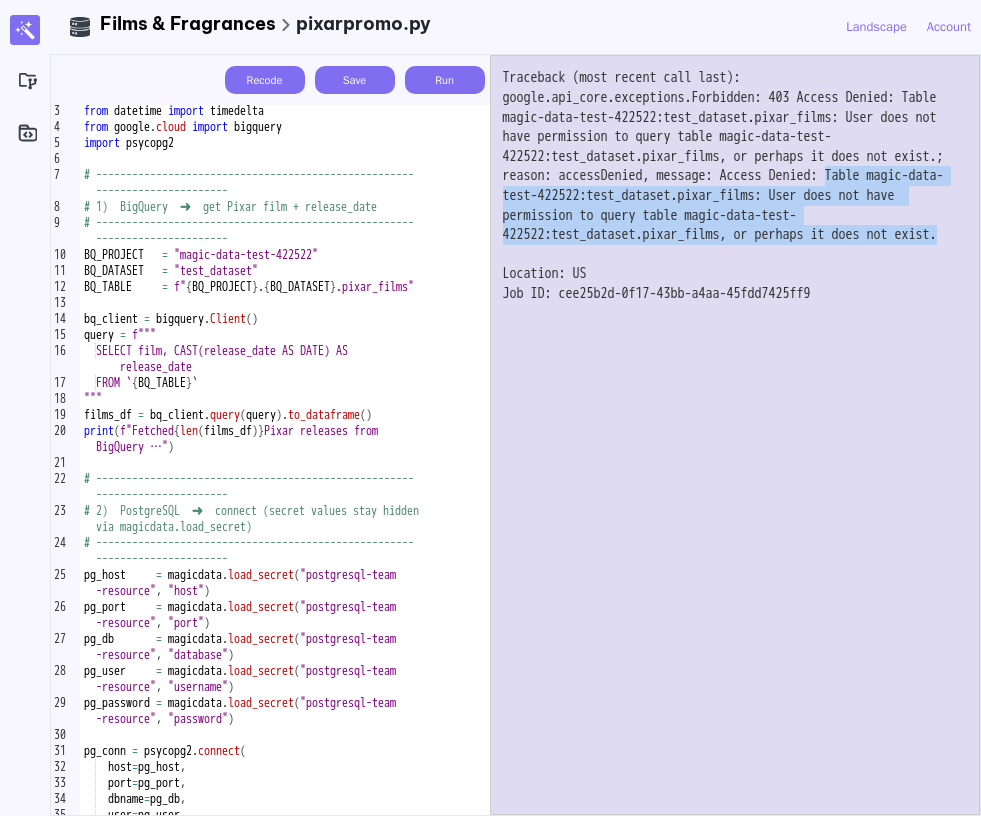 scroll, scrollTop: 0, scrollLeft: 0, axis: both 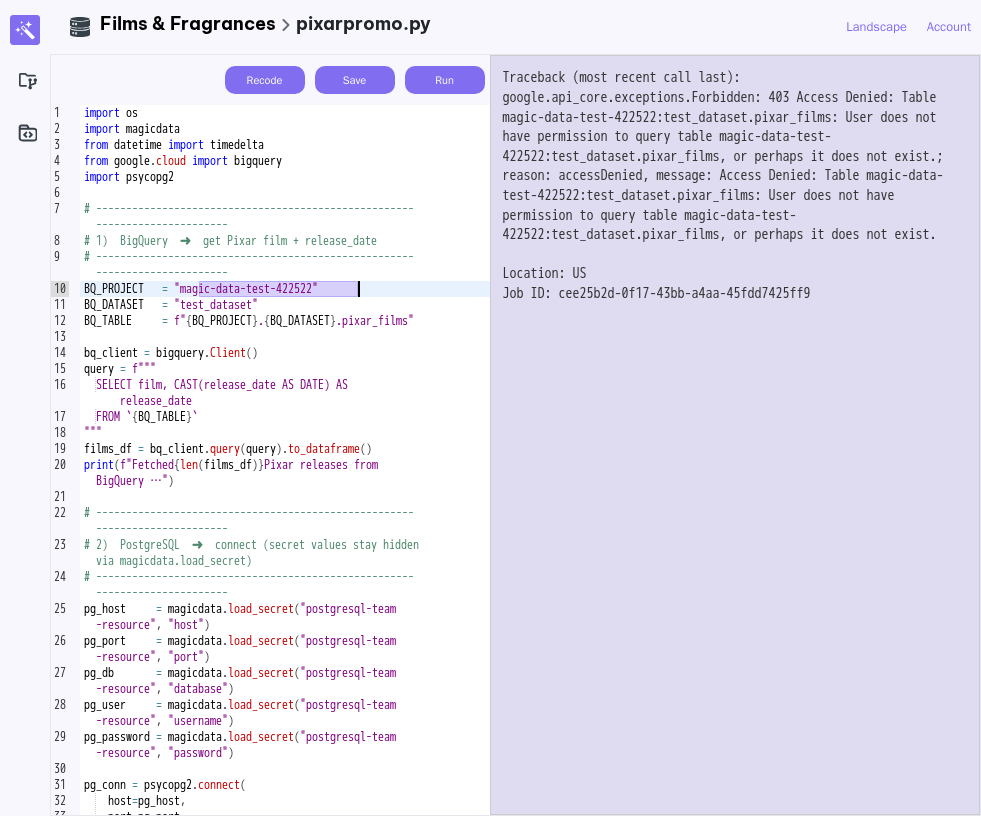 drag, startPoint x: 200, startPoint y: 289, endPoint x: 355, endPoint y: 289, distance: 155 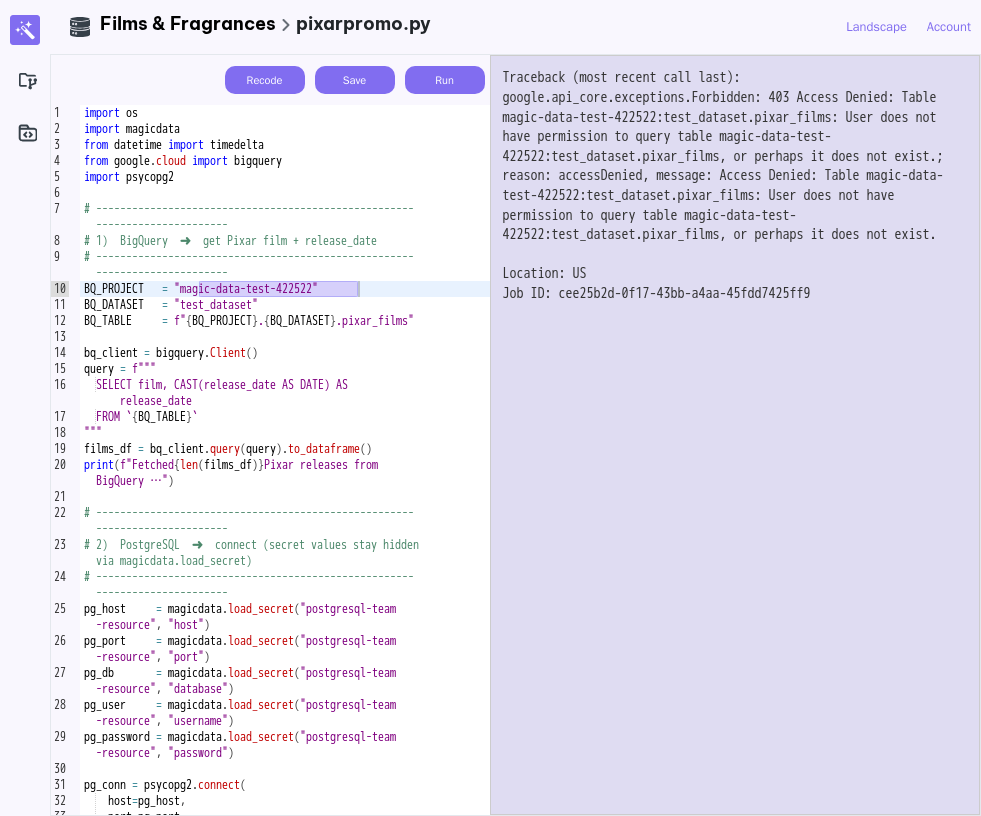 click on "Traceback (most recent call last):
google.api_core.exceptions.Forbidden: 403 Access Denied: Table magic-data-test-422522:test_dataset.pixar_films: User does not have permission to query table magic-data-test-422522:test_dataset.pixar_films, or perhaps it does not exist.; reason: accessDenied, message: Access Denied: Table magic-data-test-422522:test_dataset.pixar_films: User does not have permission to query table magic-data-test-422522:test_dataset.pixar_films, or perhaps it does not exist.
Location: US
Job ID: cee25b2d-0f17-43bb-a4aa-45fdd7425ff9" at bounding box center (735, 435) 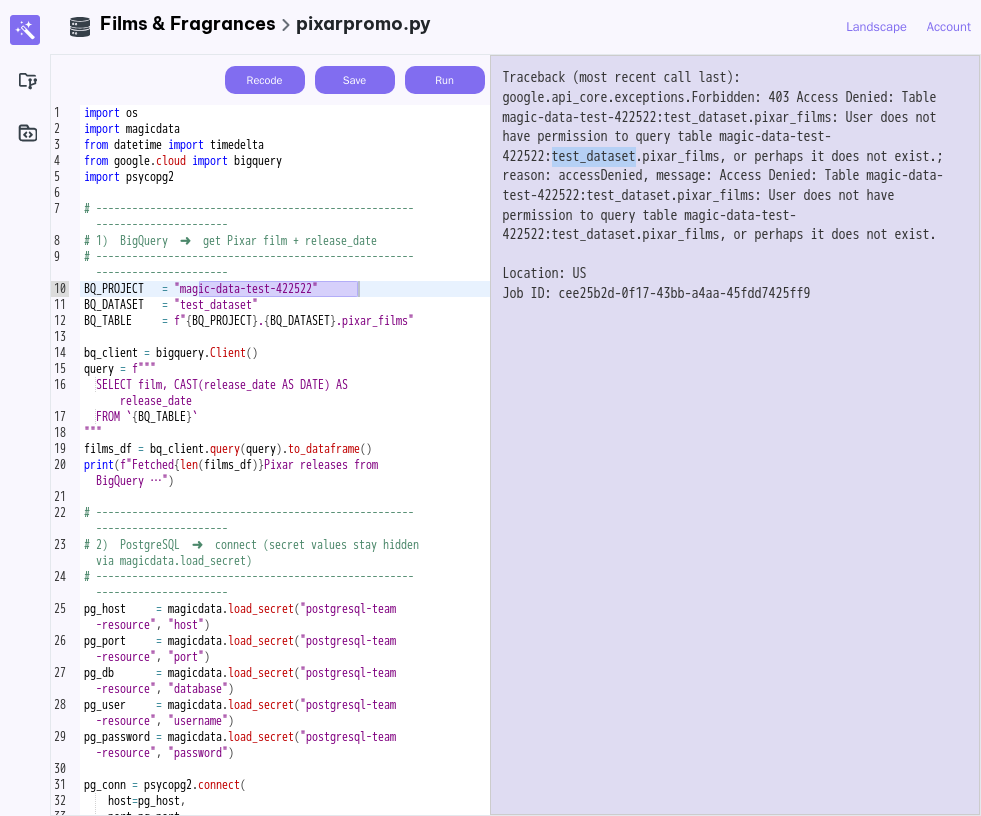 click on "Traceback (most recent call last):
google.api_core.exceptions.Forbidden: 403 Access Denied: Table magic-data-test-422522:test_dataset.pixar_films: User does not have permission to query table magic-data-test-422522:test_dataset.pixar_films, or perhaps it does not exist.; reason: accessDenied, message: Access Denied: Table magic-data-test-422522:test_dataset.pixar_films: User does not have permission to query table magic-data-test-422522:test_dataset.pixar_films, or perhaps it does not exist.
Location: US
Job ID: cee25b2d-0f17-43bb-a4aa-45fdd7425ff9" at bounding box center (735, 435) 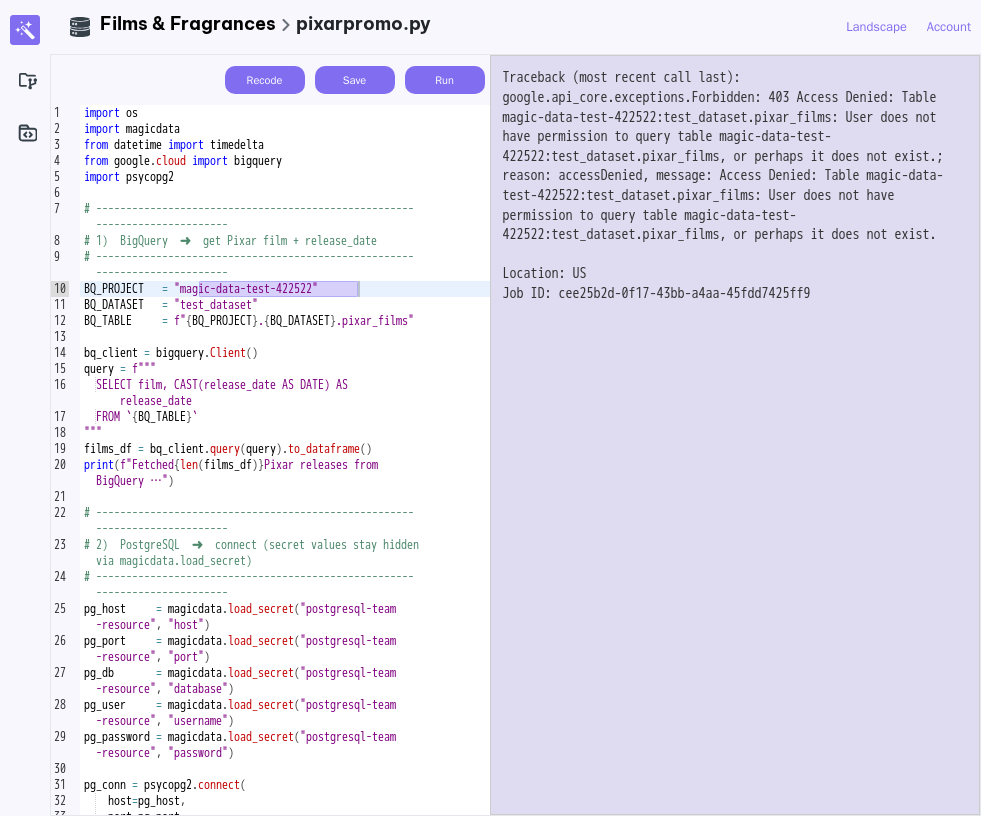 click on "import   os import   magicdata from   datetime   import   timedelta from   google . cloud   import   bigquery import   psycopg2 # -----------------------------------------------------    ---------------------- # 1)  BigQuery  ➜  get Pixar film + release_date # -----------------------------------------------------    ---------------------- BQ_PROJECT     =   "magic-data-test-422522" BQ_DATASET     =   "test_dataset" BQ_TABLE       =   f" { BQ_PROJECT } . { BQ_DATASET } .pixar_films" bq_client   =   bigquery . Client ( ) query   =   f"""      SELECT film, CAST(release_date AS DATE) AS         release_date      FROM ` { BQ_TABLE } ` """ films_df   =   bq_client . query ( query ) . to_dataframe ( ) print ( f"Fetched  { len ( films_df )}  Pixar releases from     BigQuery …" ) # -----------------------------------------------------    ---------------------- # 2)  PostgreSQL  ➜  connect (secret values stay hidden     via magicdata.load_secret)    ---------------------- pg_host       =   . ( ," at bounding box center [285, 476] 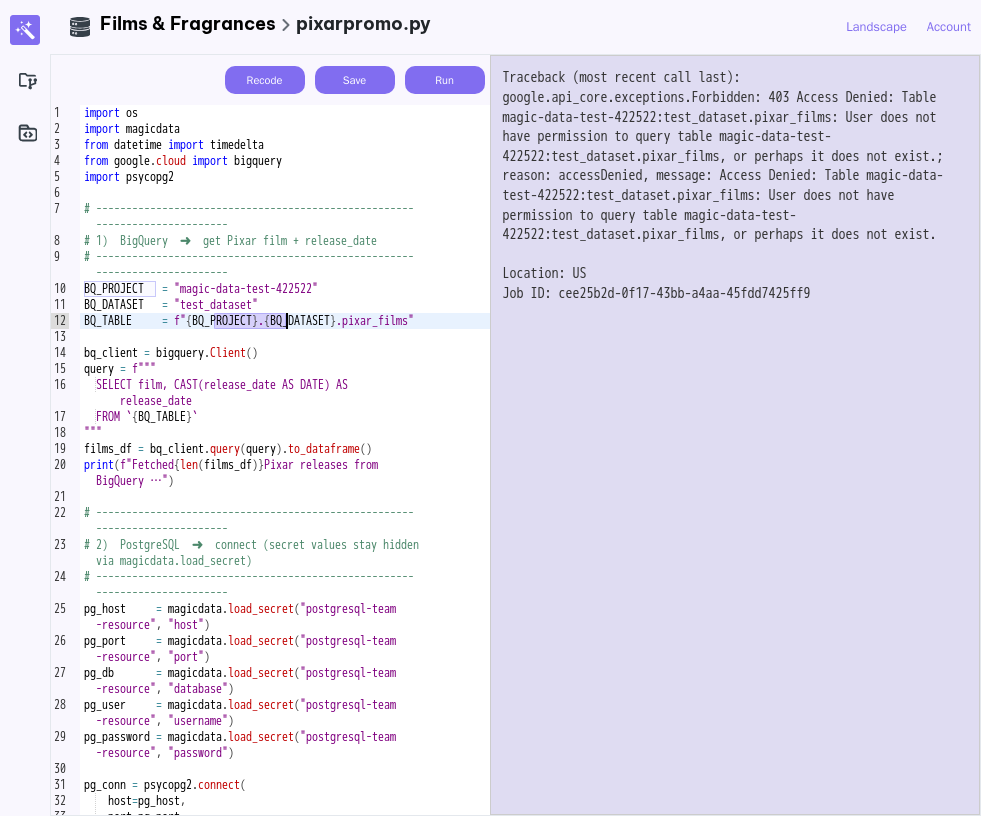 click on "import   os import   magicdata from   datetime   import   timedelta from   google . cloud   import   bigquery import   psycopg2 # -----------------------------------------------------    ---------------------- # 1)  BigQuery  ➜  get Pixar film + release_date # -----------------------------------------------------    ---------------------- BQ_PROJECT     =   "magic-data-test-422522" BQ_DATASET     =   "test_dataset" BQ_TABLE       =   f" { BQ_PROJECT } . { BQ_DATASET } .pixar_films" bq_client   =   bigquery . Client ( ) query   =   f"""      SELECT film, CAST(release_date AS DATE) AS         release_date      FROM ` { BQ_TABLE } ` """ films_df   =   bq_client . query ( query ) . to_dataframe ( ) print ( f"Fetched  { len ( films_df )}  Pixar releases from     BigQuery …" ) # -----------------------------------------------------    ---------------------- # 2)  PostgreSQL  ➜  connect (secret values stay hidden     via magicdata.load_secret)    ---------------------- pg_host       =   . ( ," at bounding box center [285, 476] 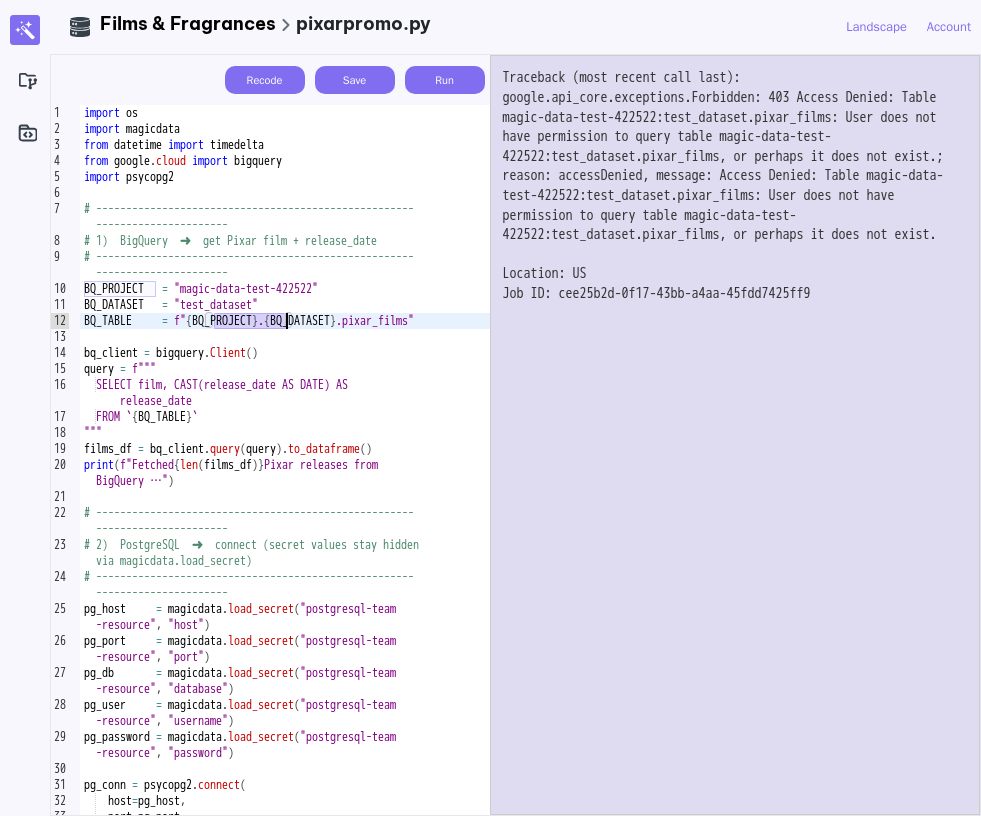 click on "import   os import   magicdata from   datetime   import   timedelta from   google . cloud   import   bigquery import   psycopg2 # -----------------------------------------------------    ---------------------- # 1)  BigQuery  ➜  get Pixar film + release_date # -----------------------------------------------------    ---------------------- BQ_PROJECT     =   "magic-data-test-422522" BQ_DATASET     =   "test_dataset" BQ_TABLE       =   f" { BQ_PROJECT } . { BQ_DATASET } .pixar_films" bq_client   =   bigquery . Client ( ) query   =   f"""      SELECT film, CAST(release_date AS DATE) AS         release_date      FROM ` { BQ_TABLE } ` """ films_df   =   bq_client . query ( query ) . to_dataframe ( ) print ( f"Fetched  { len ( films_df )}  Pixar releases from     BigQuery …" ) # -----------------------------------------------------    ---------------------- # 2)  PostgreSQL  ➜  connect (secret values stay hidden     via magicdata.load_secret)    ---------------------- pg_host       =   . ( ," at bounding box center [285, 476] 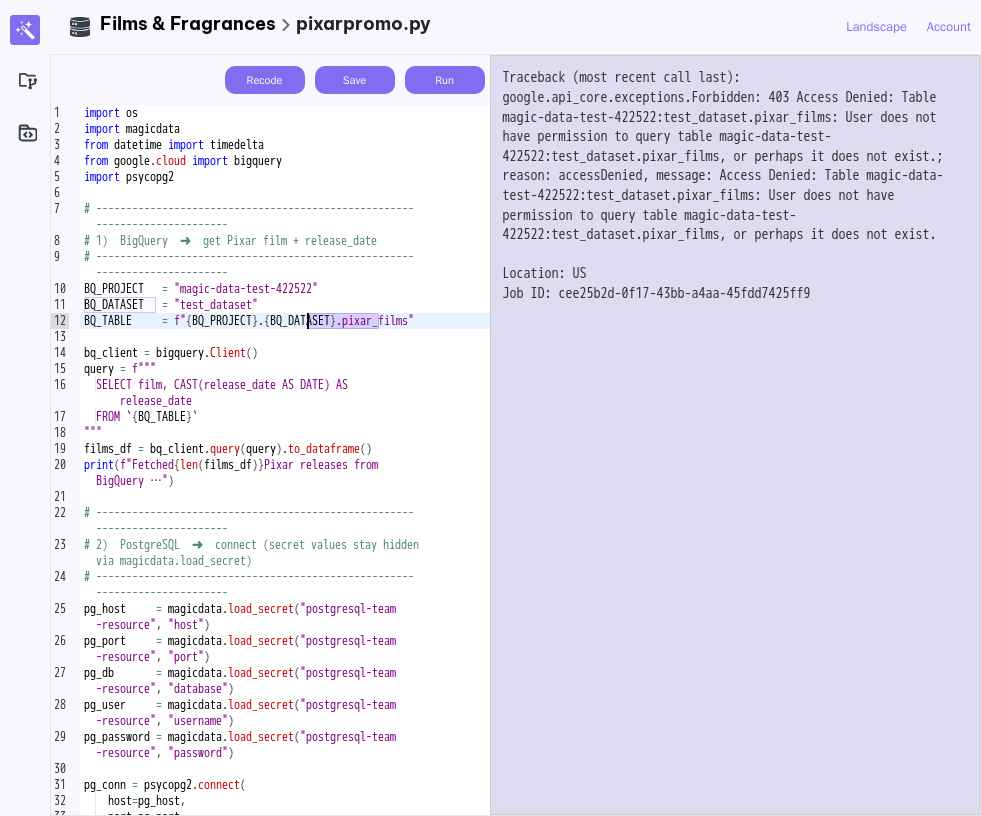 click on "import   os import   magicdata from   datetime   import   timedelta from   google . cloud   import   bigquery import   psycopg2 # -----------------------------------------------------    ---------------------- # 1)  BigQuery  ➜  get Pixar film + release_date # -----------------------------------------------------    ---------------------- BQ_PROJECT     =   "magic-data-test-422522" BQ_DATASET     =   "test_dataset" BQ_TABLE       =   f" { BQ_PROJECT } . { BQ_DATASET } .pixar_films" bq_client   =   bigquery . Client ( ) query   =   f"""      SELECT film, CAST(release_date AS DATE) AS         release_date      FROM ` { BQ_TABLE } ` """ films_df   =   bq_client . query ( query ) . to_dataframe ( ) print ( f"Fetched  { len ( films_df )}  Pixar releases from     BigQuery …" ) # -----------------------------------------------------    ---------------------- # 2)  PostgreSQL  ➜  connect (secret values stay hidden     via magicdata.load_secret)    ---------------------- pg_host       =   . ( ," at bounding box center (285, 476) 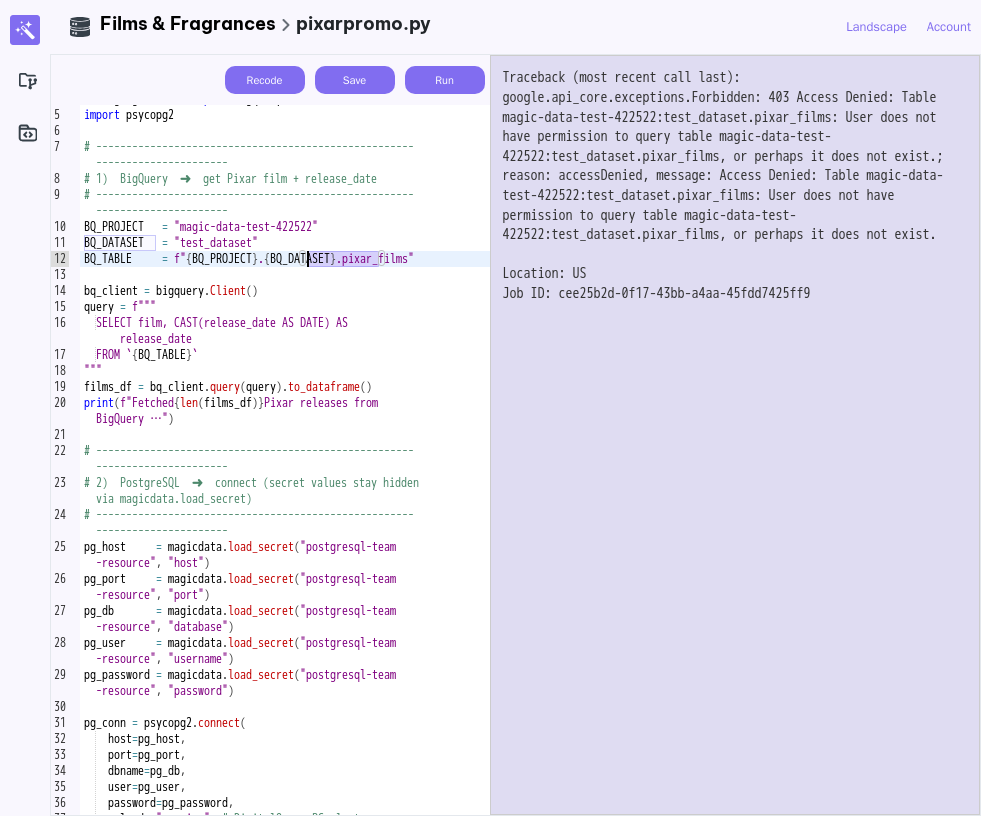 scroll, scrollTop: 62, scrollLeft: 0, axis: vertical 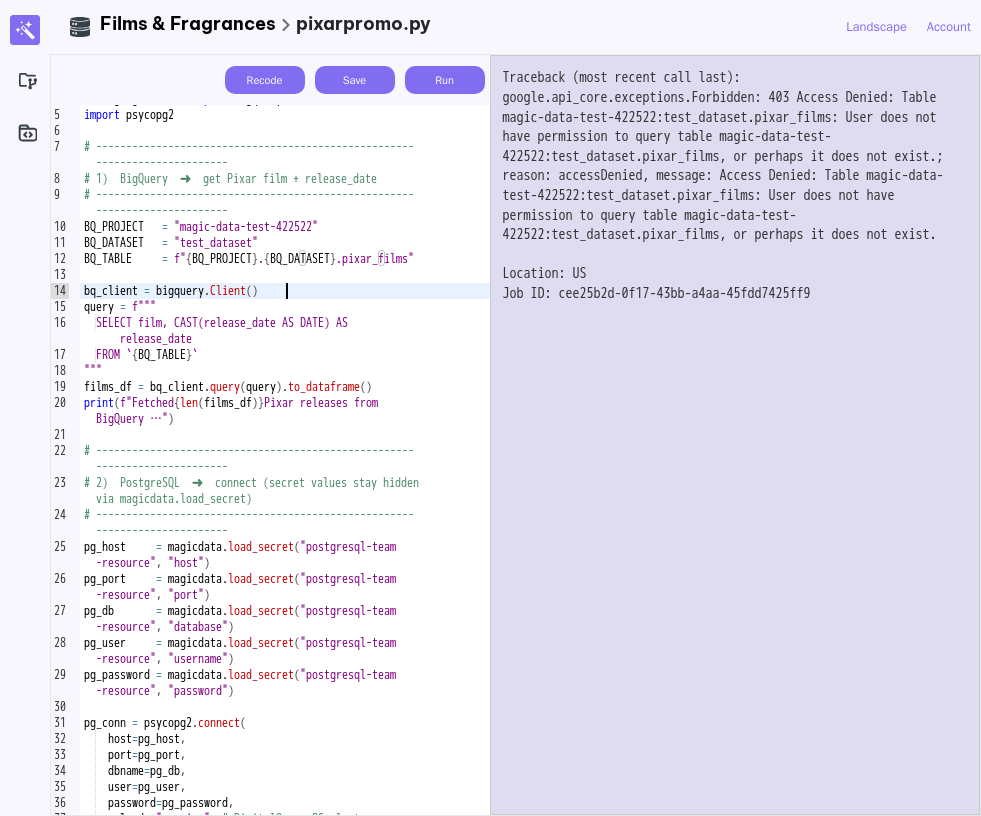 click on "from   google . cloud   import   bigquery import   psycopg2 # -----------------------------------------------------    ---------------------- # 1)  BigQuery  ➜  get Pixar film + release_date # -----------------------------------------------------    ---------------------- BQ_PROJECT     =   "magic-data-test-422522" BQ_DATASET     =   "test_dataset" BQ_TABLE       =   f" { BQ_PROJECT } . { BQ_DATASET } .pixar_films" bq_client   =   bigquery . Client ( ) query   =   f"""      SELECT film, CAST(release_date AS DATE) AS         release_date      FROM ` { BQ_TABLE } ` """ films_df   =   bq_client . query ( query ) . to_dataframe ( ) print ( f"Fetched  { len ( films_df )}  Pixar releases from     BigQuery …" ) # -----------------------------------------------------    ---------------------- # 2)  PostgreSQL  ➜  connect (secret values stay hidden     via magicdata.load_secret) # -----------------------------------------------------    ---------------------- pg_host       =   magicdata . ( ," at bounding box center (285, 470) 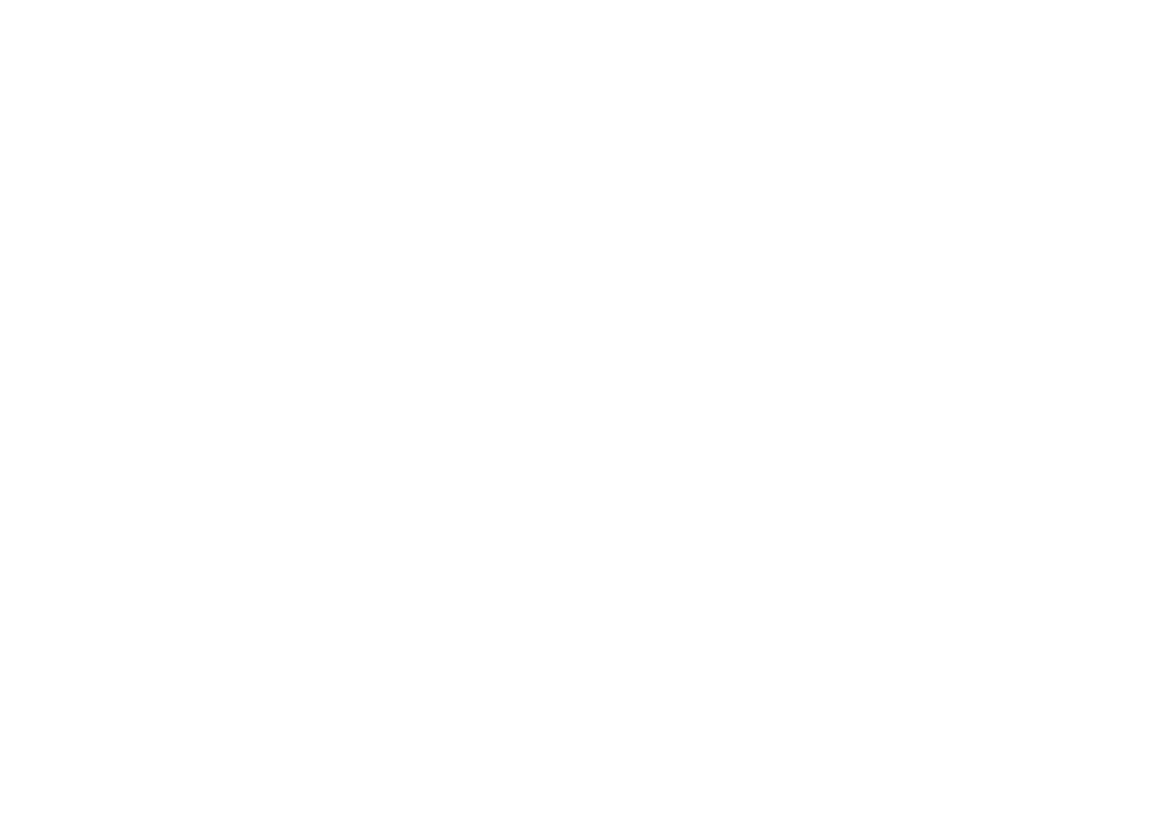 scroll, scrollTop: 0, scrollLeft: 0, axis: both 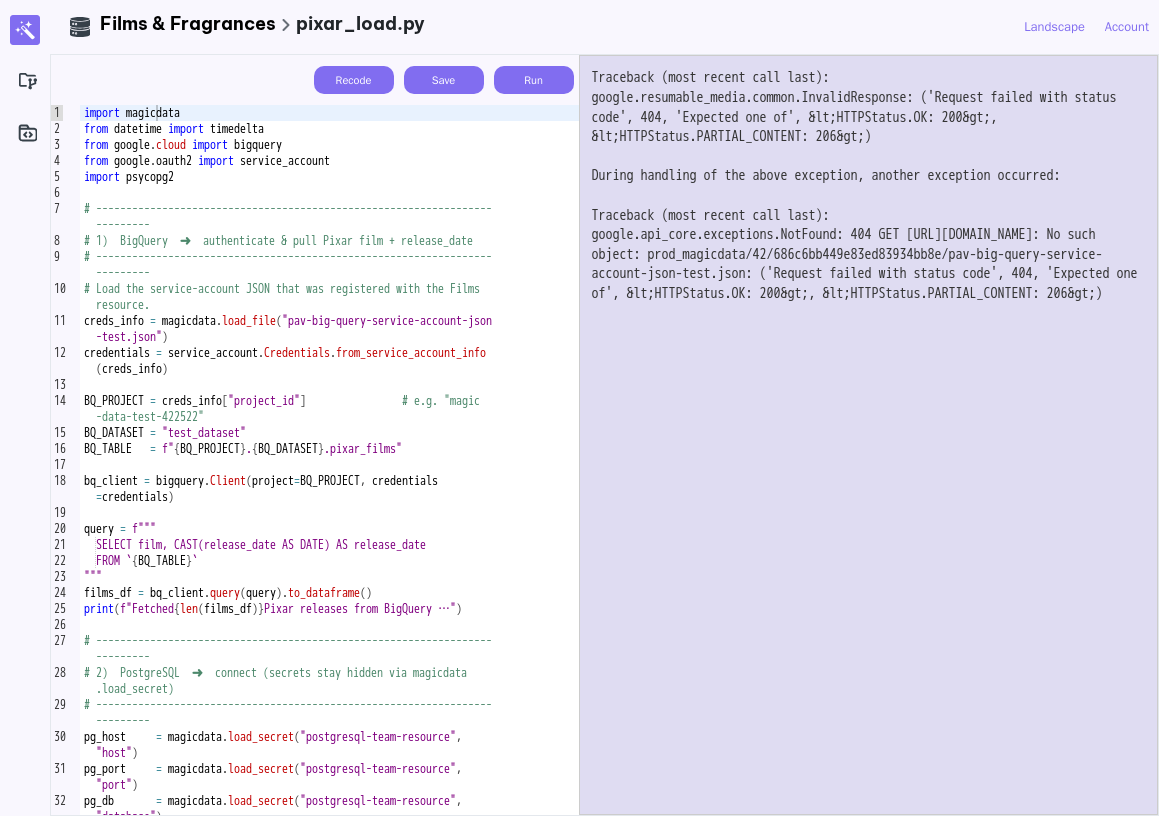 click on "Traceback (most recent call last):
google.resumable_media.common.InvalidResponse: ('Request failed with status code', 404, 'Expected one of', &lt;HTTPStatus.OK: 200&gt;, &lt;HTTPStatus.PARTIAL_CONTENT: 206&gt;)
During handling of the above exception, another exception occurred:
Traceback (most recent call last):
google.api_core.exceptions.NotFound: 404 GET [URL][DOMAIN_NAME]: No such object: prod_magicdata/42/686c6bb449e83ed83934bb8e/pav-big-query-service-account-json-test.json: ('Request failed with status code', 404, 'Expected one of', &lt;HTTPStatus.OK: 200&gt;, &lt;HTTPStatus.PARTIAL_CONTENT: 206&gt;)" 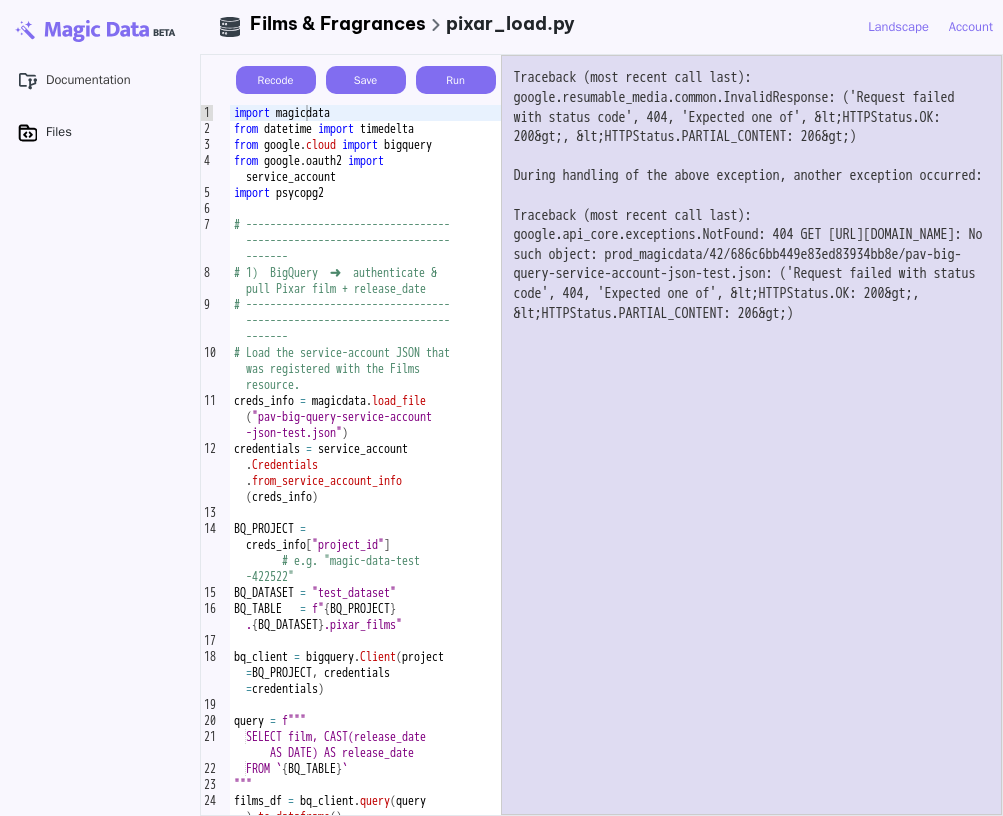 click on ".cls-1 {
stroke-width: 0px;
}" 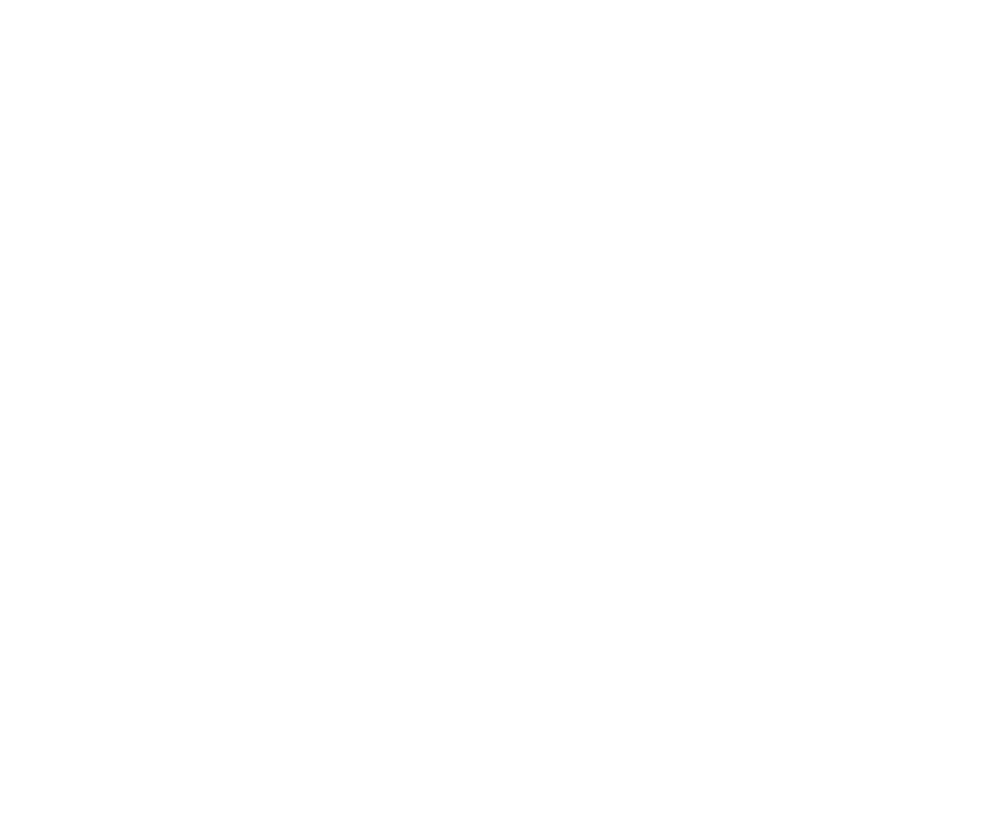 click 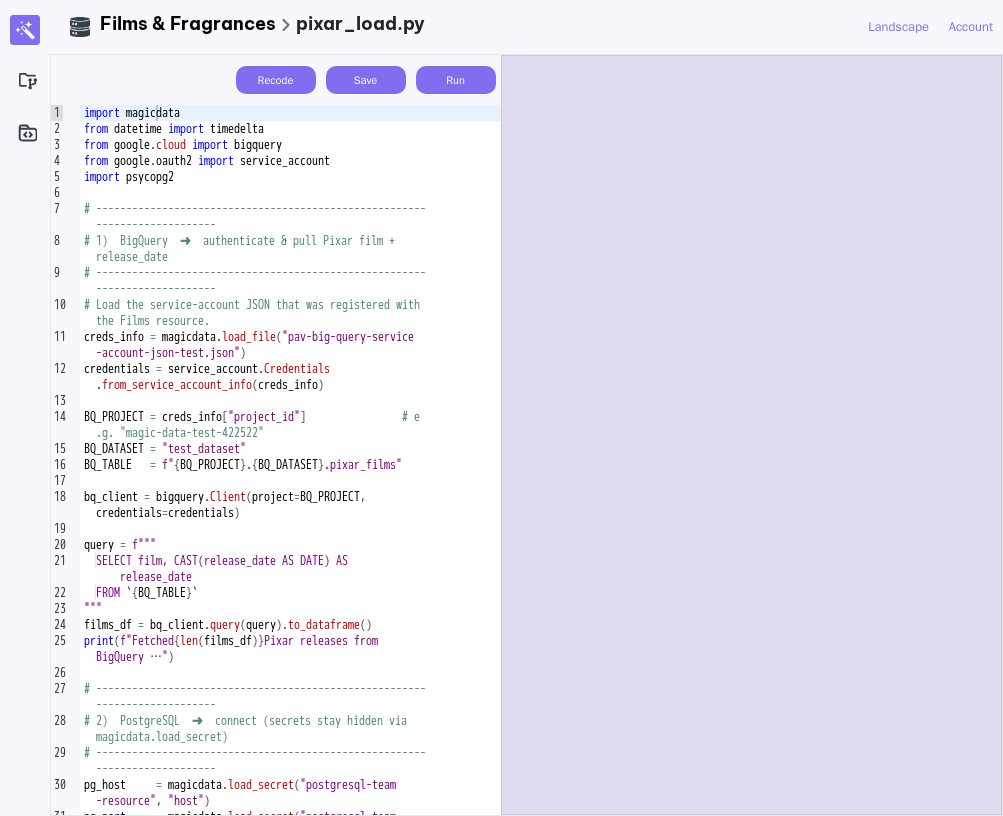 click on "Run" at bounding box center (456, 80) 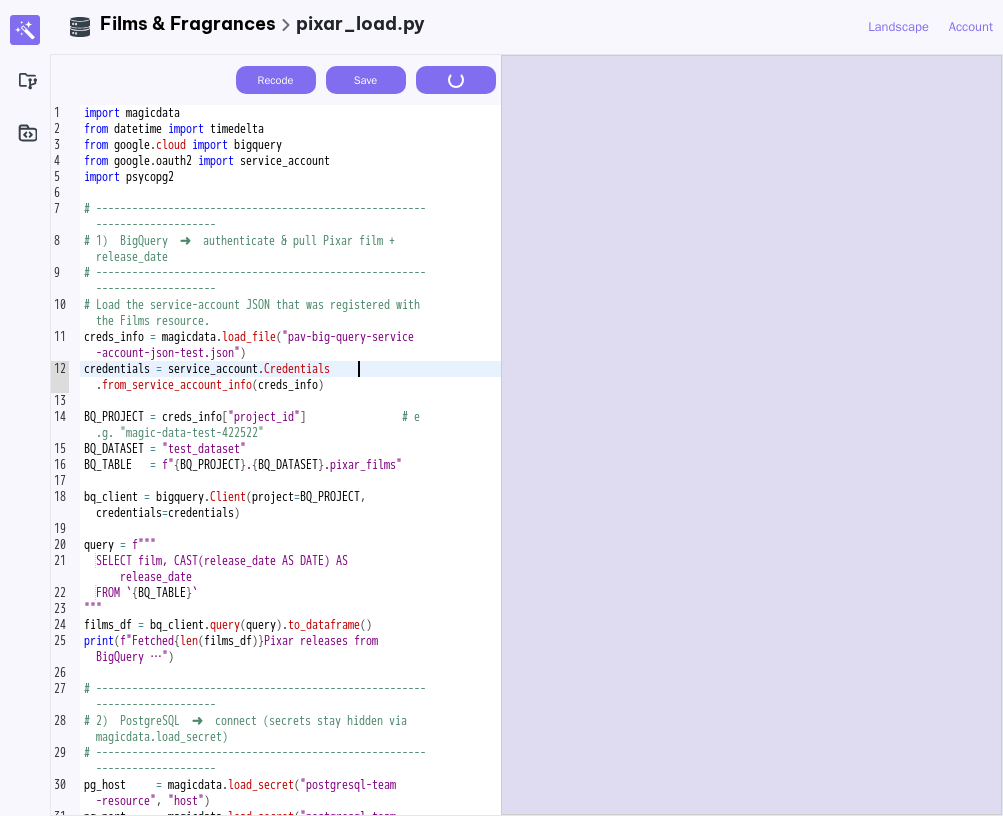 click on "import   magicdata from   datetime   import   timedelta from   google . cloud   import   bigquery from   google . oauth2   import   service_account import   psycopg2 # -------------------------------------------------------    -------------------- # 1)  BigQuery  ➜  authenticate & pull Pixar film +     release_date # -------------------------------------------------------    -------------------- # Load the service-account JSON that was registered with     the Films resource. creds_info   =   magicdata . load_file ( "pav-big-query-service    -account-json-test.json" ) credentials   =   service_account . Credentials    . from_service_account_info ( creds_info ) BQ_PROJECT   =   creds_info [ "project_id" ]                  # e    .g. "magic-data-test-422522" BQ_DATASET   =   "test_dataset" BQ_TABLE     =   f" { BQ_PROJECT } . { BQ_DATASET } .pixar_films" bq_client   =   bigquery . Client ( project = BQ_PROJECT ,      credentials = credentials ) query   =   f"""           release_date    {" at bounding box center [290, 484] 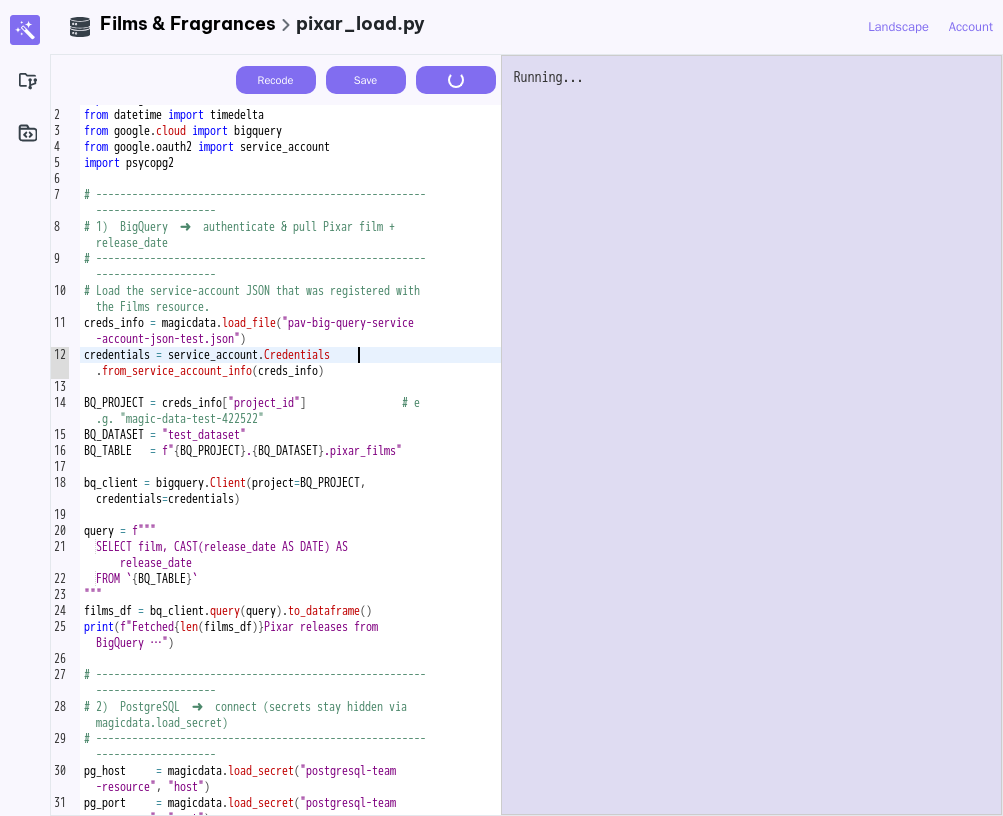 scroll, scrollTop: 14, scrollLeft: 0, axis: vertical 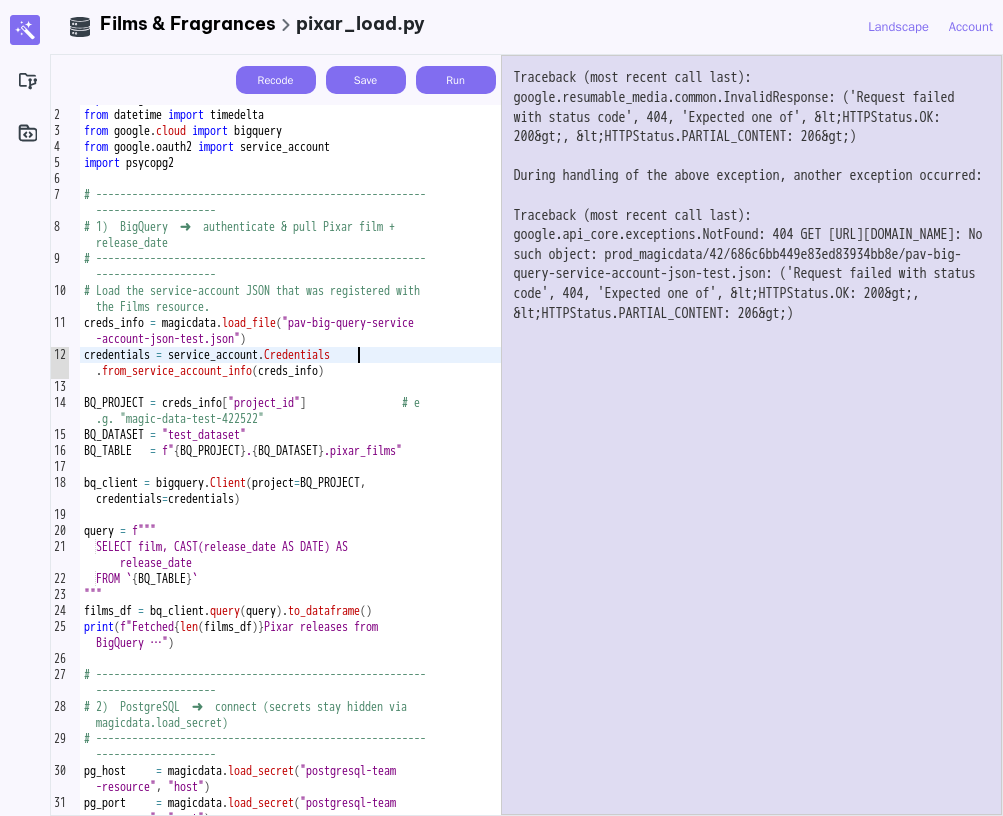click on "Traceback (most recent call last):
google.resumable_media.common.InvalidResponse: ('Request failed with status code', 404, 'Expected one of', &lt;HTTPStatus.OK: 200&gt;, &lt;HTTPStatus.PARTIAL_CONTENT: 206&gt;)
During handling of the above exception, another exception occurred:
Traceback (most recent call last):
google.api_core.exceptions.NotFound: 404 GET https://storage.googleapis.com/download/storage/v1/b/prod_magicdata/o/42%2F686c6bb449e83ed83934bb8e%2Fpav-big-query-service-account-json-test.json?alt=media: No such object: prod_magicdata/42/686c6bb449e83ed83934bb8e/pav-big-query-service-account-json-test.json: ('Request failed with status code', 404, 'Expected one of', &lt;HTTPStatus.OK: 200&gt;, &lt;HTTPStatus.PARTIAL_CONTENT: 206&gt;)" at bounding box center [752, 435] 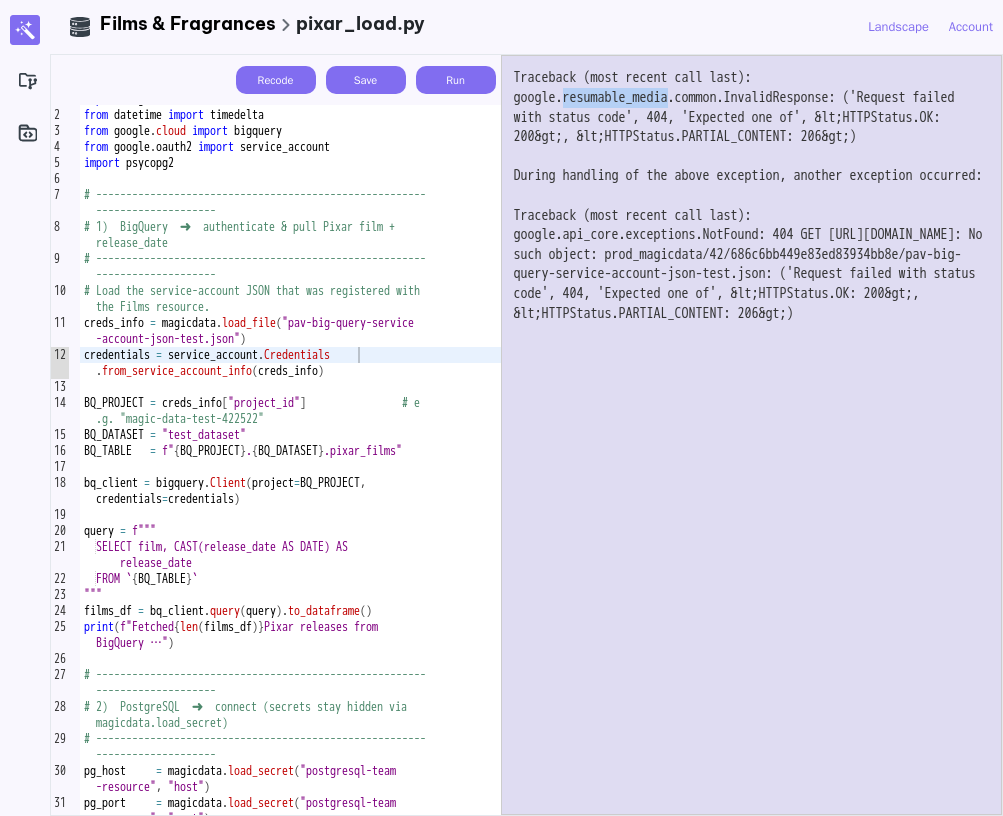 click on "Traceback (most recent call last):
google.resumable_media.common.InvalidResponse: ('Request failed with status code', 404, 'Expected one of', &lt;HTTPStatus.OK: 200&gt;, &lt;HTTPStatus.PARTIAL_CONTENT: 206&gt;)
During handling of the above exception, another exception occurred:
Traceback (most recent call last):
google.api_core.exceptions.NotFound: 404 GET https://storage.googleapis.com/download/storage/v1/b/prod_magicdata/o/42%2F686c6bb449e83ed83934bb8e%2Fpav-big-query-service-account-json-test.json?alt=media: No such object: prod_magicdata/42/686c6bb449e83ed83934bb8e/pav-big-query-service-account-json-test.json: ('Request failed with status code', 404, 'Expected one of', &lt;HTTPStatus.OK: 200&gt;, &lt;HTTPStatus.PARTIAL_CONTENT: 206&gt;)" at bounding box center [752, 435] 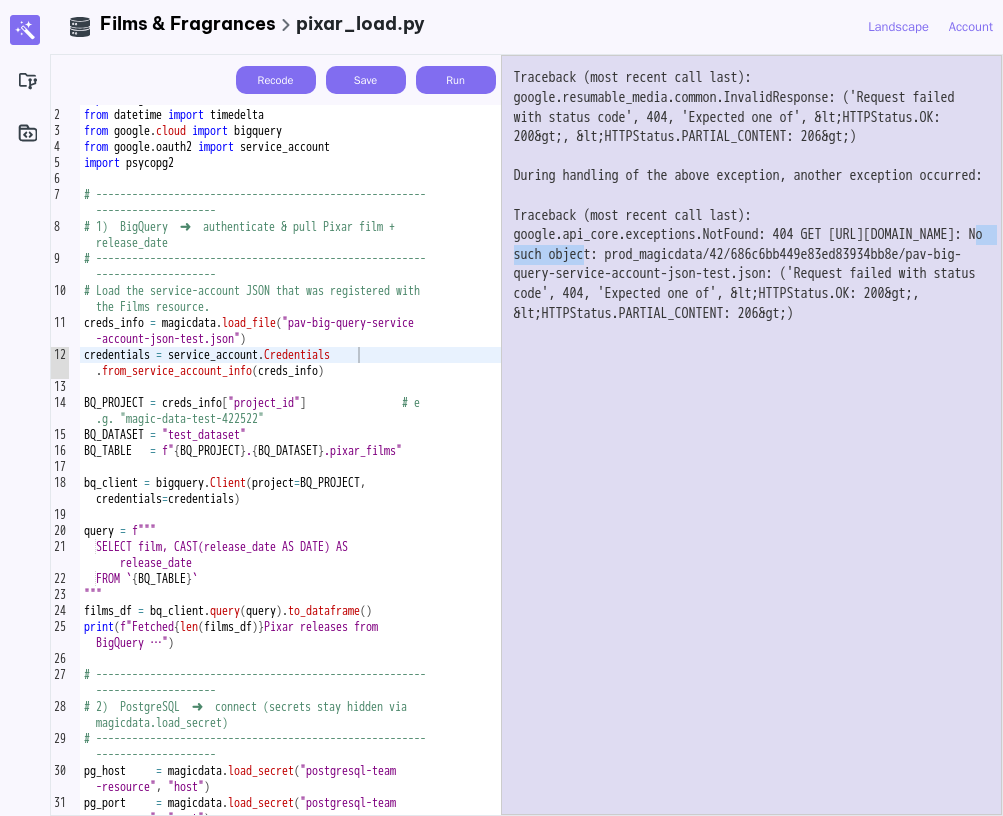 drag, startPoint x: 686, startPoint y: 295, endPoint x: 792, endPoint y: 293, distance: 106.01887 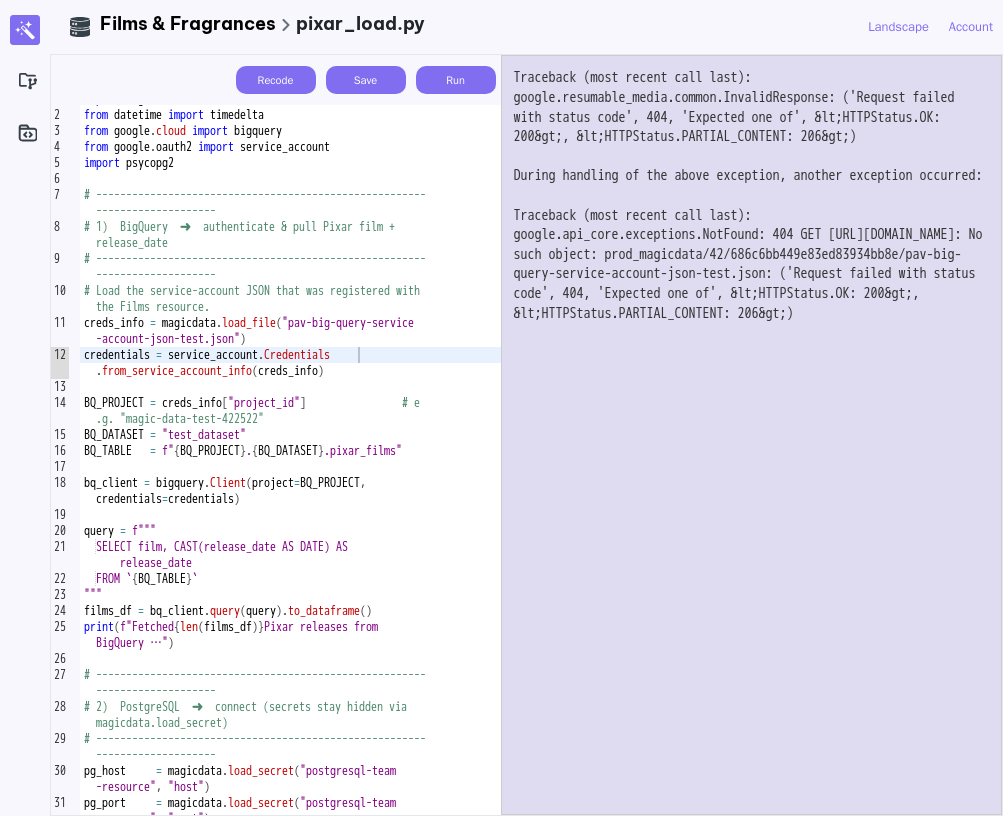 click on "Traceback (most recent call last):
google.resumable_media.common.InvalidResponse: ('Request failed with status code', 404, 'Expected one of', &lt;HTTPStatus.OK: 200&gt;, &lt;HTTPStatus.PARTIAL_CONTENT: 206&gt;)
During handling of the above exception, another exception occurred:
Traceback (most recent call last):
google.api_core.exceptions.NotFound: 404 GET https://storage.googleapis.com/download/storage/v1/b/prod_magicdata/o/42%2F686c6bb449e83ed83934bb8e%2Fpav-big-query-service-account-json-test.json?alt=media: No such object: prod_magicdata/42/686c6bb449e83ed83934bb8e/pav-big-query-service-account-json-test.json: ('Request failed with status code', 404, 'Expected one of', &lt;HTTPStatus.OK: 200&gt;, &lt;HTTPStatus.PARTIAL_CONTENT: 206&gt;)" at bounding box center (752, 435) 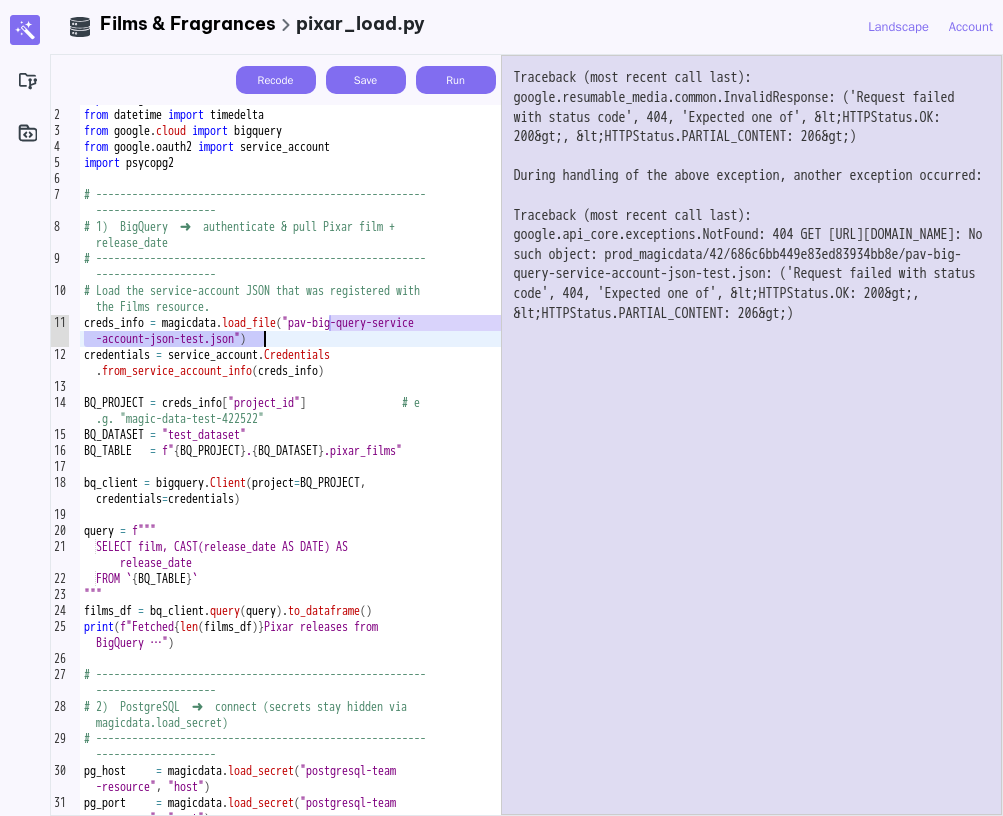 drag, startPoint x: 328, startPoint y: 323, endPoint x: 264, endPoint y: 344, distance: 67.357254 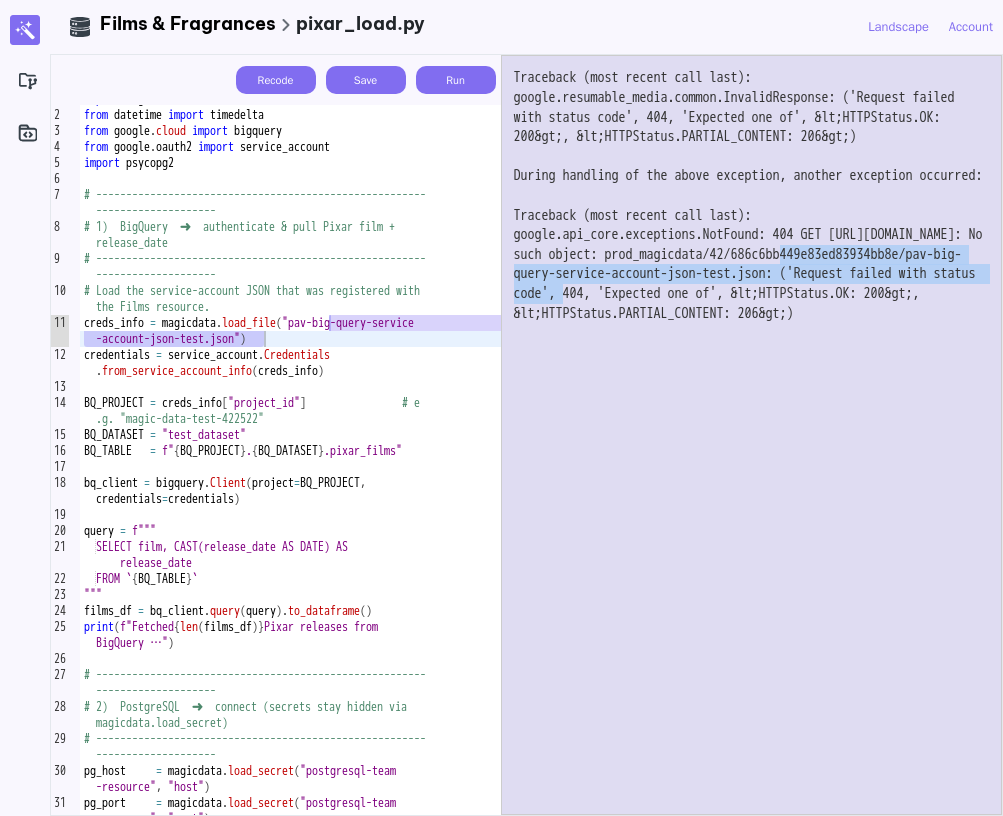 drag, startPoint x: 606, startPoint y: 298, endPoint x: 633, endPoint y: 313, distance: 30.88689 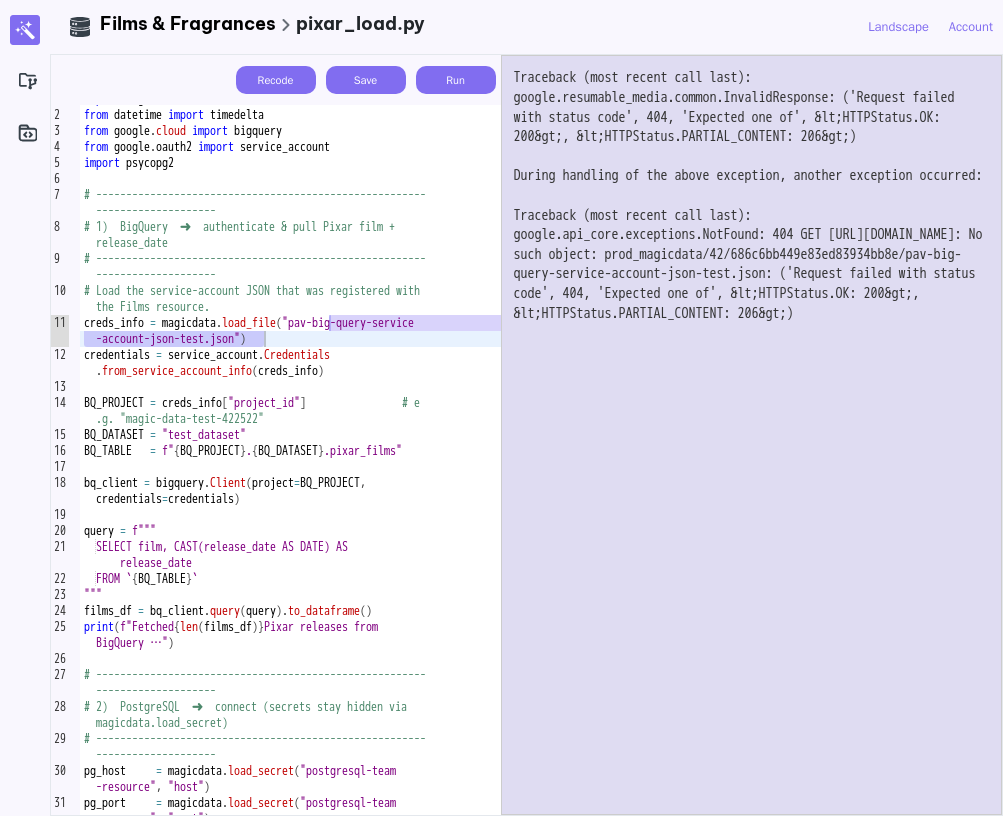 click on "Traceback (most recent call last):
google.resumable_media.common.InvalidResponse: ('Request failed with status code', 404, 'Expected one of', &lt;HTTPStatus.OK: 200&gt;, &lt;HTTPStatus.PARTIAL_CONTENT: 206&gt;)
During handling of the above exception, another exception occurred:
Traceback (most recent call last):
google.api_core.exceptions.NotFound: 404 GET https://storage.googleapis.com/download/storage/v1/b/prod_magicdata/o/42%2F686c6bb449e83ed83934bb8e%2Fpav-big-query-service-account-json-test.json?alt=media: No such object: prod_magicdata/42/686c6bb449e83ed83934bb8e/pav-big-query-service-account-json-test.json: ('Request failed with status code', 404, 'Expected one of', &lt;HTTPStatus.OK: 200&gt;, &lt;HTTPStatus.PARTIAL_CONTENT: 206&gt;)" at bounding box center (752, 435) 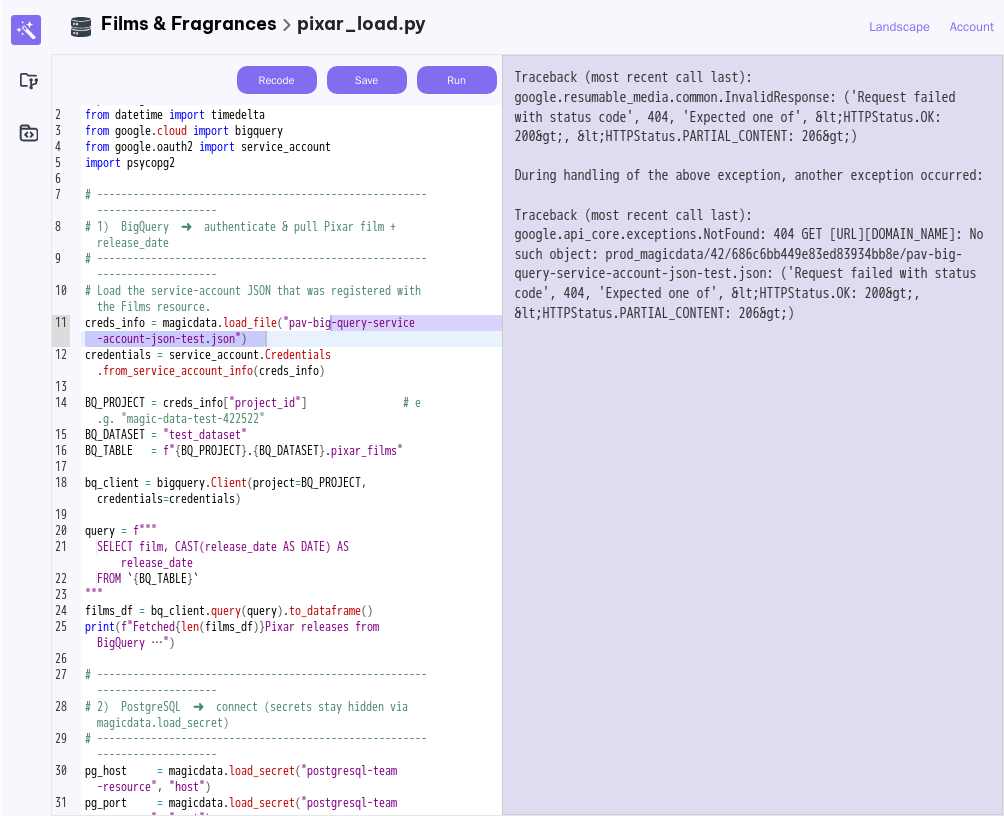 scroll, scrollTop: 0, scrollLeft: 0, axis: both 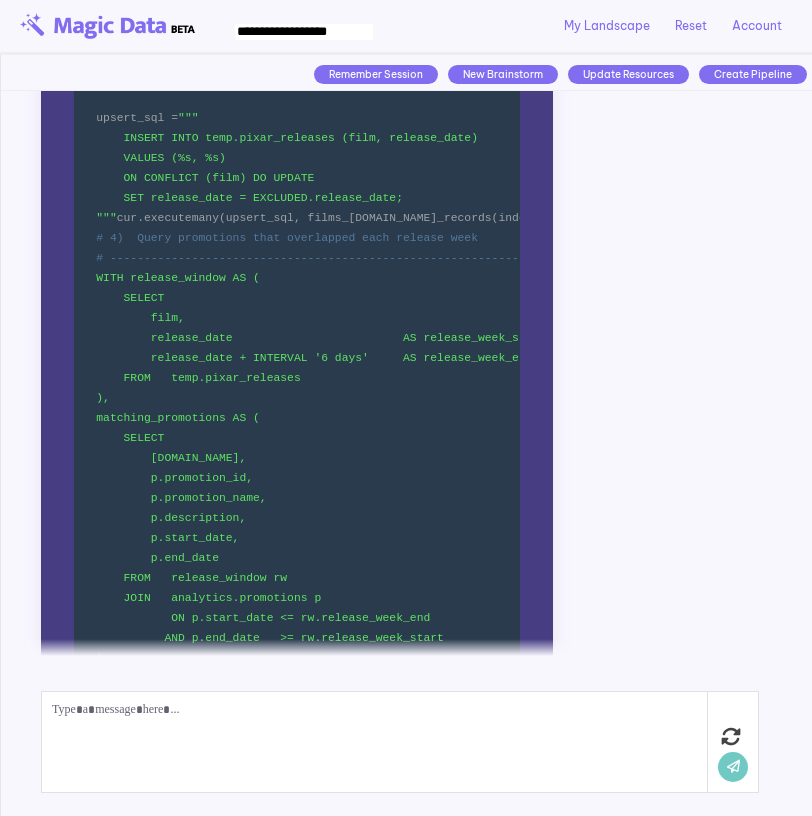 click at bounding box center [493, -772] 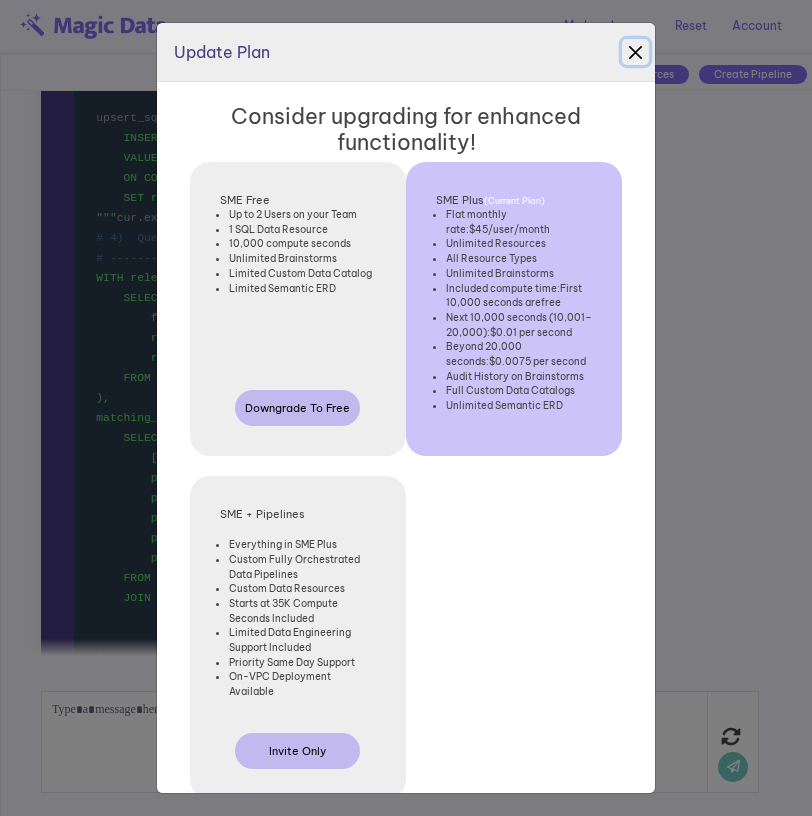 click at bounding box center (635, 52) 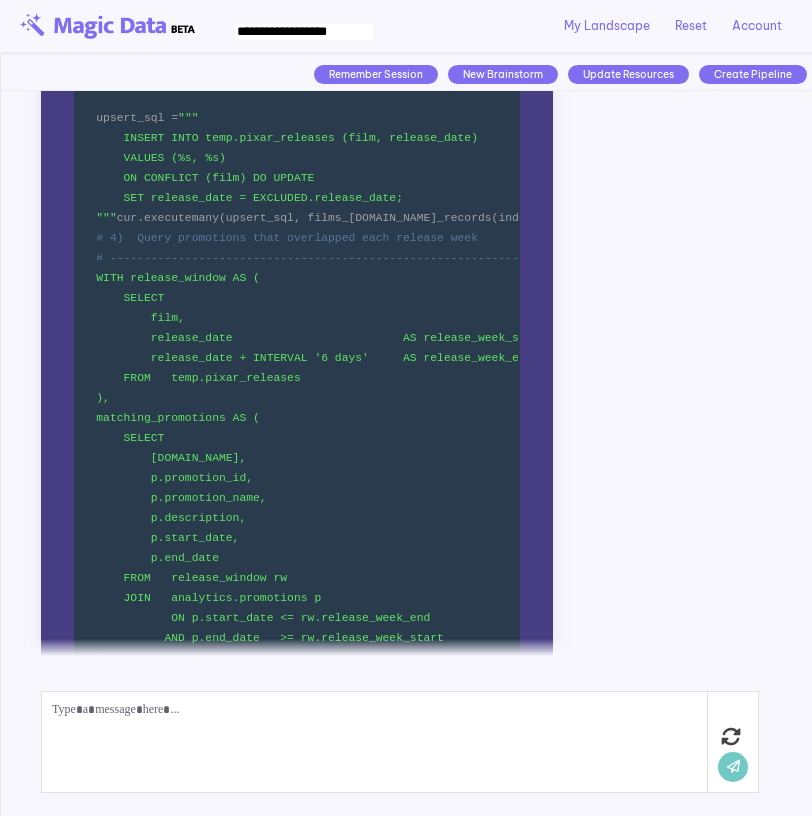 click on "Let’s get familiar with your data.
Magic Assistant We will use these resources:
Fragrances
Films
How do you want to use the data resources?
Magic Assistant Can I relate any data between these two resources? You Here is a high-level look at the two data resources you currently have available:
Fragrances    (PostgreSQL – id: postgresql-team-resource)
Focus:  Commercial operations for a fragrance retailer / distributor.
Schemas:
analytics   → rich, mostly read-only analytical layer (e.g.,  analytics.categories ,  analytics.customers ,  analytics.orders ,  analytics.suppliers , etc.).
public      → classic Northwind-style demo tables ( public.products ,  public.orders ,  public.categories , …).
tracking    → event/operational layer that tracks ongoing changes and status tables ( tracking.orders ,  tracking.product_inventory ,  tracking.customer_support_tickets , …).
Example tables & fields:
analytics.categories        ( category_id ,  category_name ,  ,  )" at bounding box center (406, -3556) 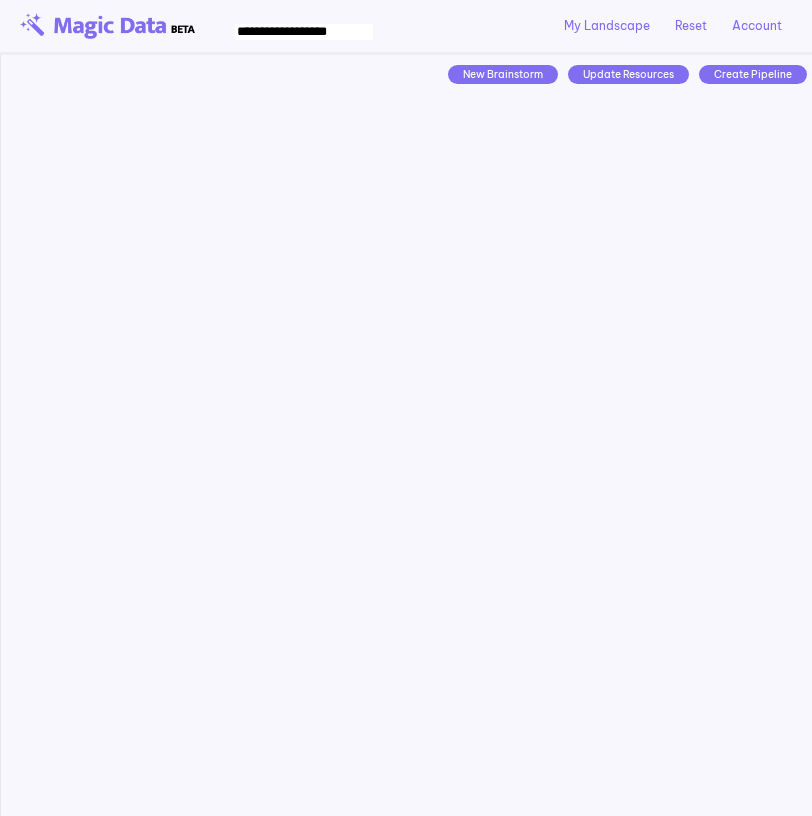 scroll, scrollTop: 0, scrollLeft: 0, axis: both 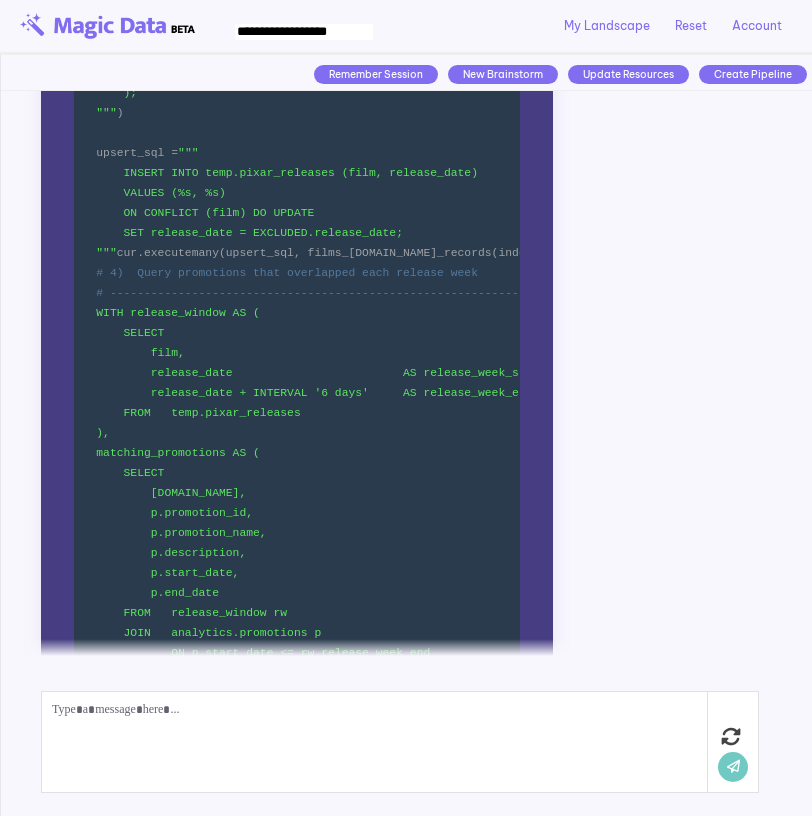 click at bounding box center [493, -737] 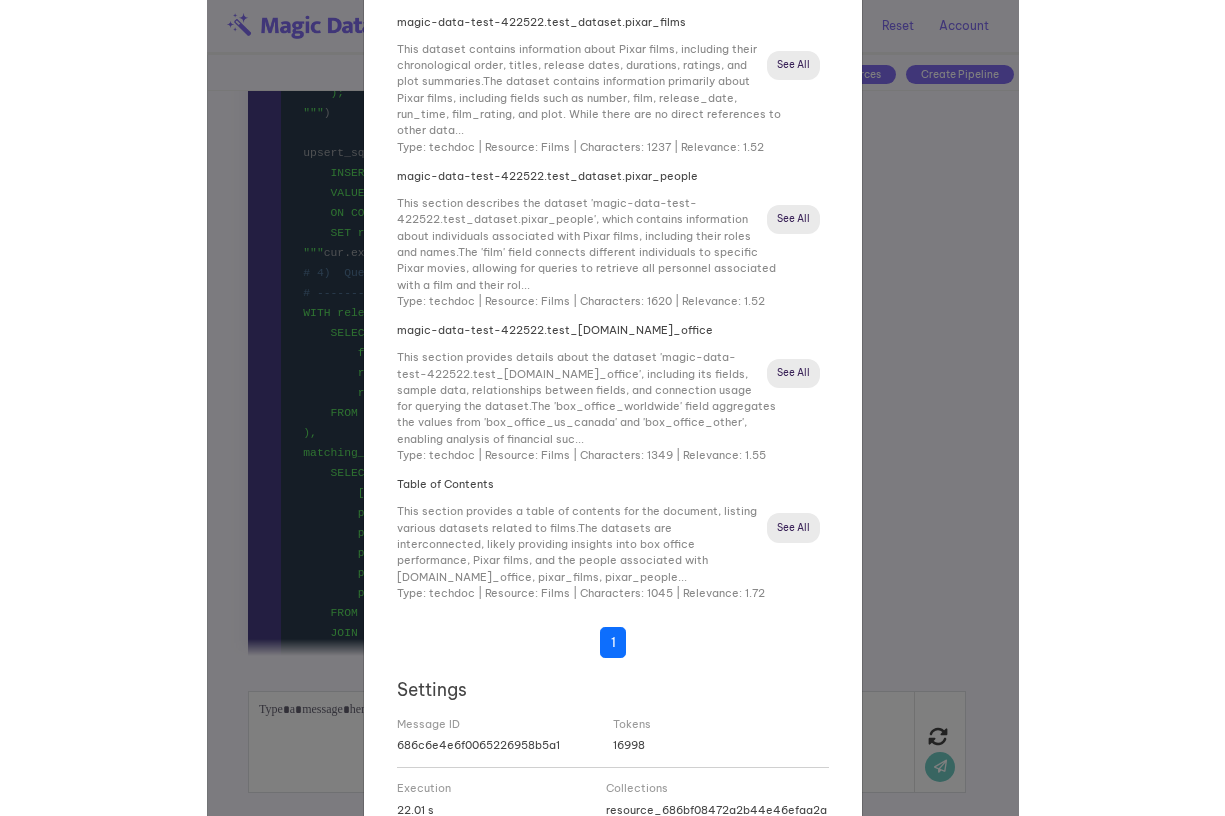 scroll, scrollTop: 0, scrollLeft: 0, axis: both 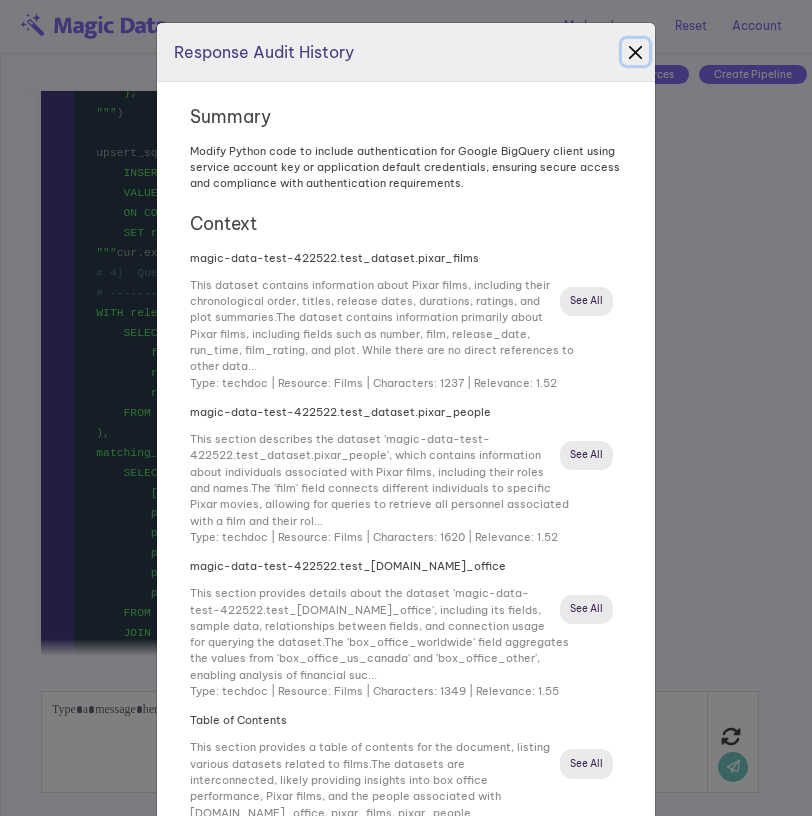 click at bounding box center [635, 52] 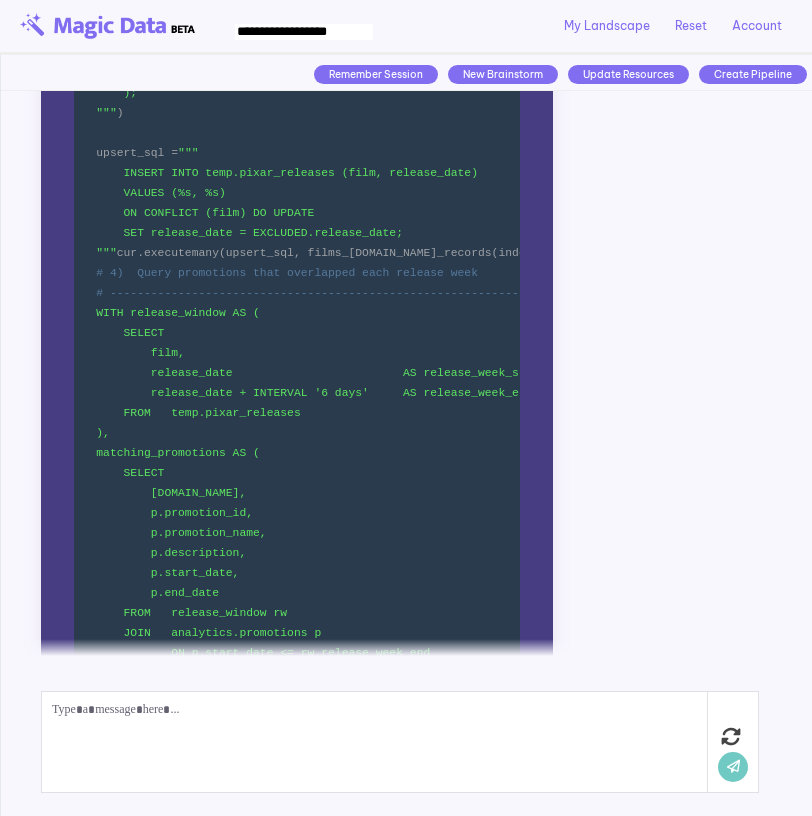 click on "Let’s get familiar with your data.
Magic Assistant We will use these resources:
Fragrances
Films
How do you want to use the data resources?
Magic Assistant Can I relate any data between these two resources? You Here is a high-level look at the two data resources you currently have available:
Fragrances    (PostgreSQL – id: postgresql-team-resource)
Focus:  Commercial operations for a fragrance retailer / distributor.
Schemas:
analytics   → rich, mostly read-only analytical layer (e.g.,  analytics.categories ,  analytics.customers ,  analytics.orders ,  analytics.suppliers , etc.).
public      → classic Northwind-style demo tables ( public.products ,  public.orders ,  public.categories , …).
tracking    → event/operational layer that tracks ongoing changes and status tables ( tracking.orders ,  tracking.product_inventory ,  tracking.customer_support_tickets , …).
Example tables & fields:
analytics.categories        ( category_id ,  category_name ,  ,  )" at bounding box center [406, -3521] 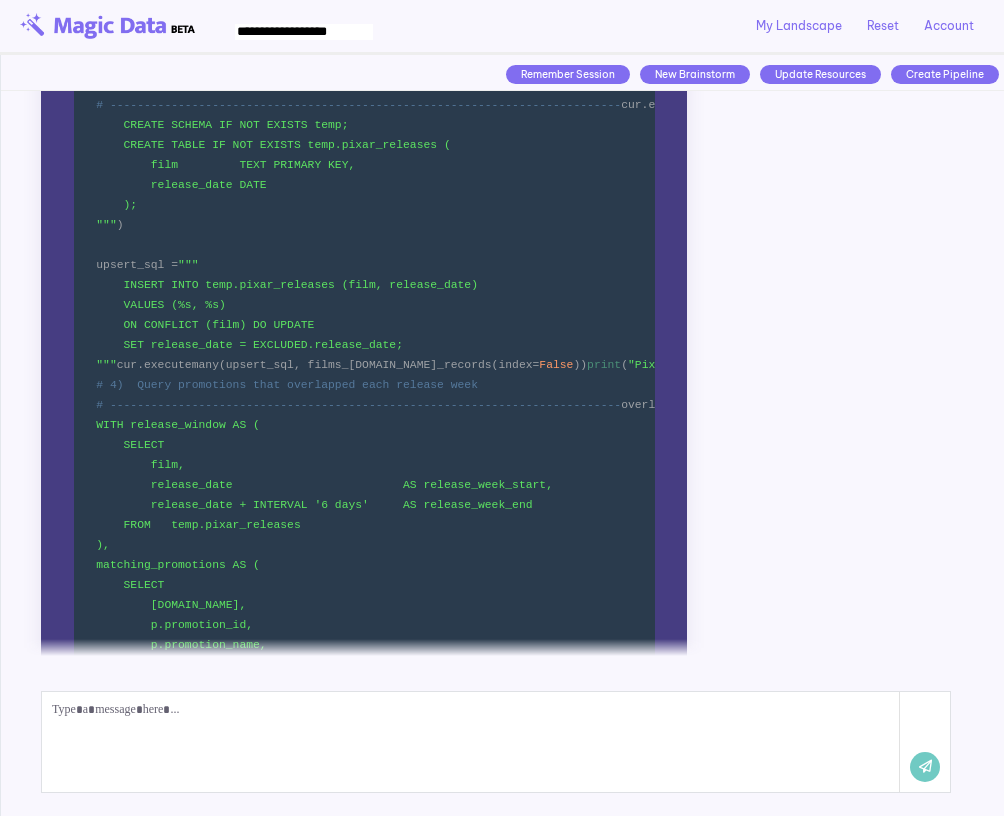 scroll, scrollTop: 8276, scrollLeft: 0, axis: vertical 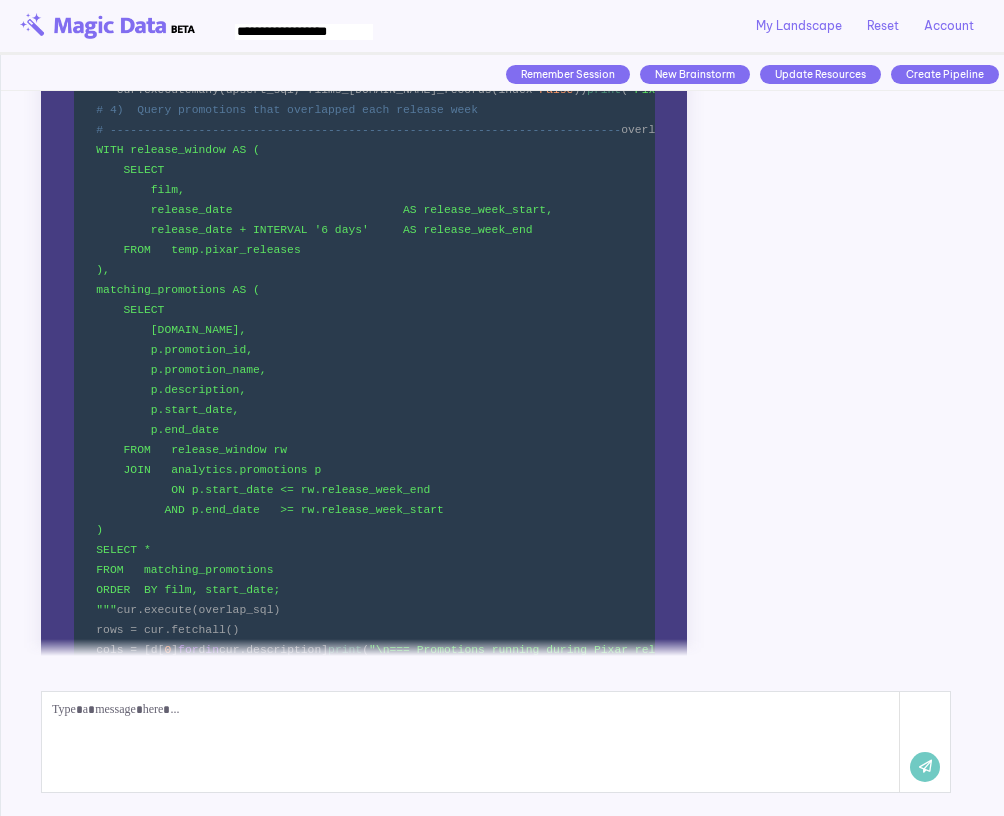 click at bounding box center [628, -880] 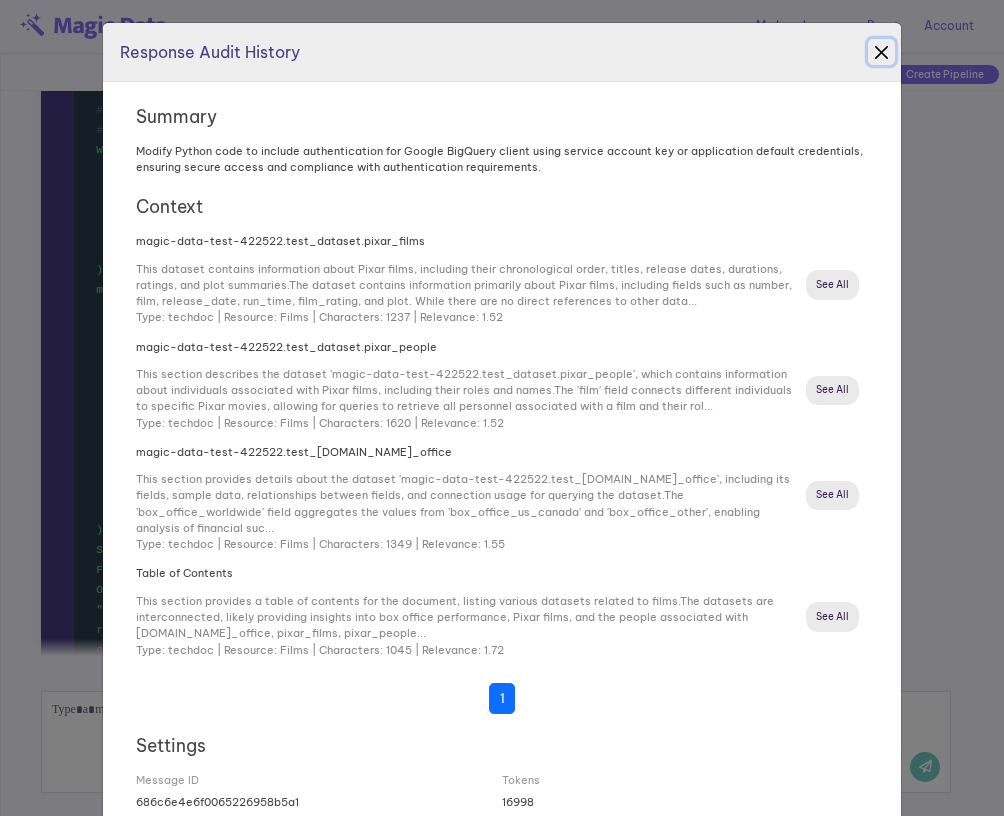 click at bounding box center [881, 52] 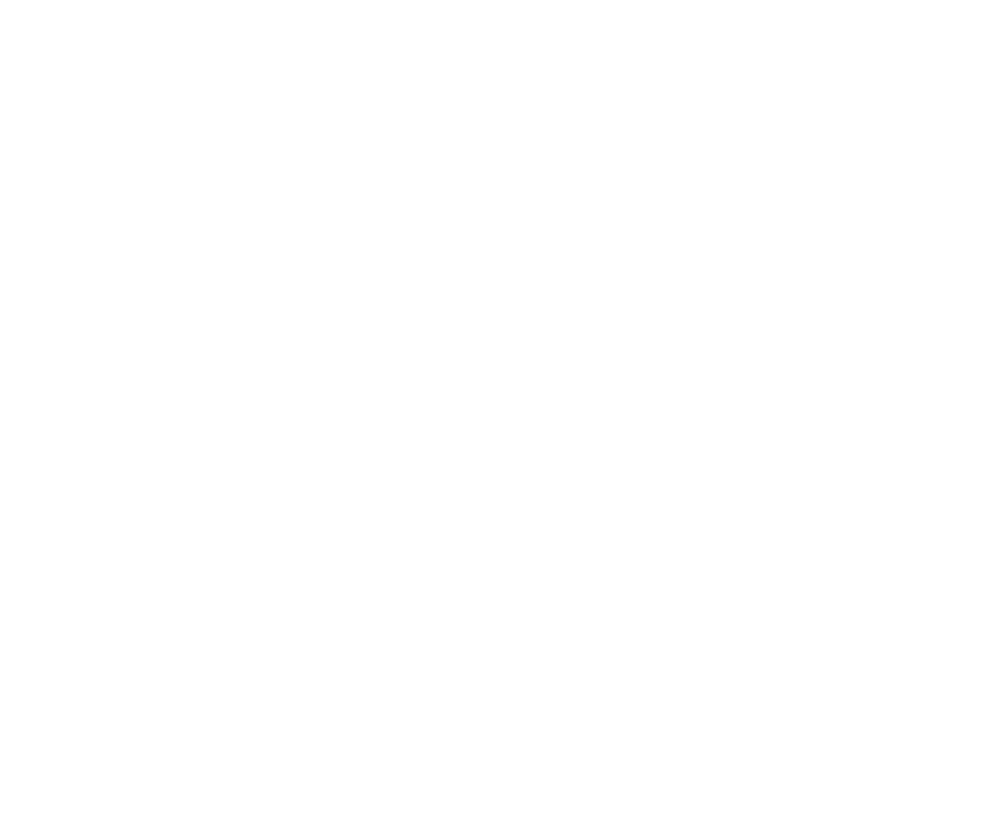 scroll, scrollTop: 0, scrollLeft: 0, axis: both 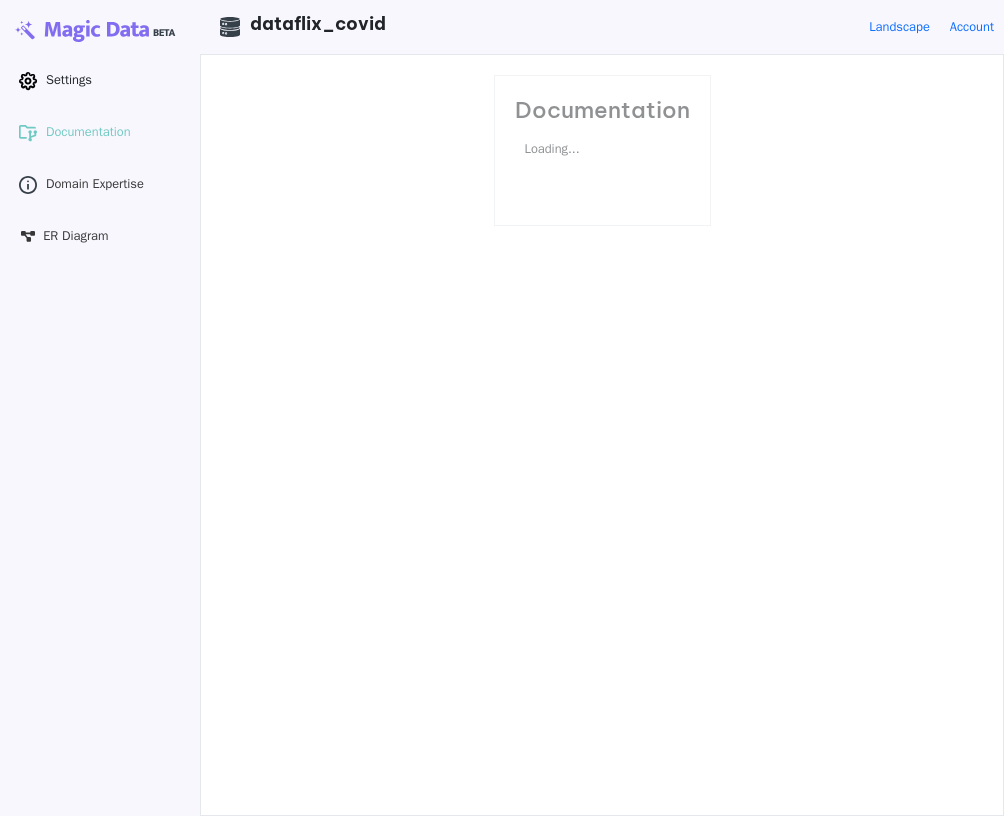 click on ".cls-1 {
clip-path: url(#clippath);
}
.cls-2 {
fill: none;
}
.cls-2, .cls-3 {
stroke-width: 0px;
}
.cls-3 {
}
Settings" at bounding box center (100, 81) 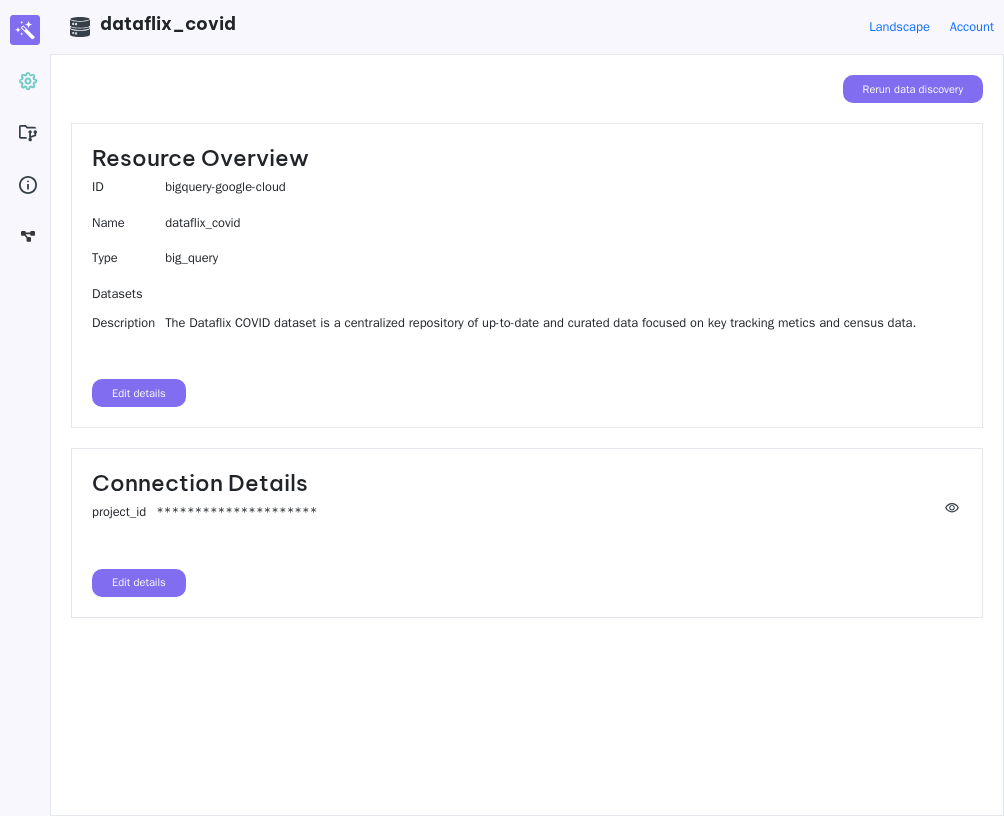 click on "Rerun data discovery" at bounding box center [913, 89] 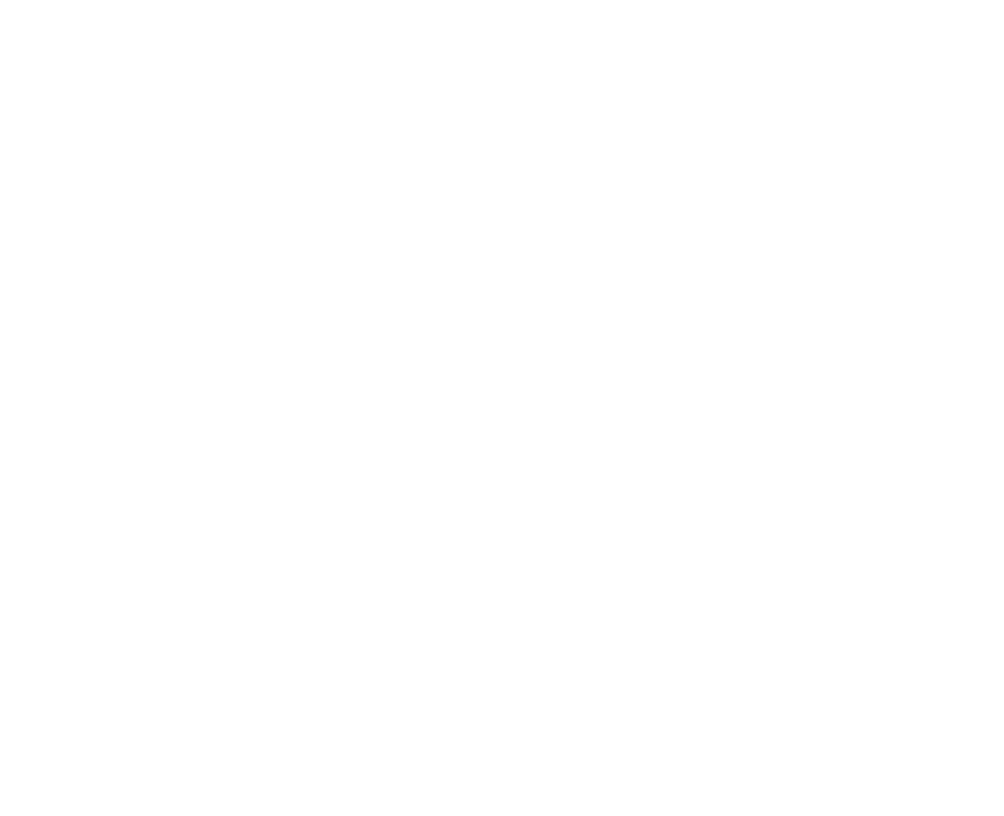 scroll, scrollTop: 0, scrollLeft: 0, axis: both 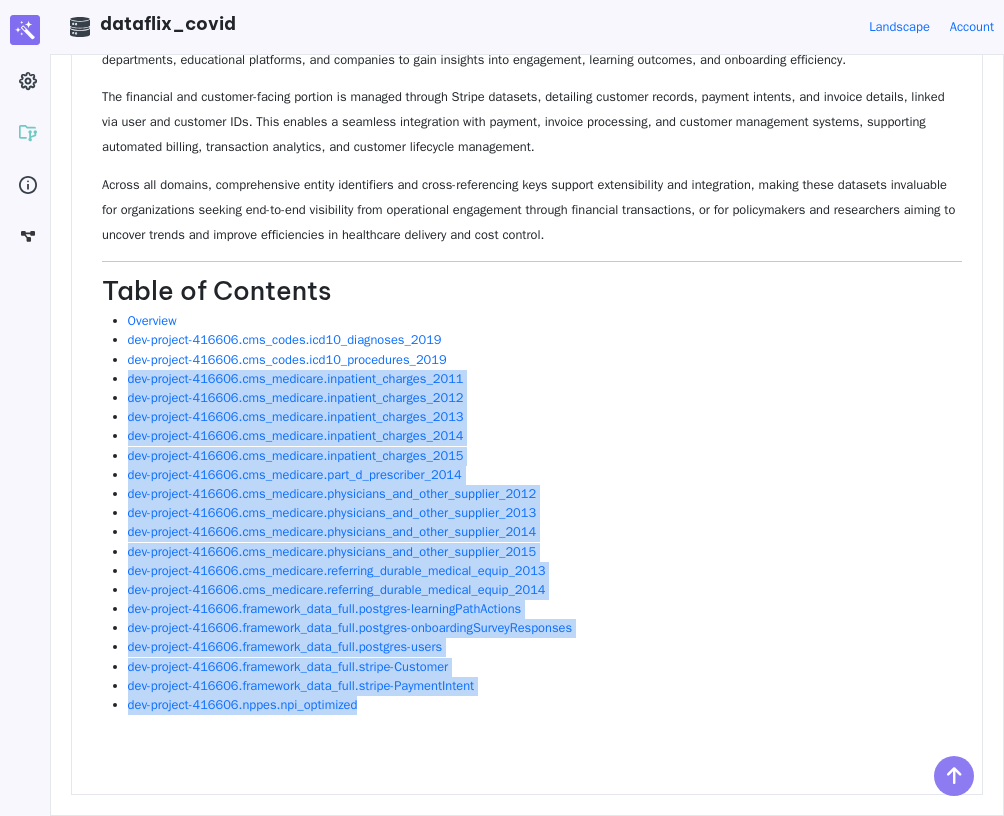 drag, startPoint x: 521, startPoint y: 724, endPoint x: 515, endPoint y: 369, distance: 355.0507 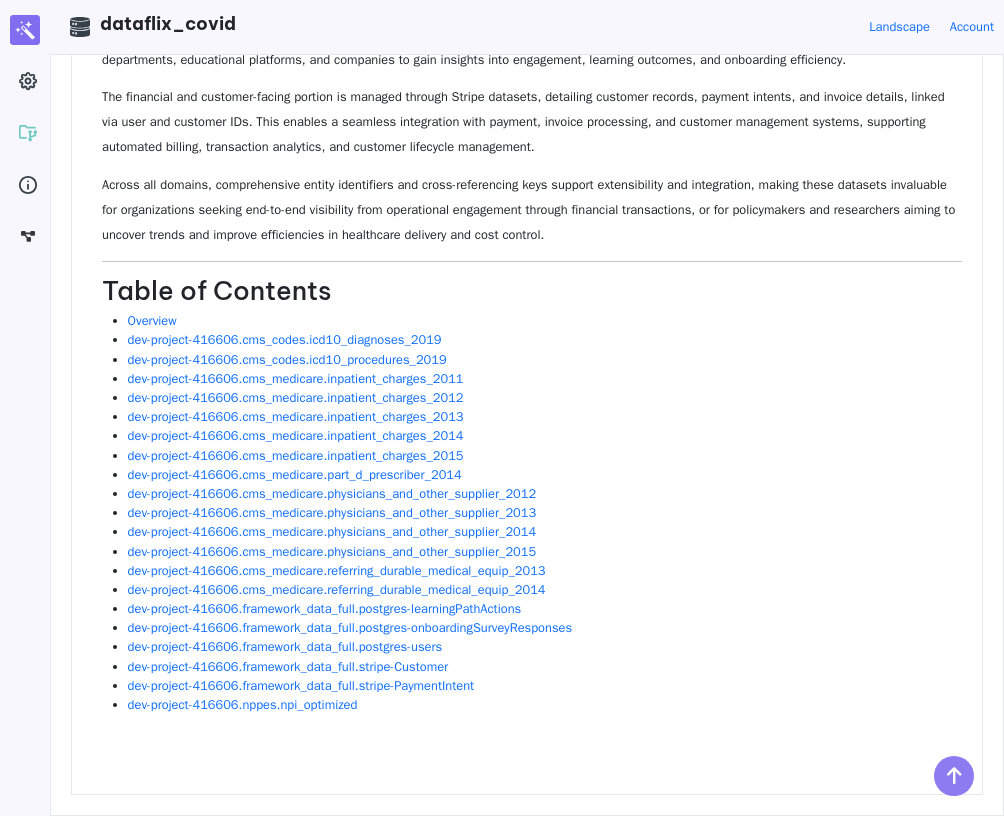 click on "dev-project-416606.cms_codes.icd10_procedures_2019" at bounding box center [545, 360] 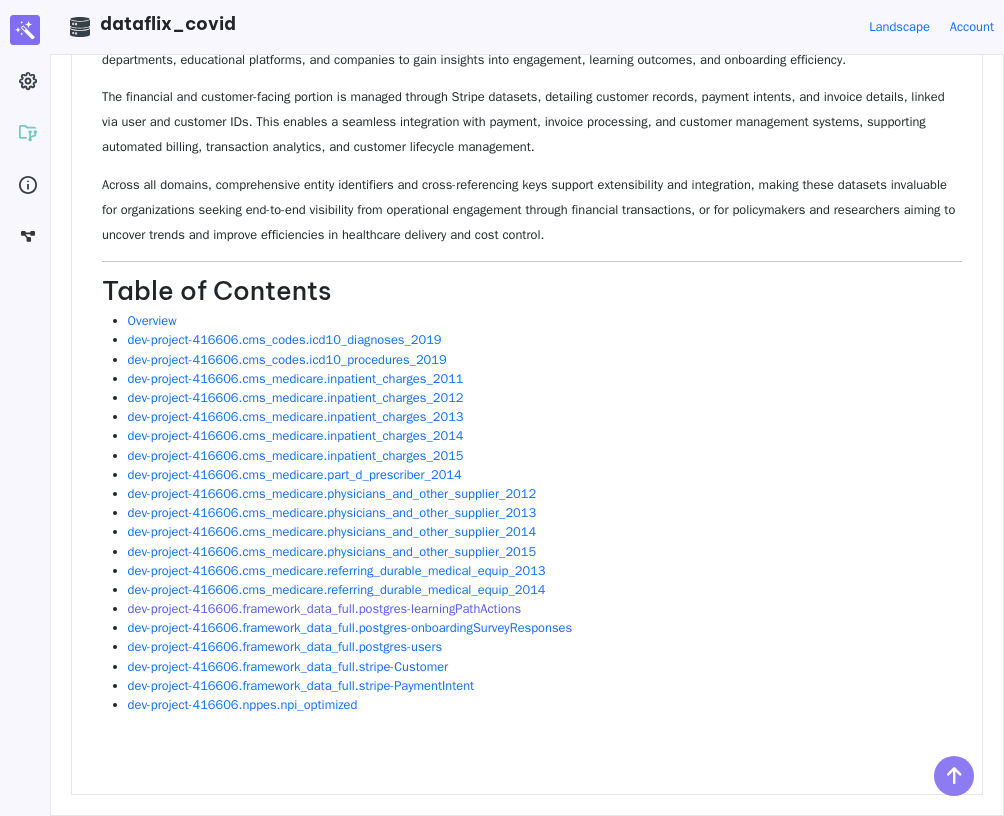click on "dev-project-416606.framework_data_full.postgres-learningPathActions" at bounding box center (325, 609) 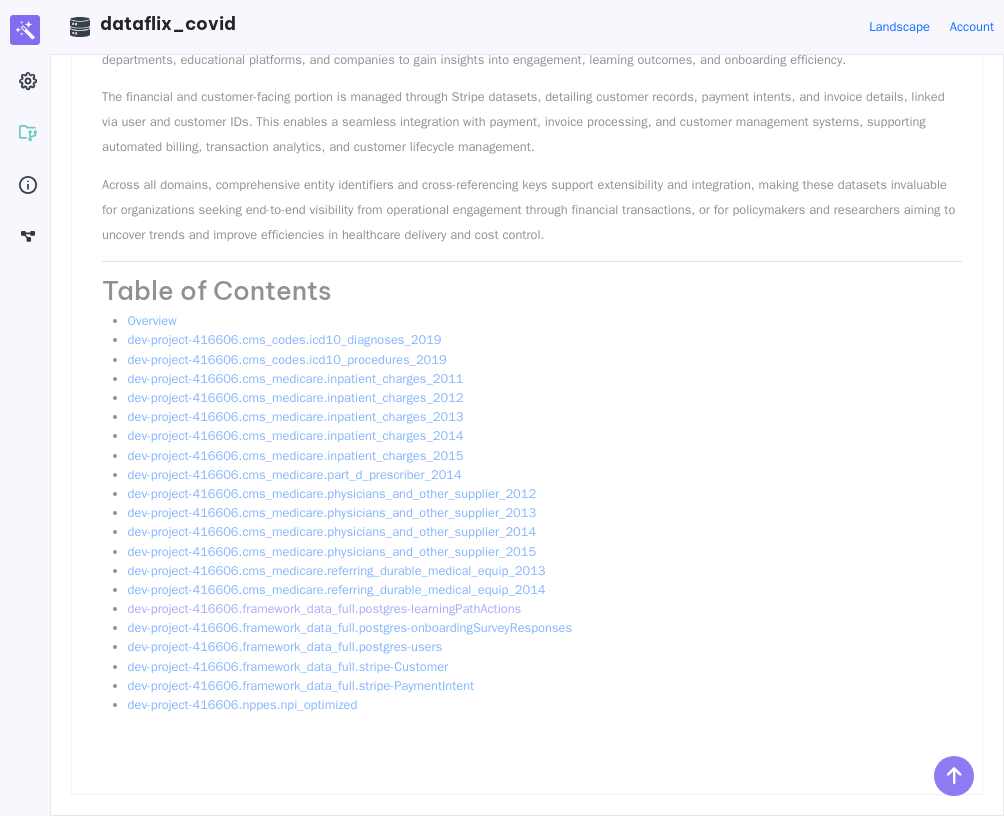 scroll, scrollTop: 0, scrollLeft: 0, axis: both 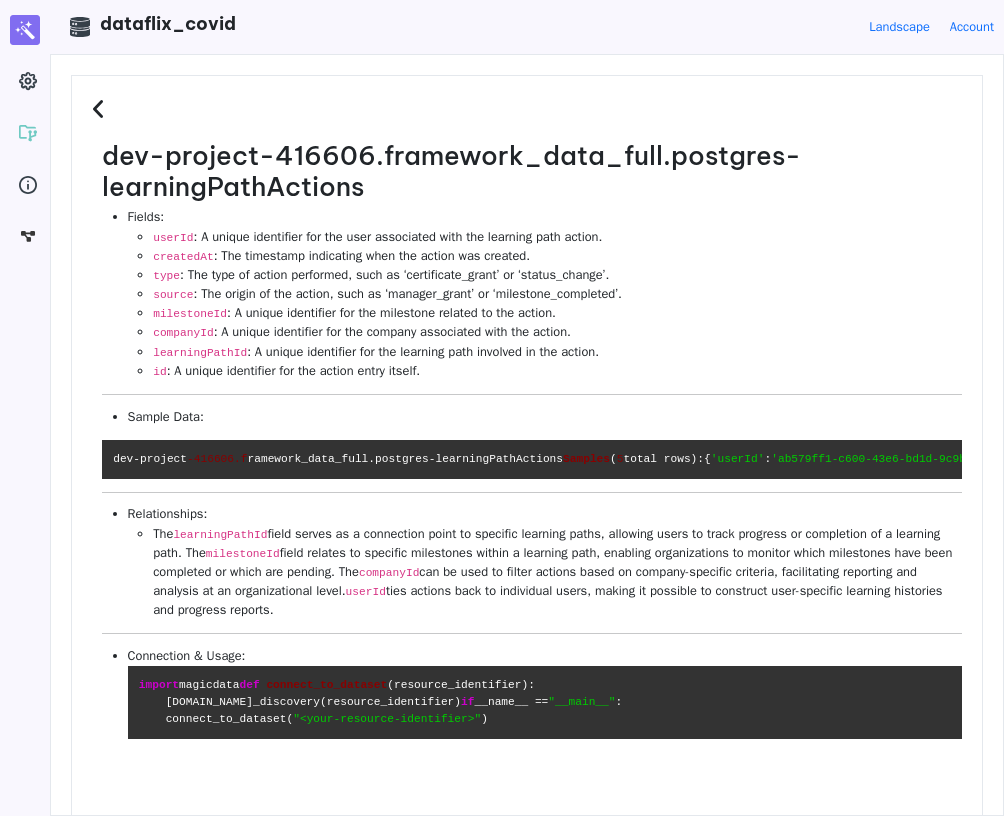 click at bounding box center (101, 110) 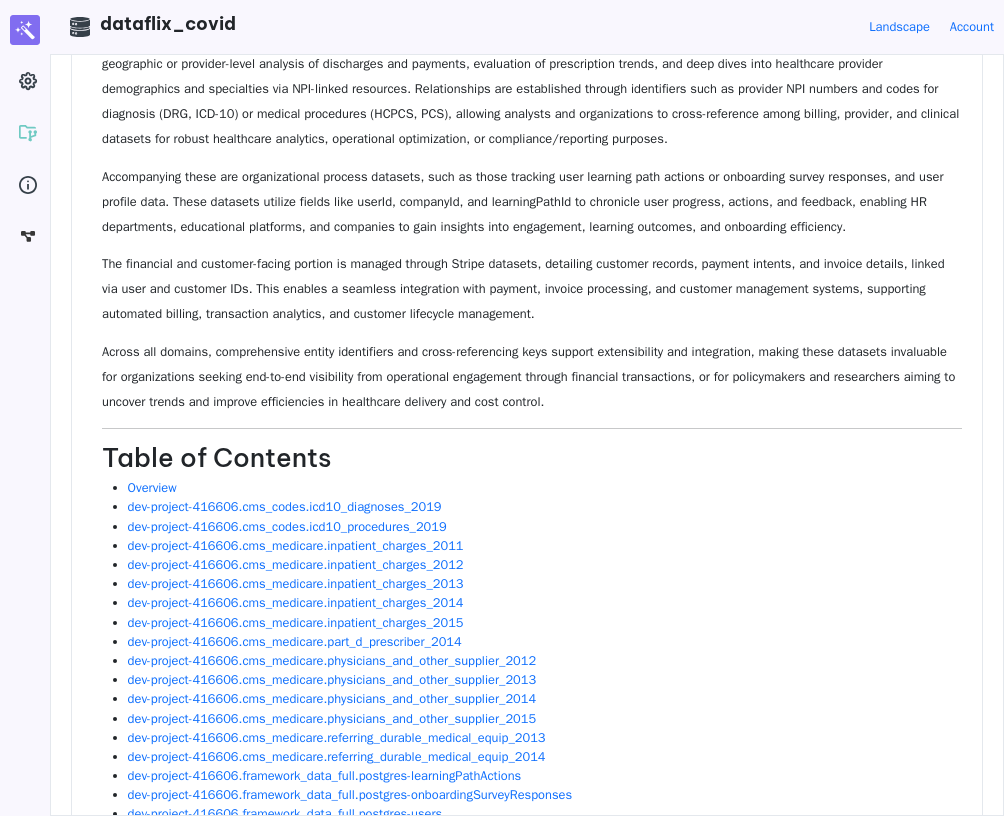 scroll, scrollTop: 0, scrollLeft: 0, axis: both 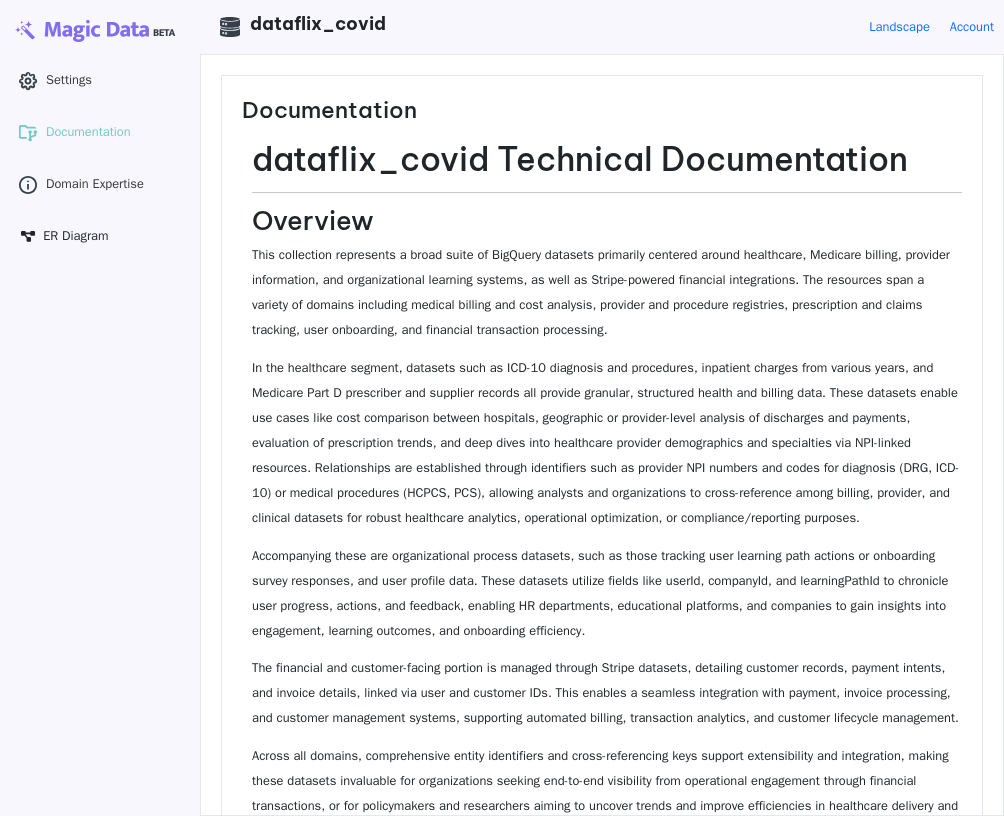 click on "ER Diagram" at bounding box center (100, 237) 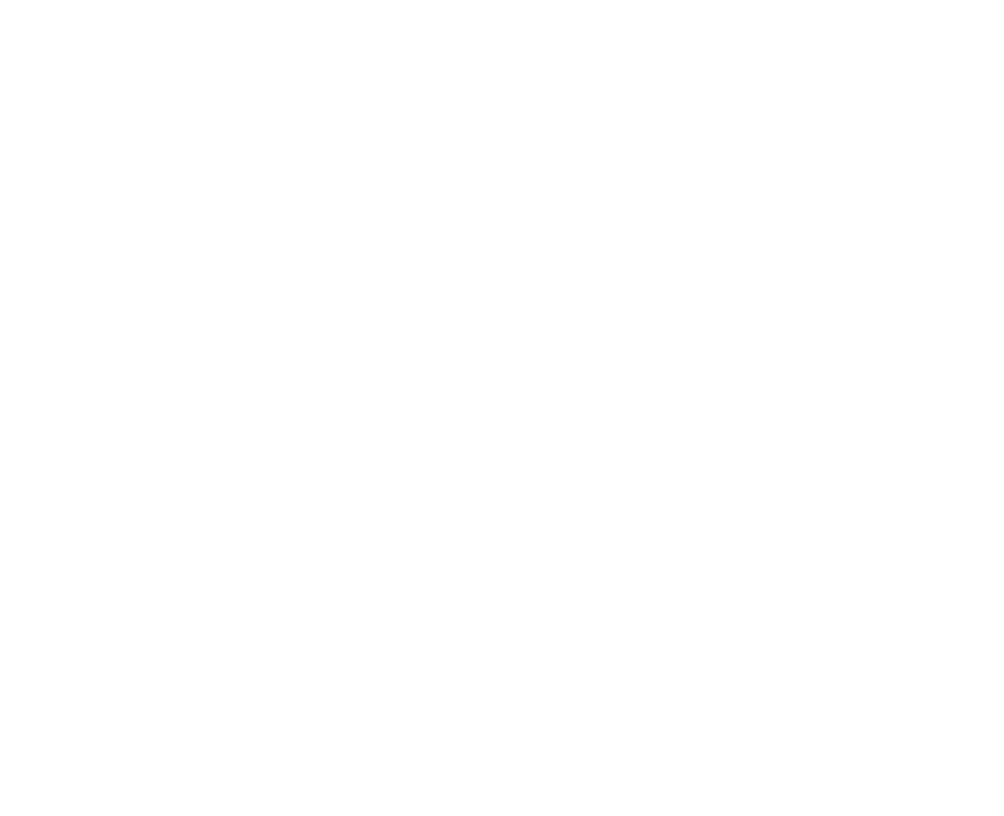 scroll, scrollTop: 0, scrollLeft: 0, axis: both 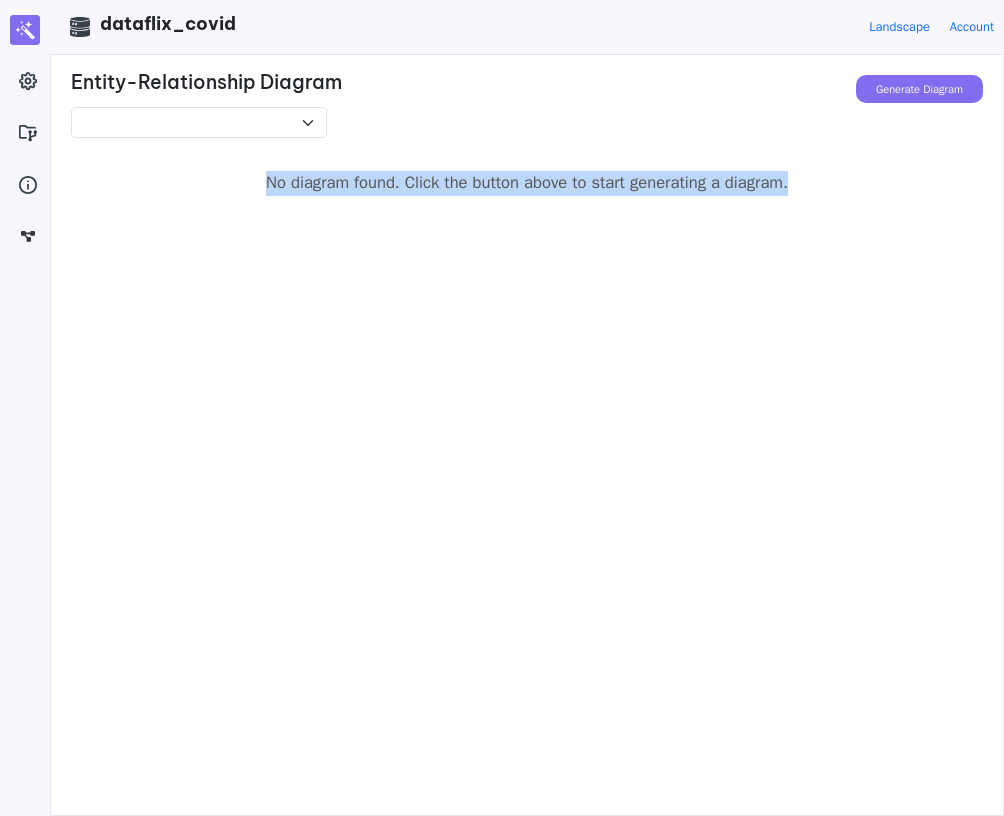 drag, startPoint x: 457, startPoint y: 139, endPoint x: 518, endPoint y: 265, distance: 139.98929 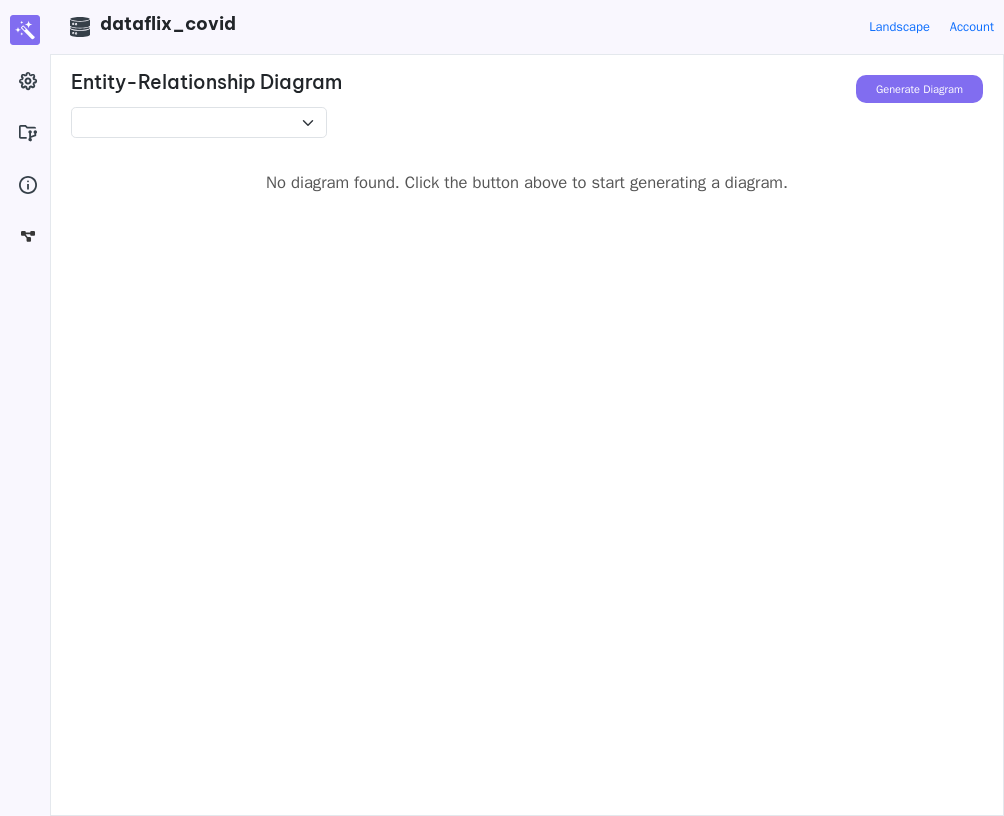 click on "Focused on:                                                                                    Generate Diagram                            Generating...                                             Entity-Relationship Diagram                                                                                                  Generating diagram...                        Loading...                       No diagram found. Click the button above to start generating a diagram." at bounding box center (527, 435) 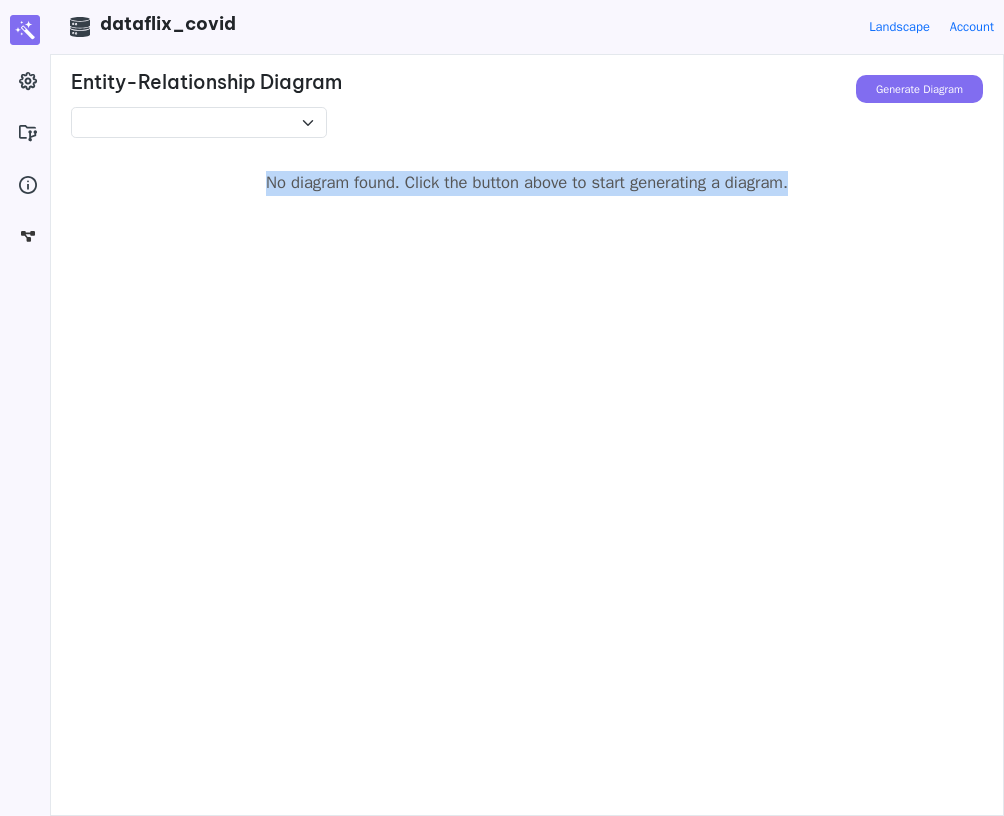 drag, startPoint x: 233, startPoint y: 165, endPoint x: 593, endPoint y: 272, distance: 375.5649 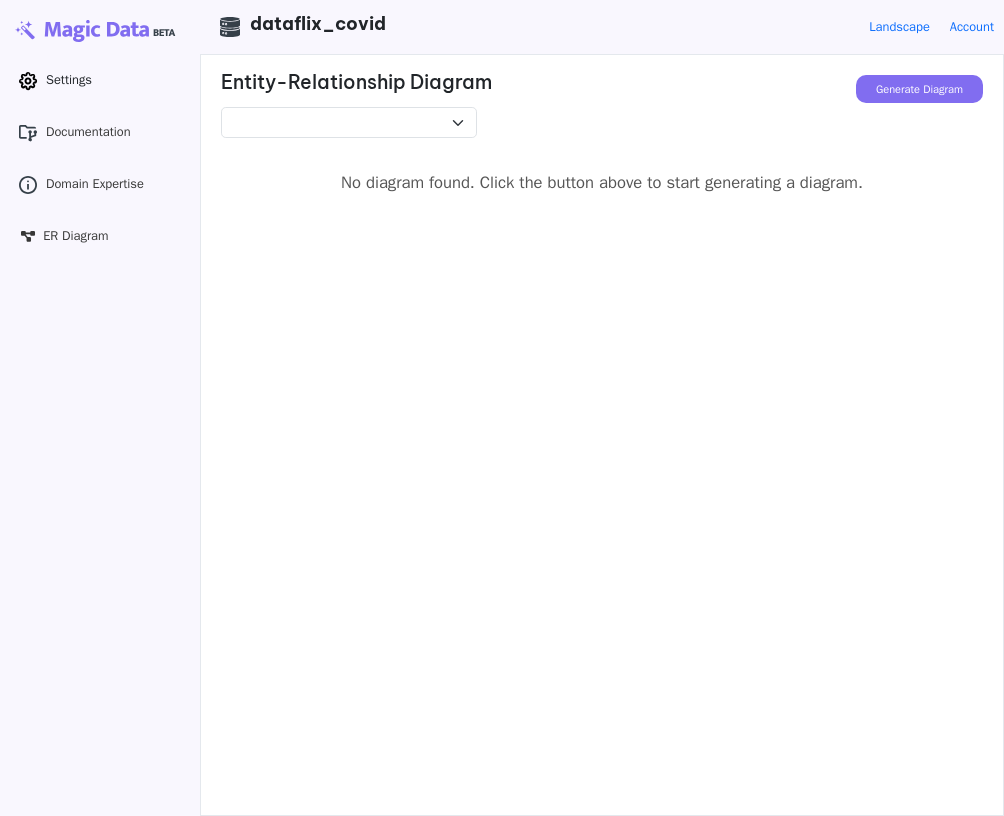 click on "Settings" at bounding box center [69, 80] 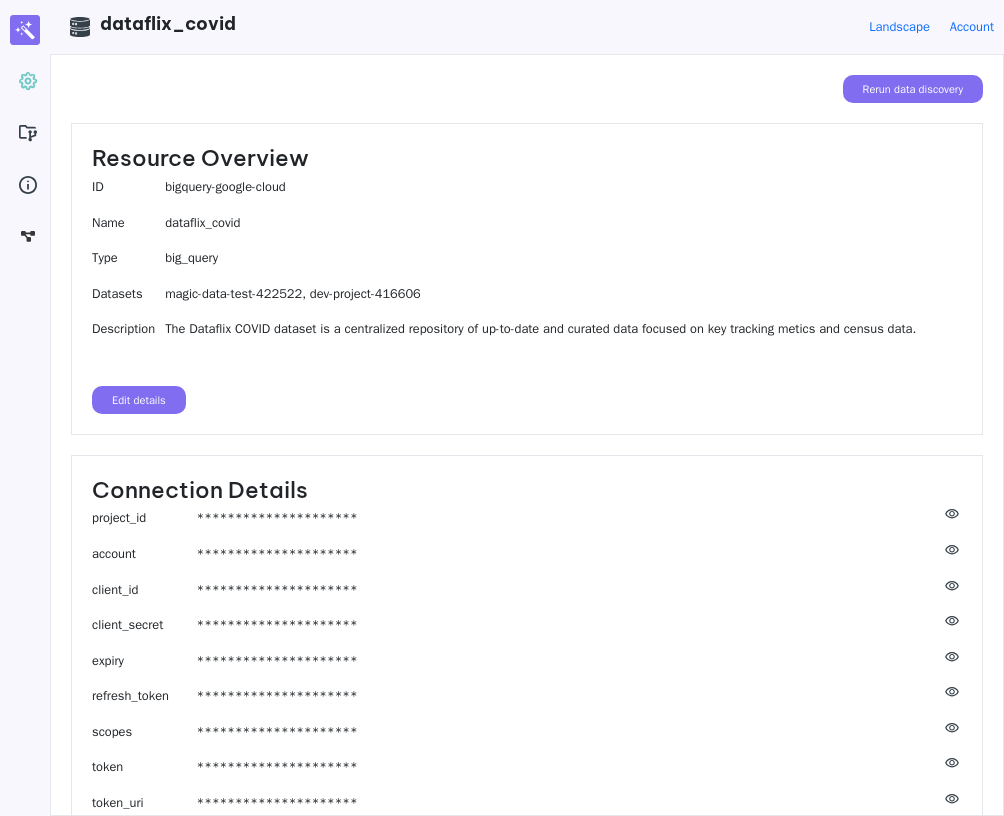 scroll, scrollTop: 184, scrollLeft: 0, axis: vertical 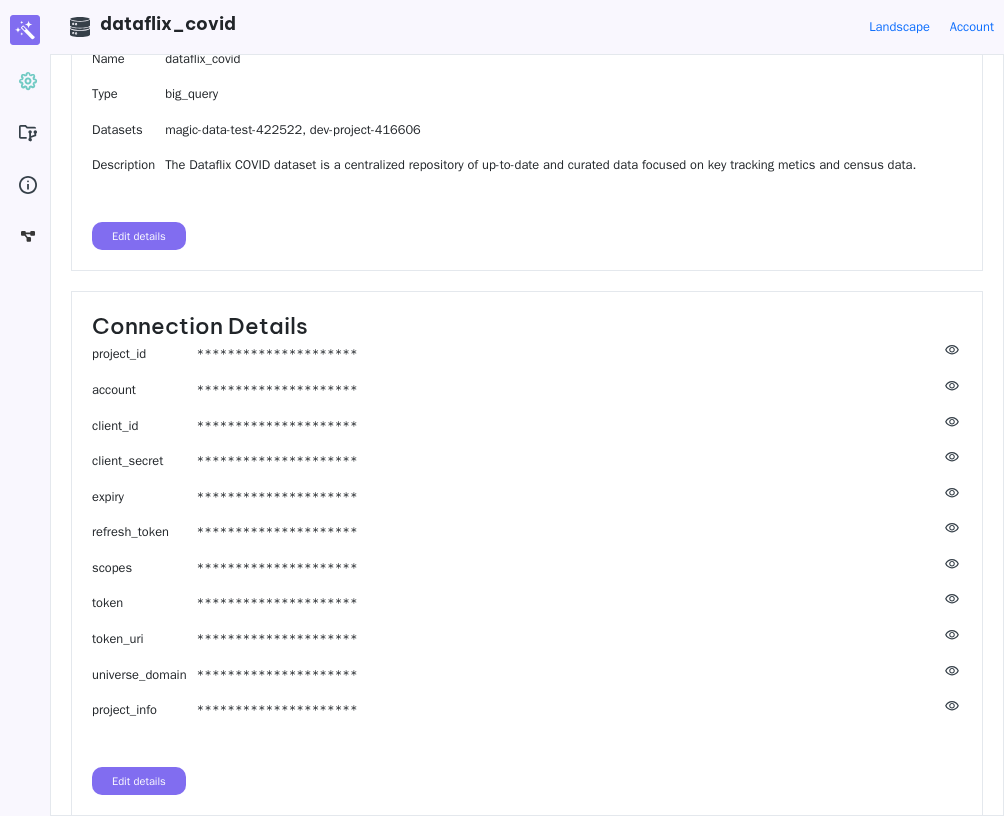 click on "Edit details" at bounding box center (139, 781) 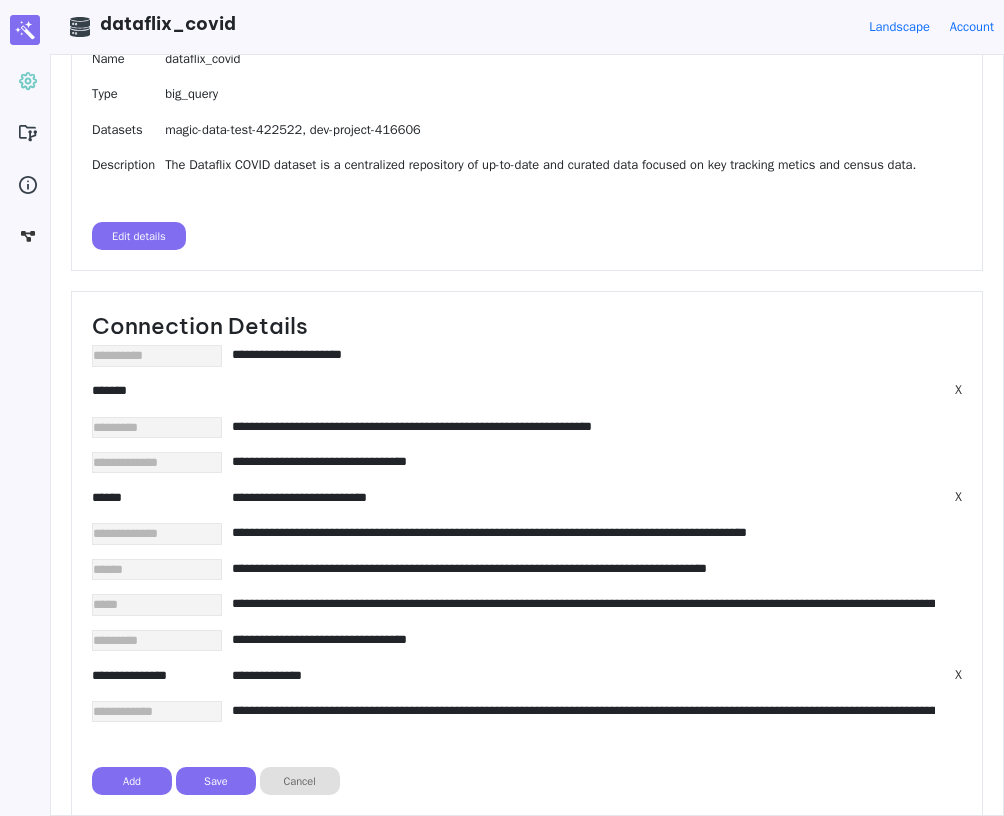 click on "Cancel" at bounding box center (300, 781) 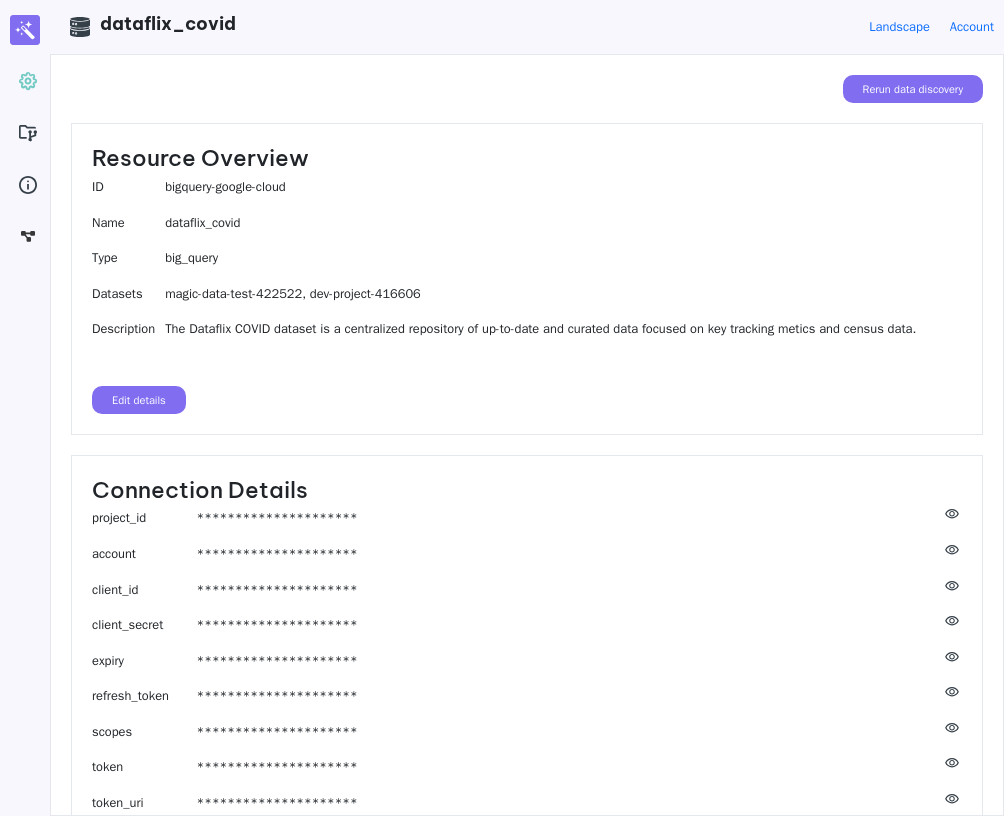 scroll, scrollTop: 184, scrollLeft: 0, axis: vertical 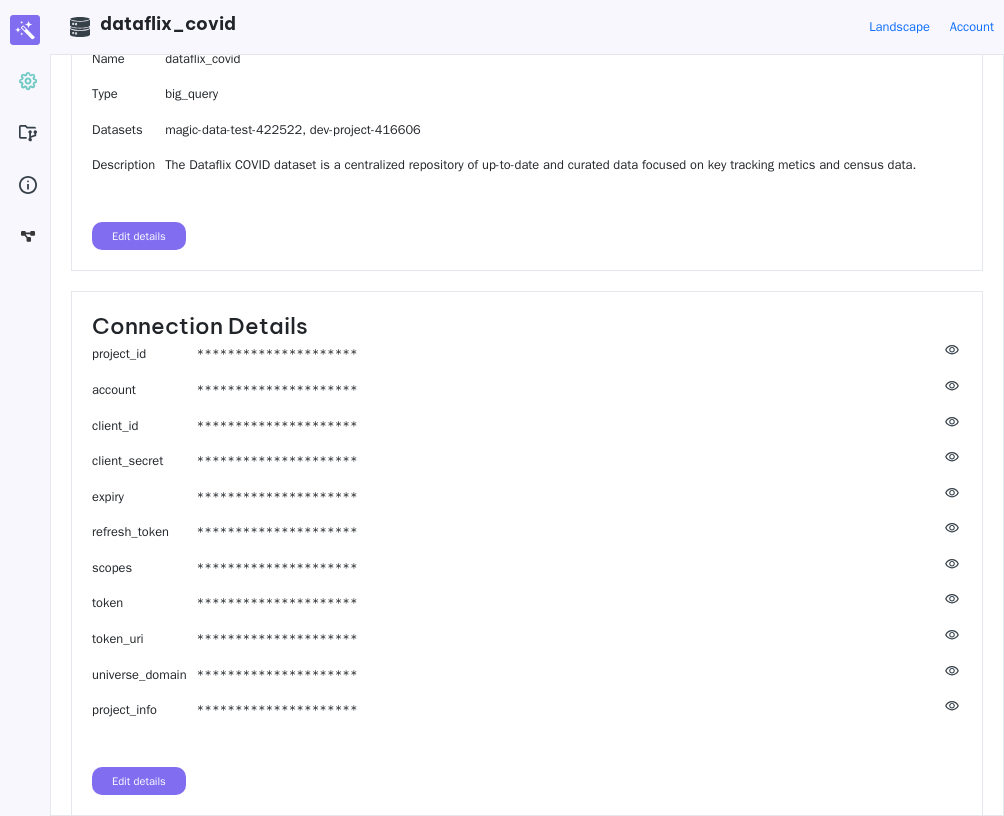 click on "Edit details" at bounding box center (139, 781) 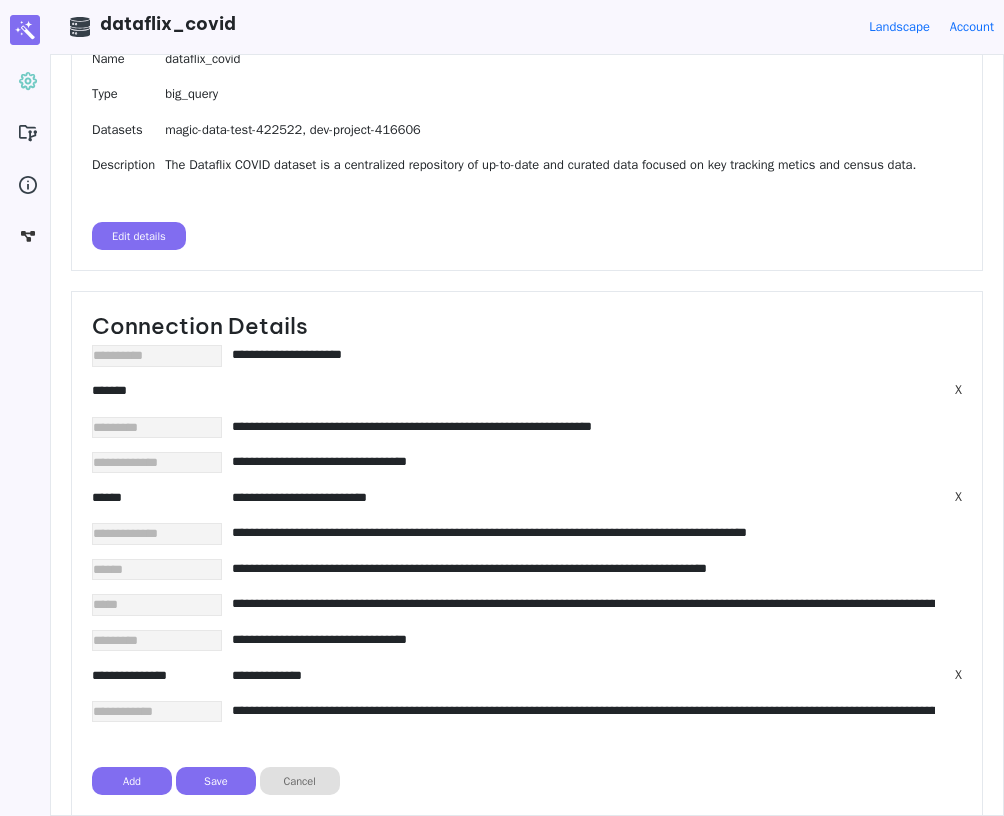 click on "Cancel" at bounding box center (300, 781) 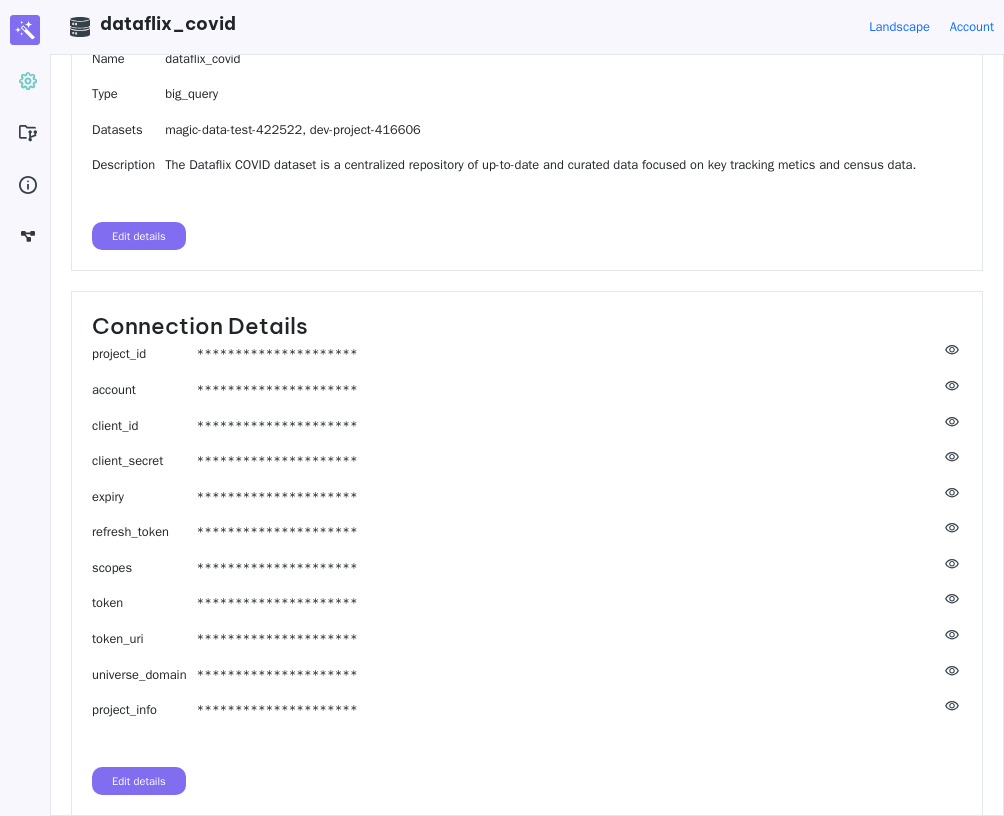 scroll, scrollTop: 0, scrollLeft: 0, axis: both 